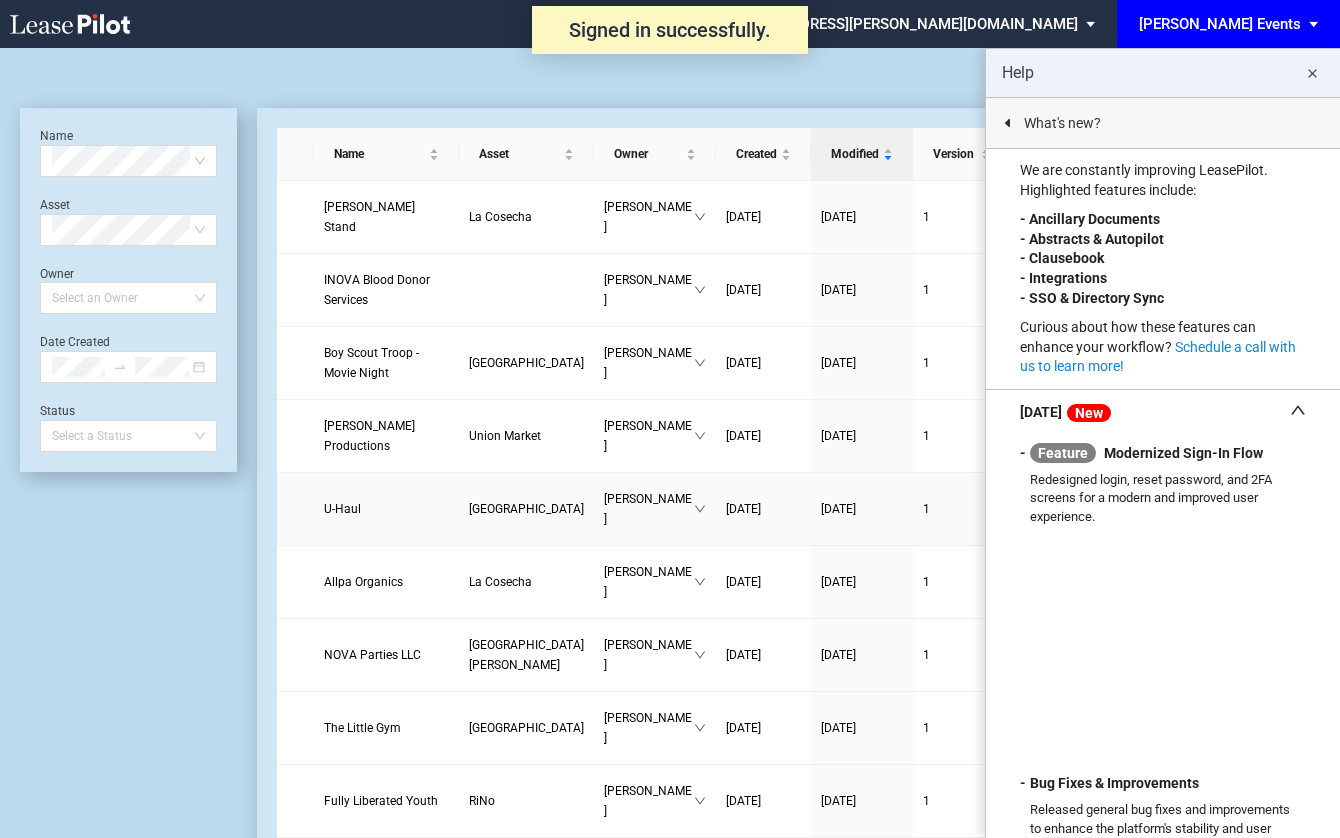scroll, scrollTop: 0, scrollLeft: 0, axis: both 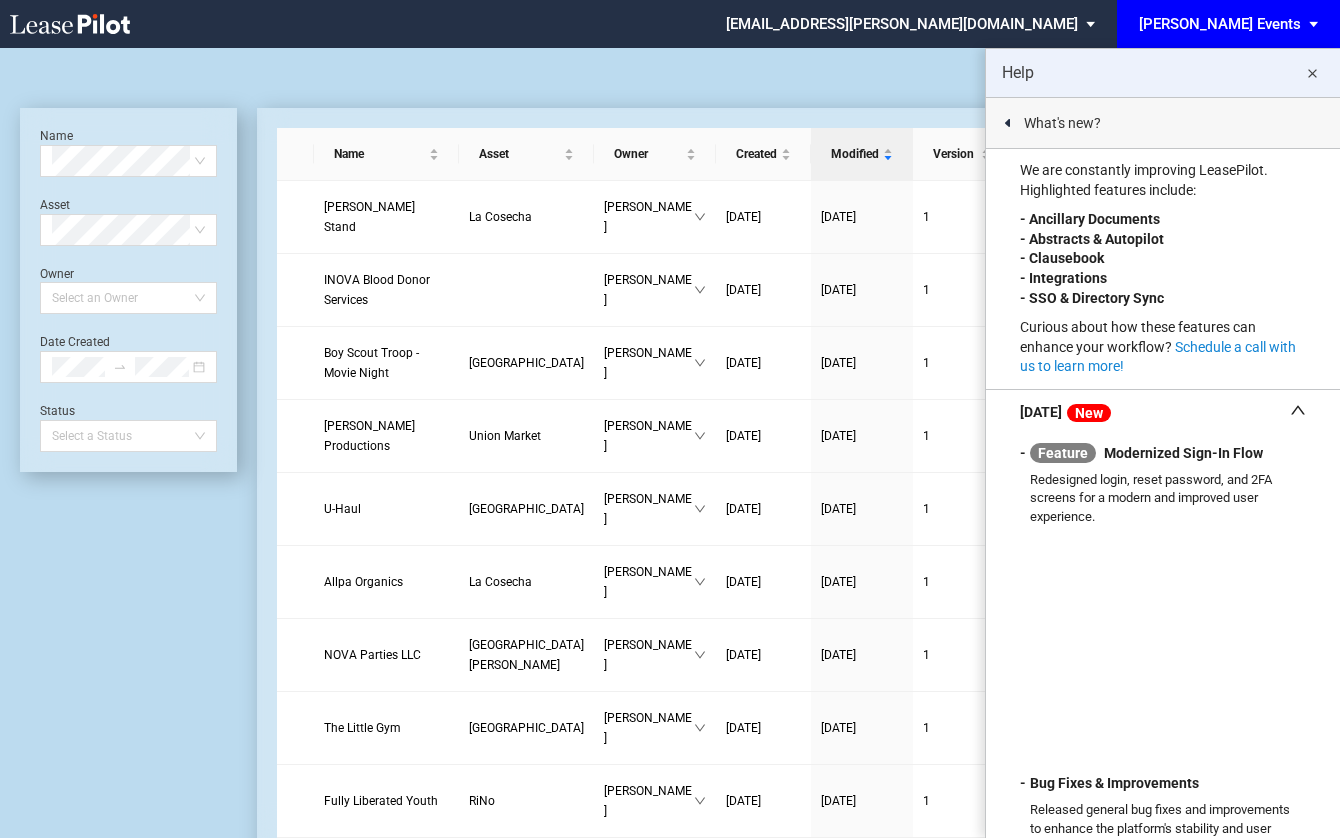 click on "close" at bounding box center [1312, 74] 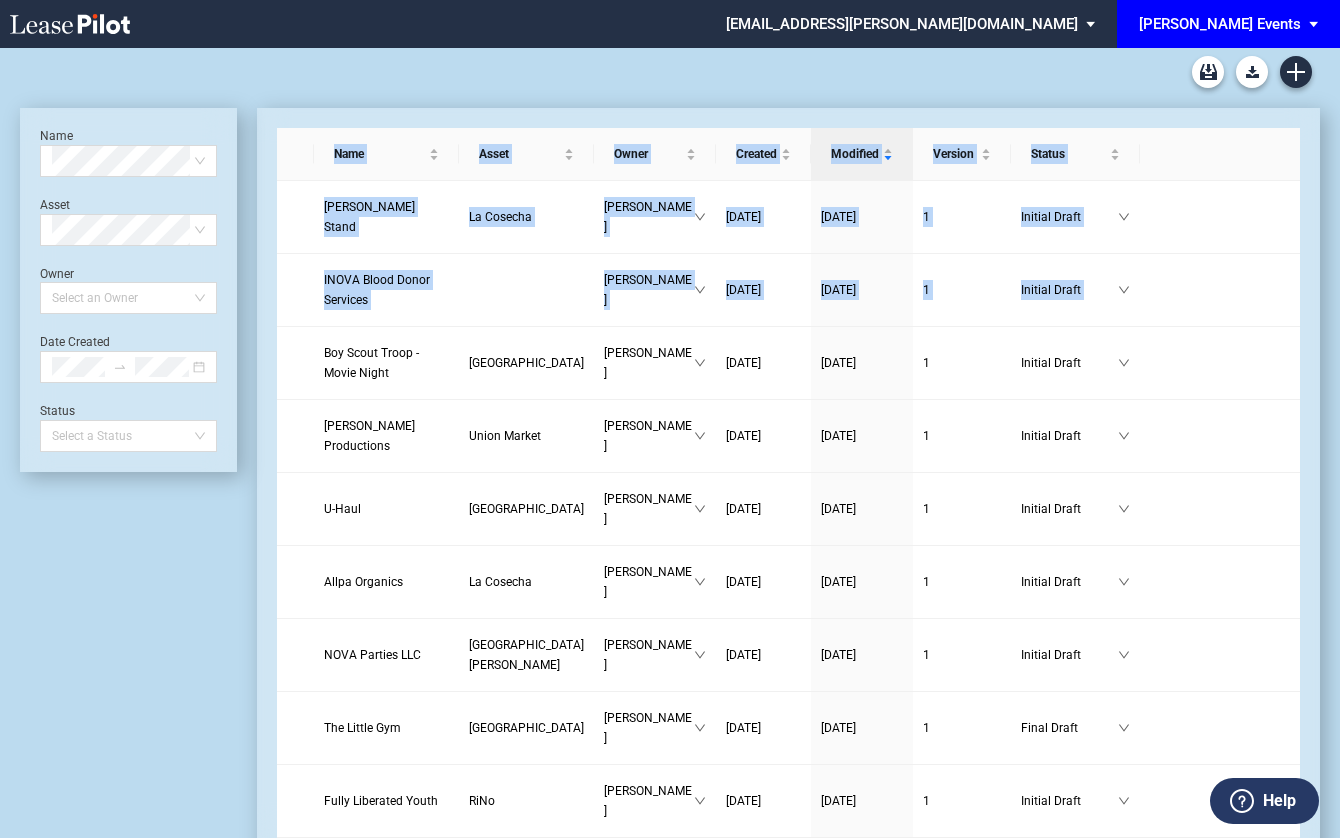drag, startPoint x: 1136, startPoint y: 311, endPoint x: 975, endPoint y: 106, distance: 260.66452 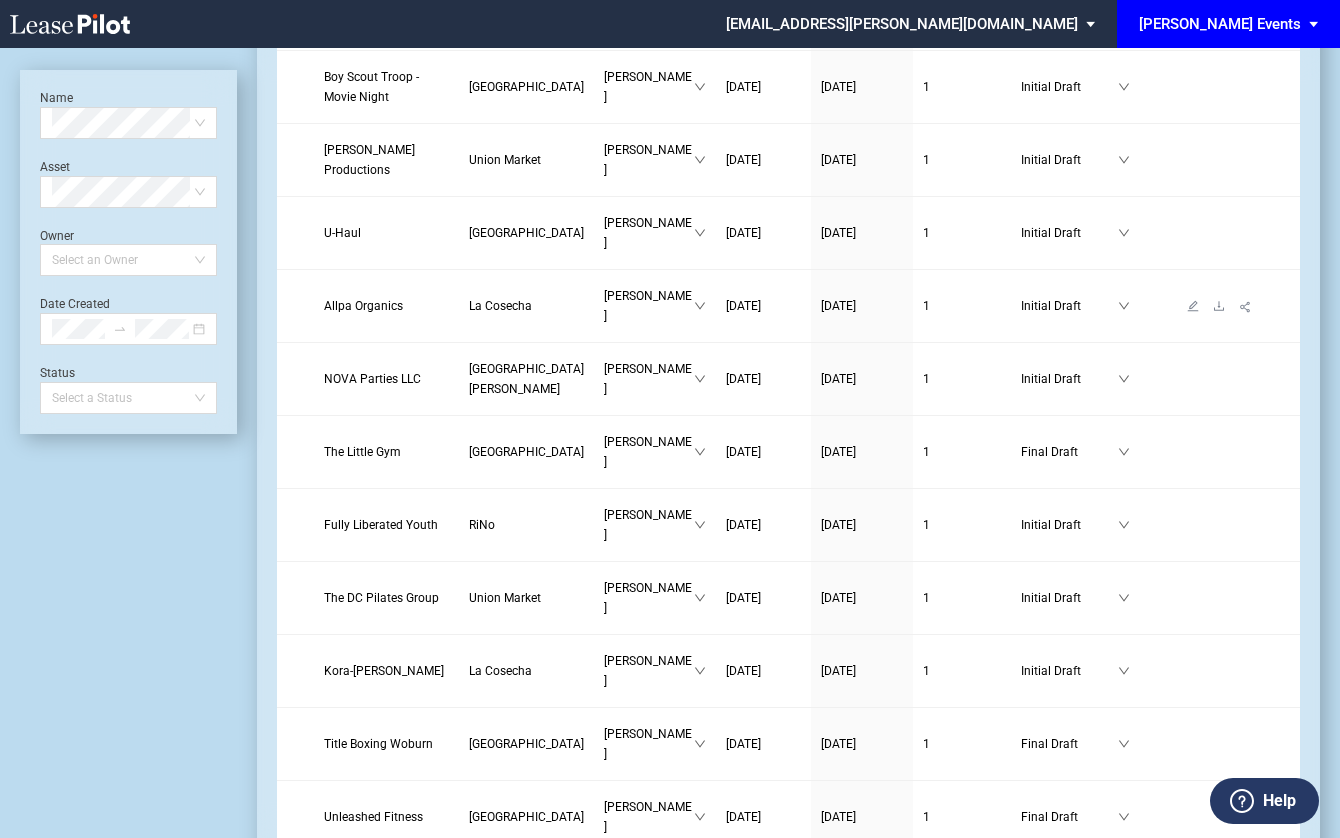 scroll, scrollTop: 0, scrollLeft: 0, axis: both 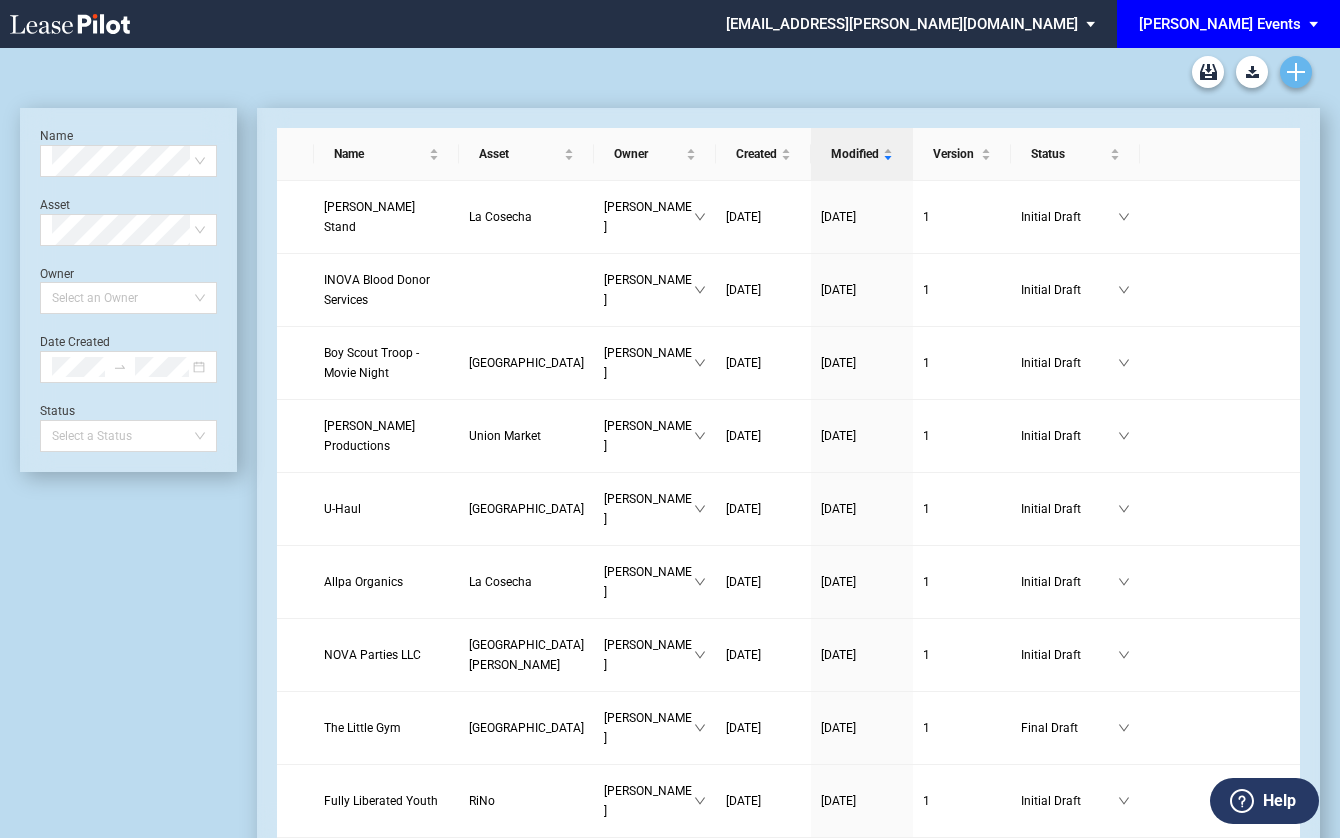 click 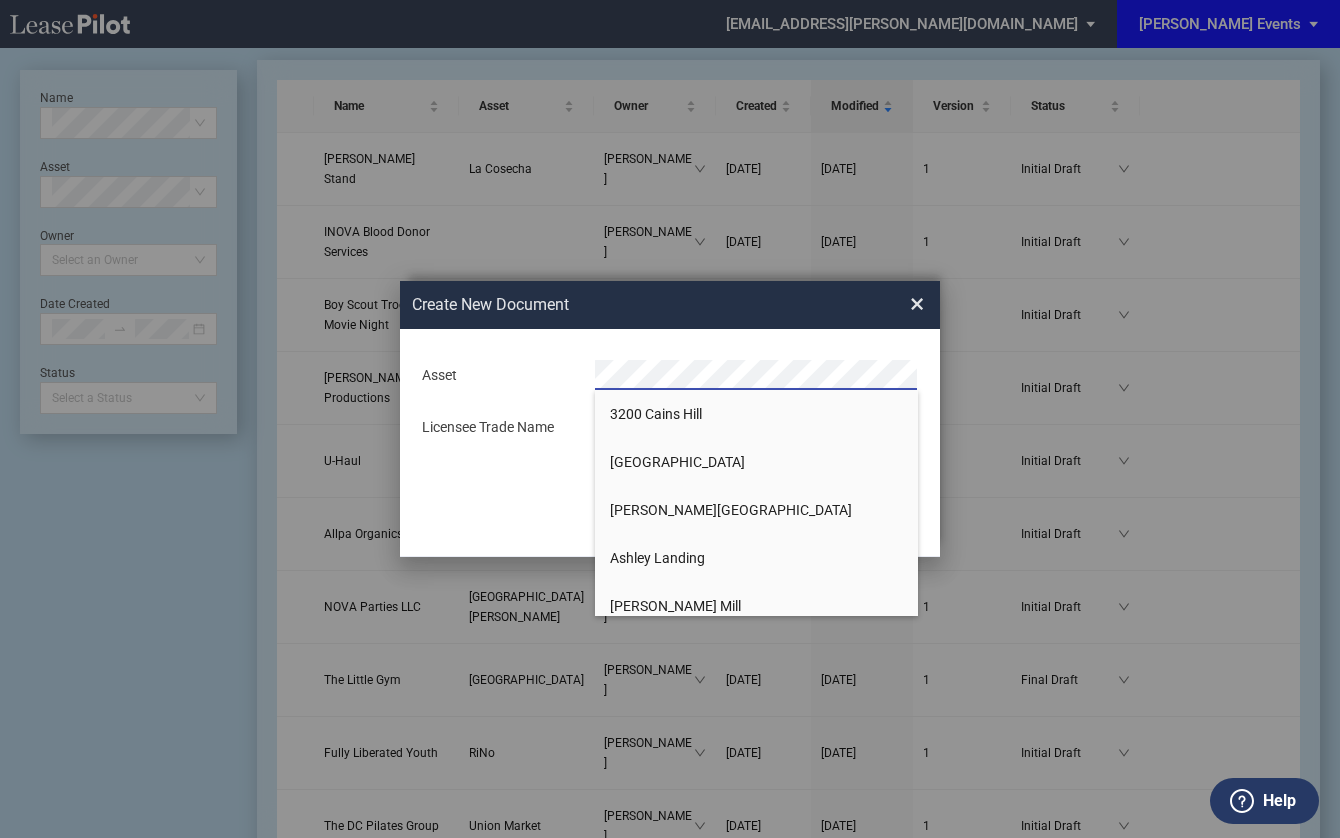 click on "×" at bounding box center [917, 304] 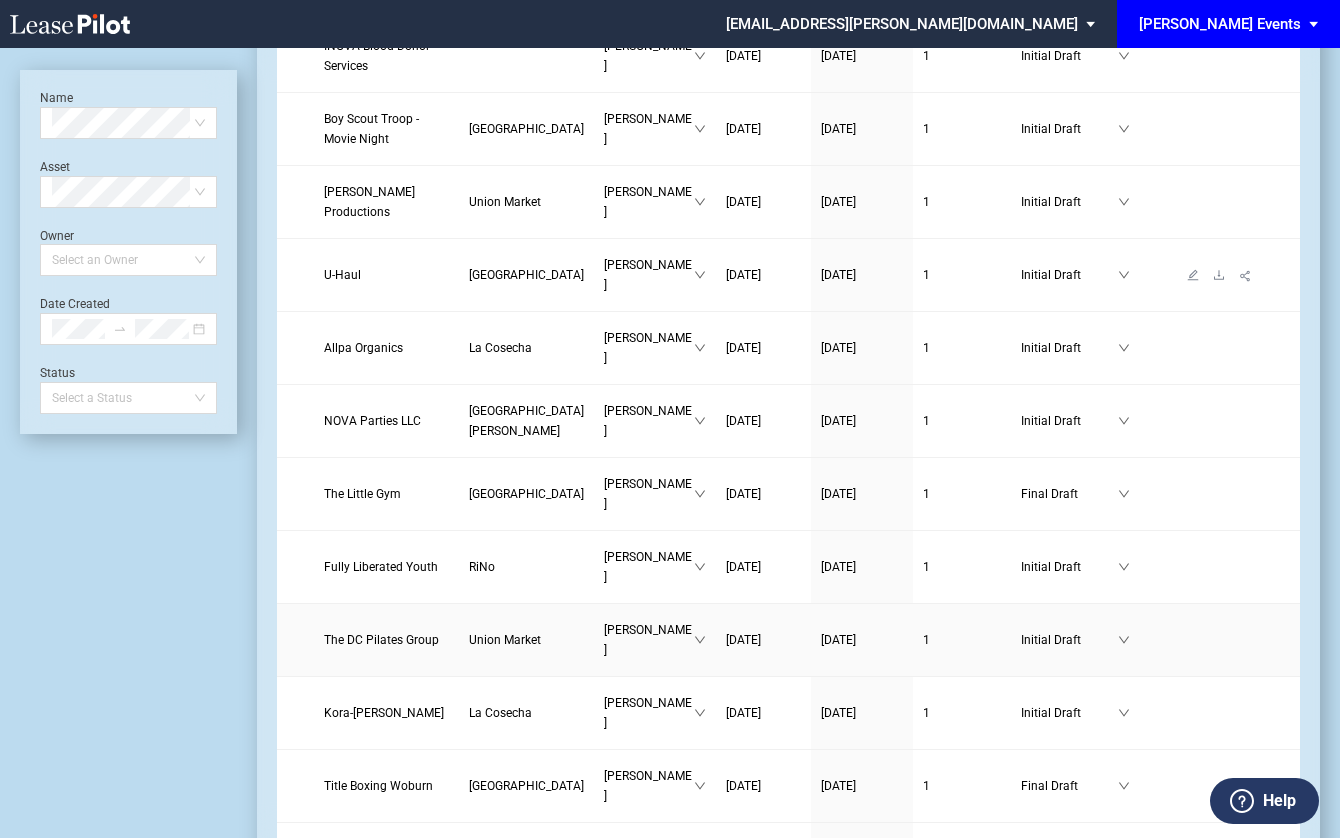 scroll, scrollTop: 0, scrollLeft: 0, axis: both 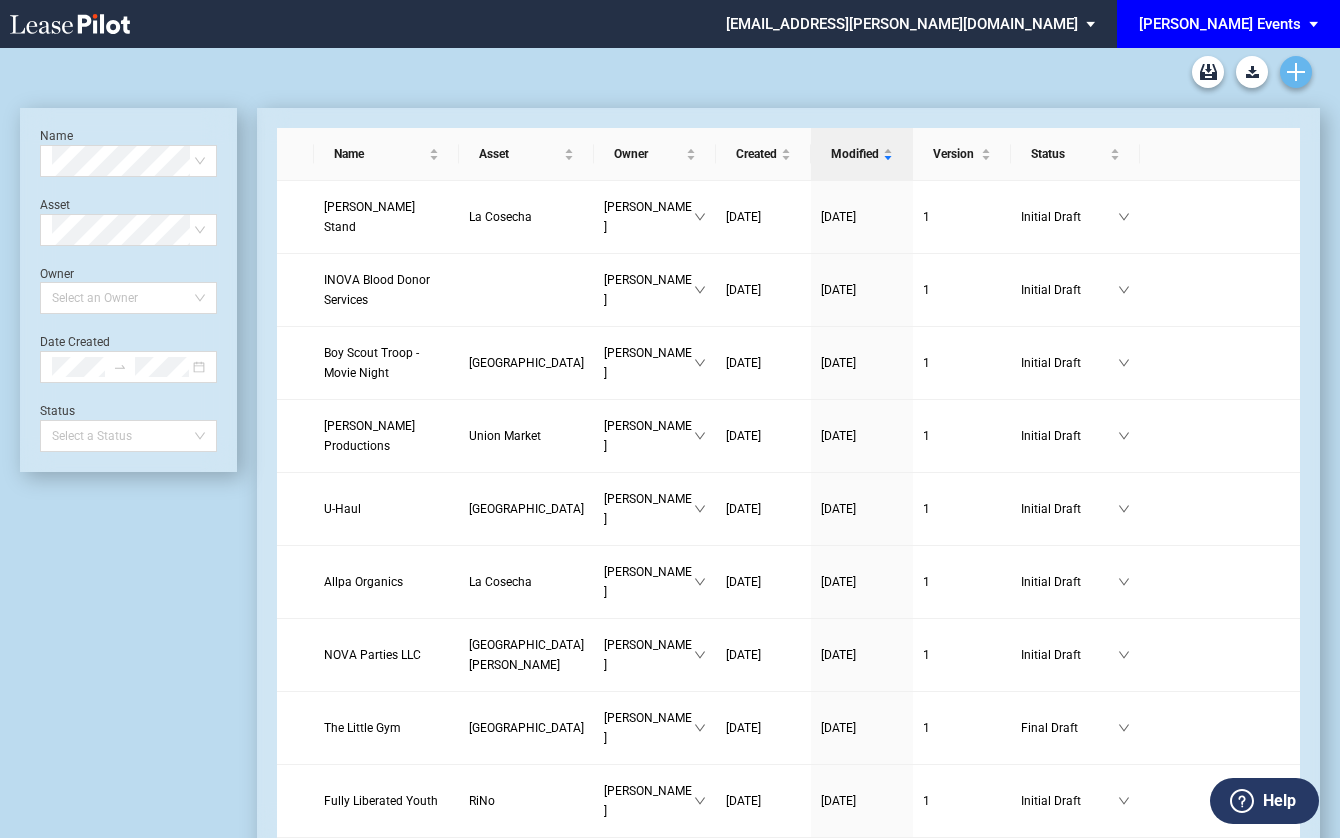 click 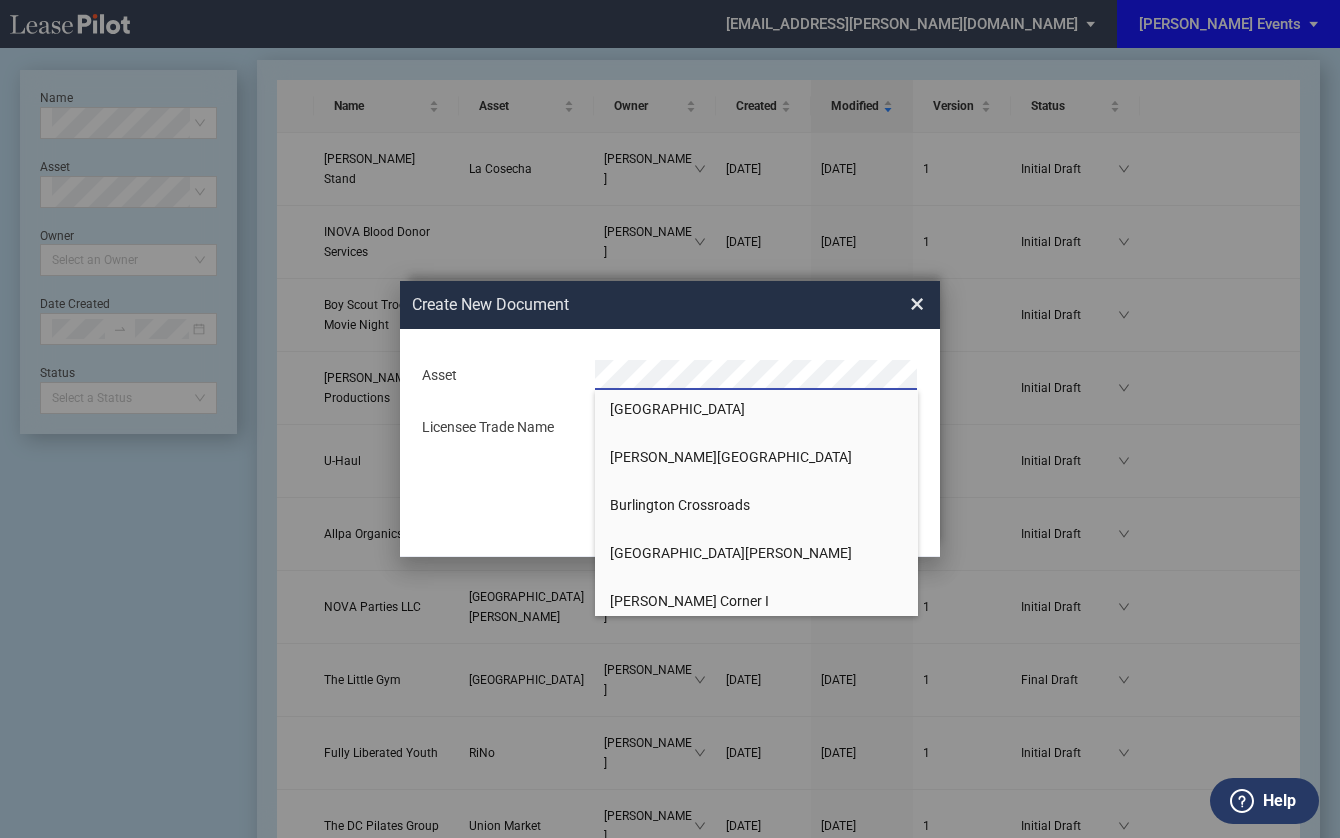 scroll, scrollTop: 0, scrollLeft: 0, axis: both 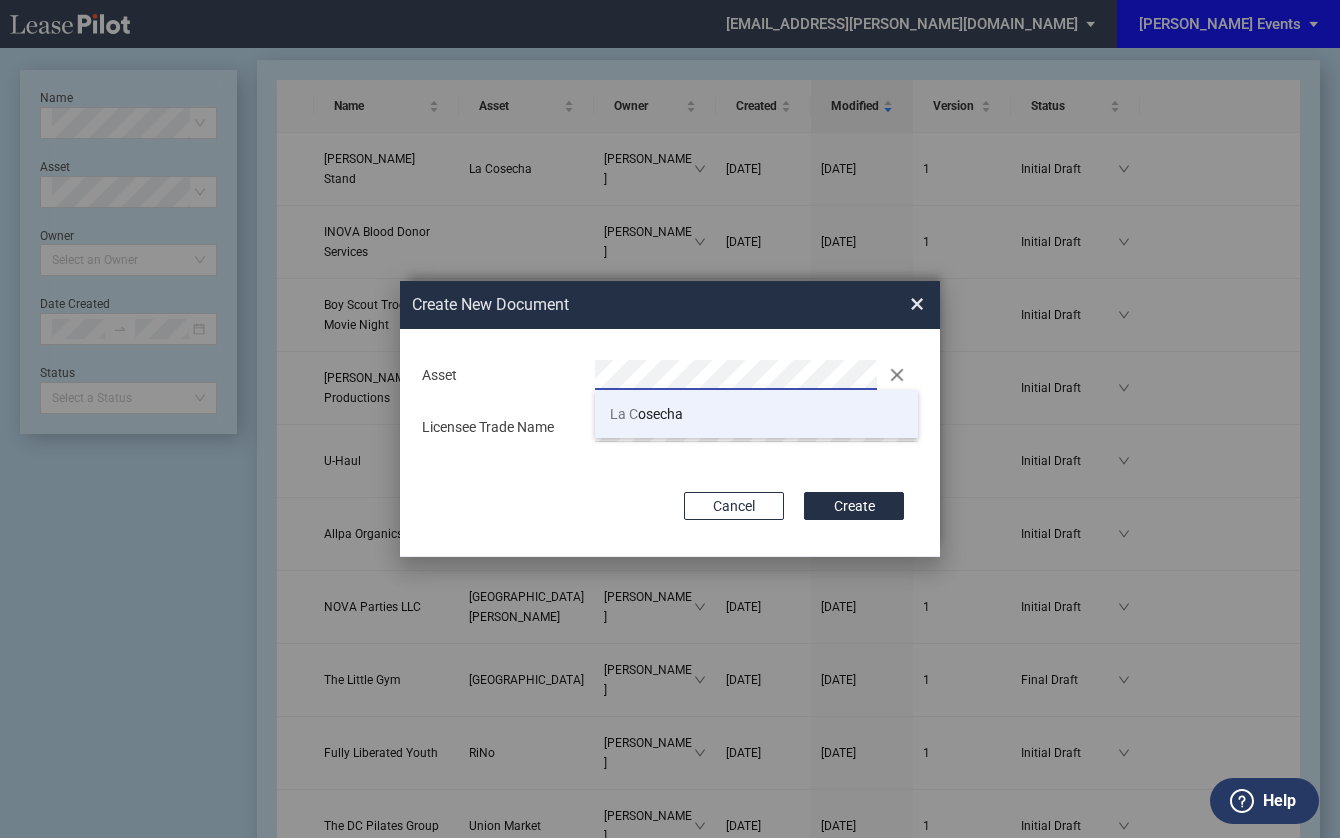click on "La C osecha" at bounding box center [756, 414] 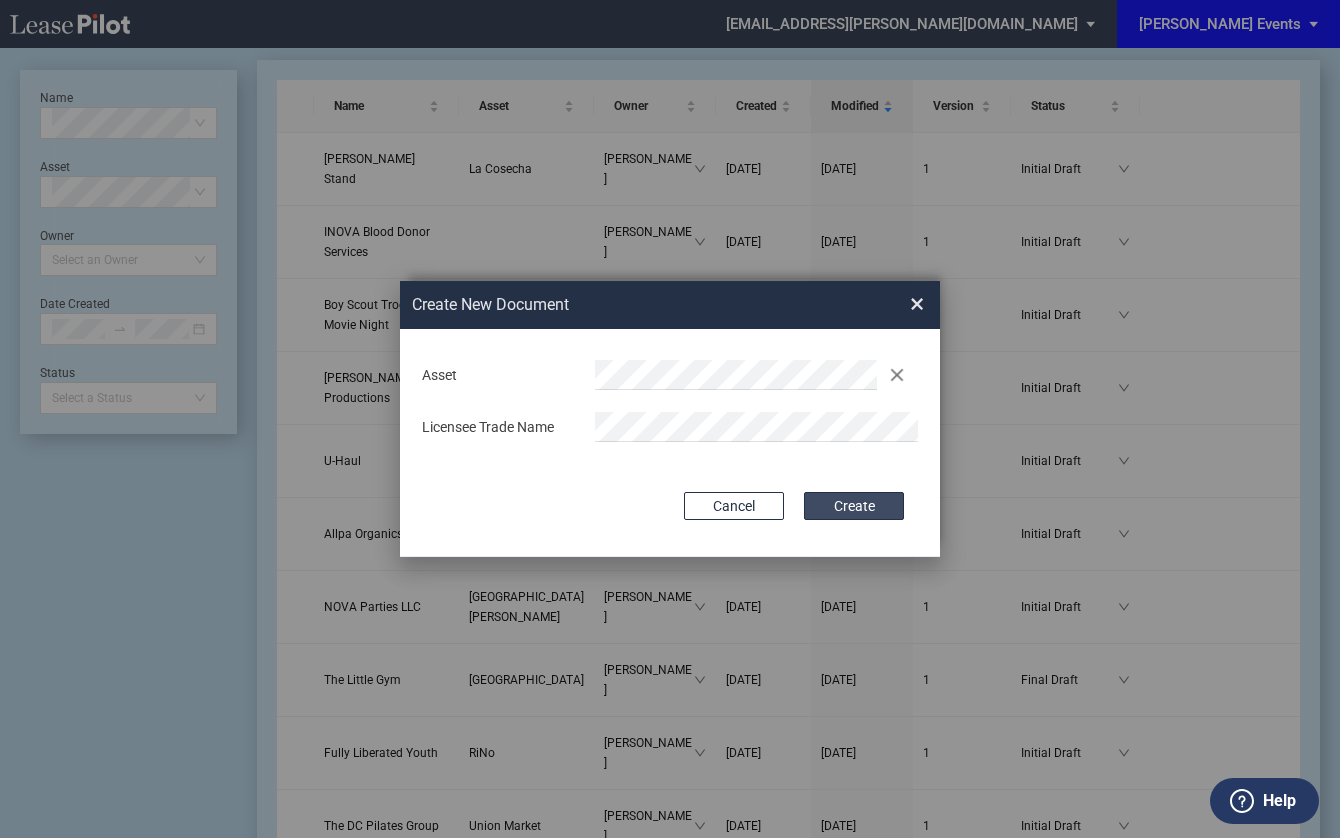 click on "Create" at bounding box center [854, 506] 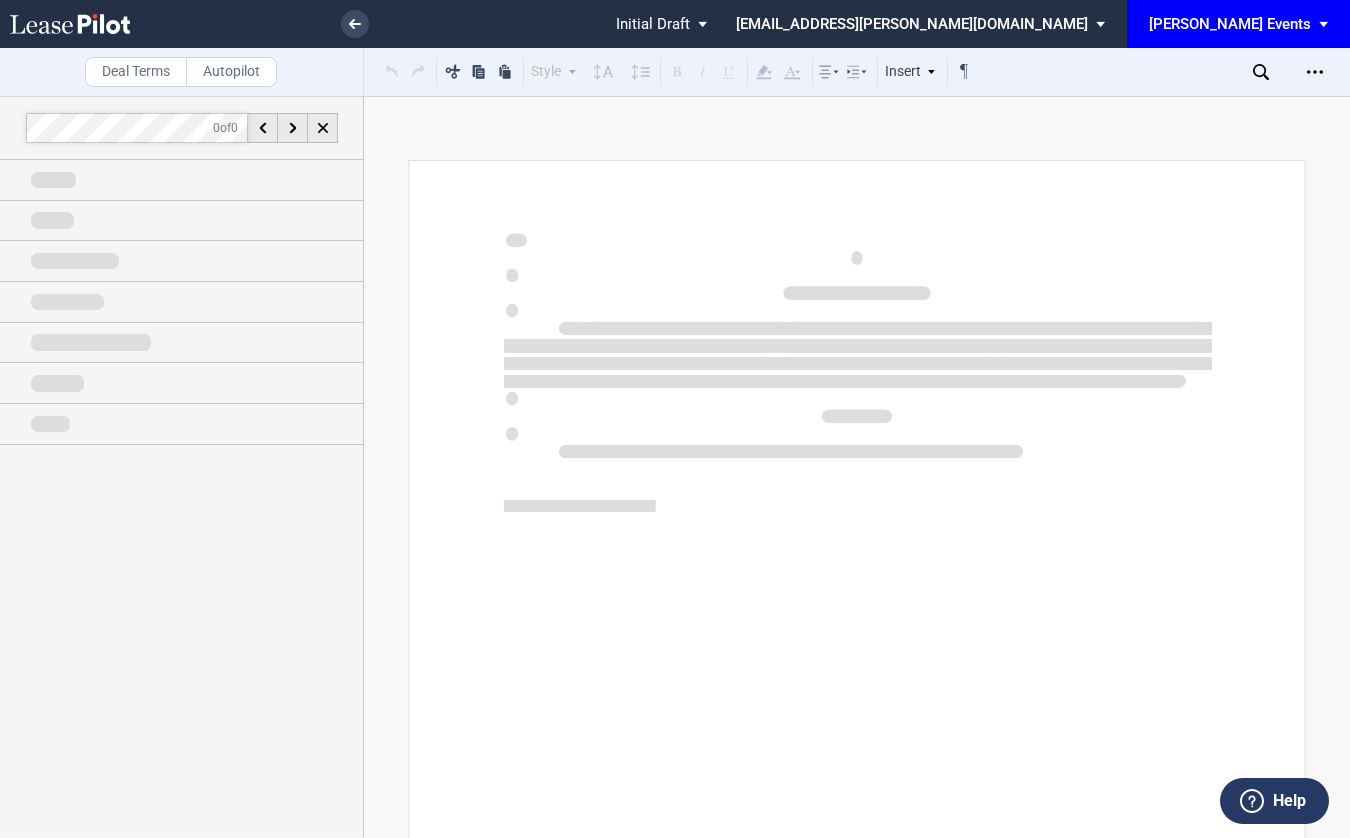 scroll, scrollTop: 0, scrollLeft: 0, axis: both 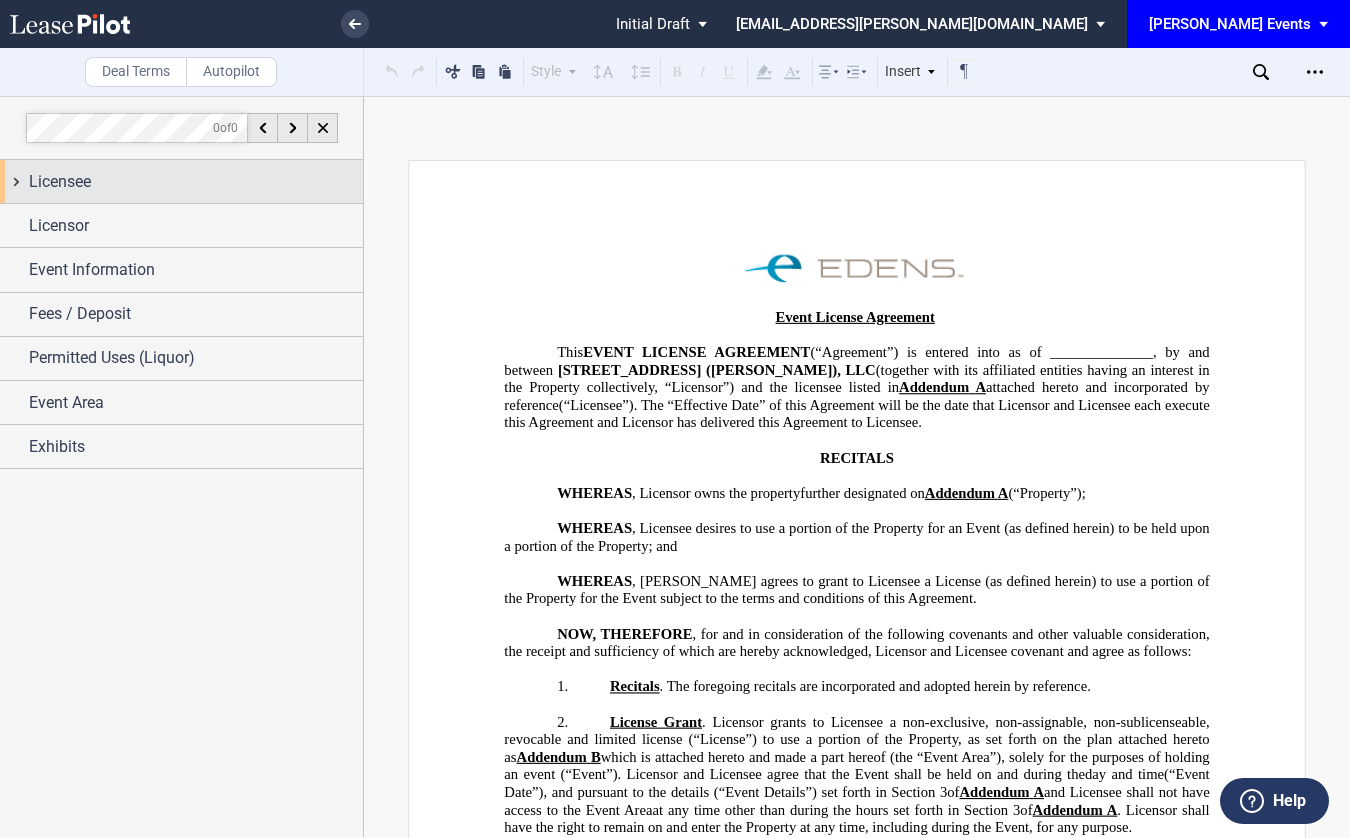 click on "Licensee" at bounding box center (60, 182) 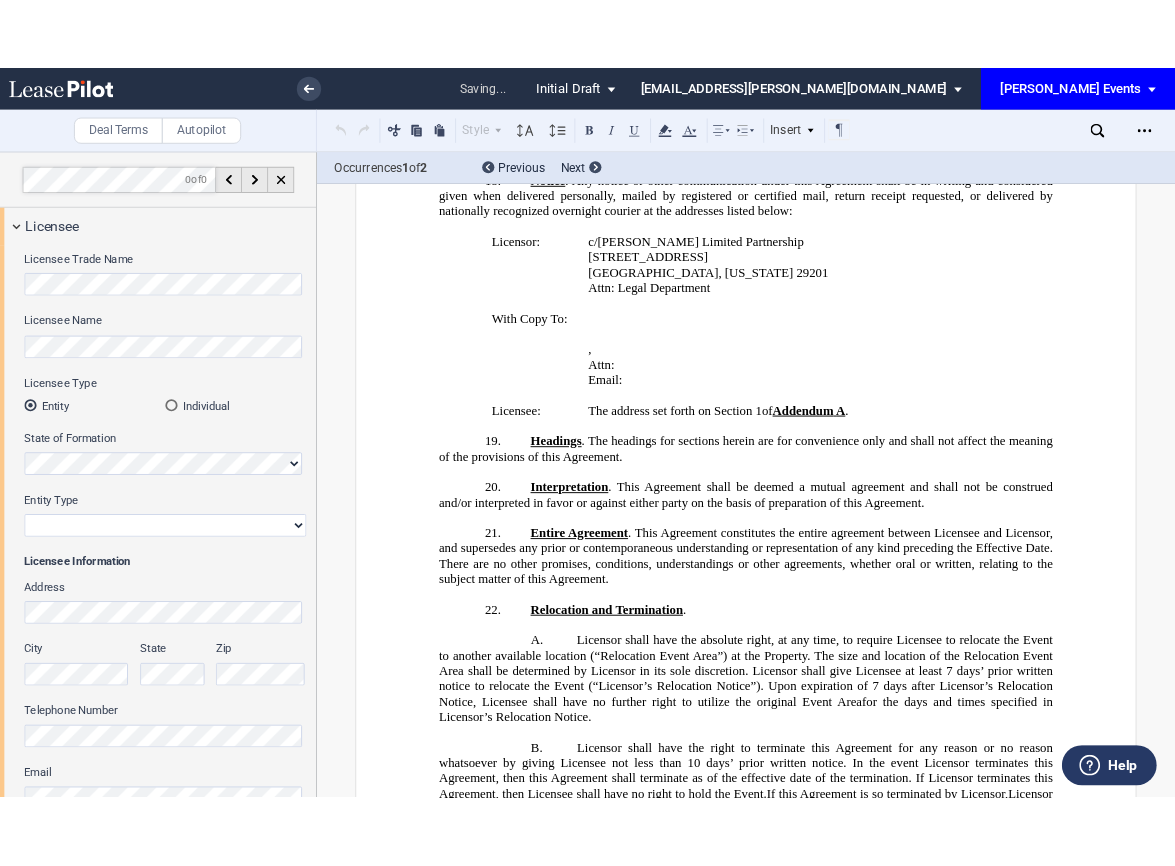 scroll, scrollTop: 2980, scrollLeft: 0, axis: vertical 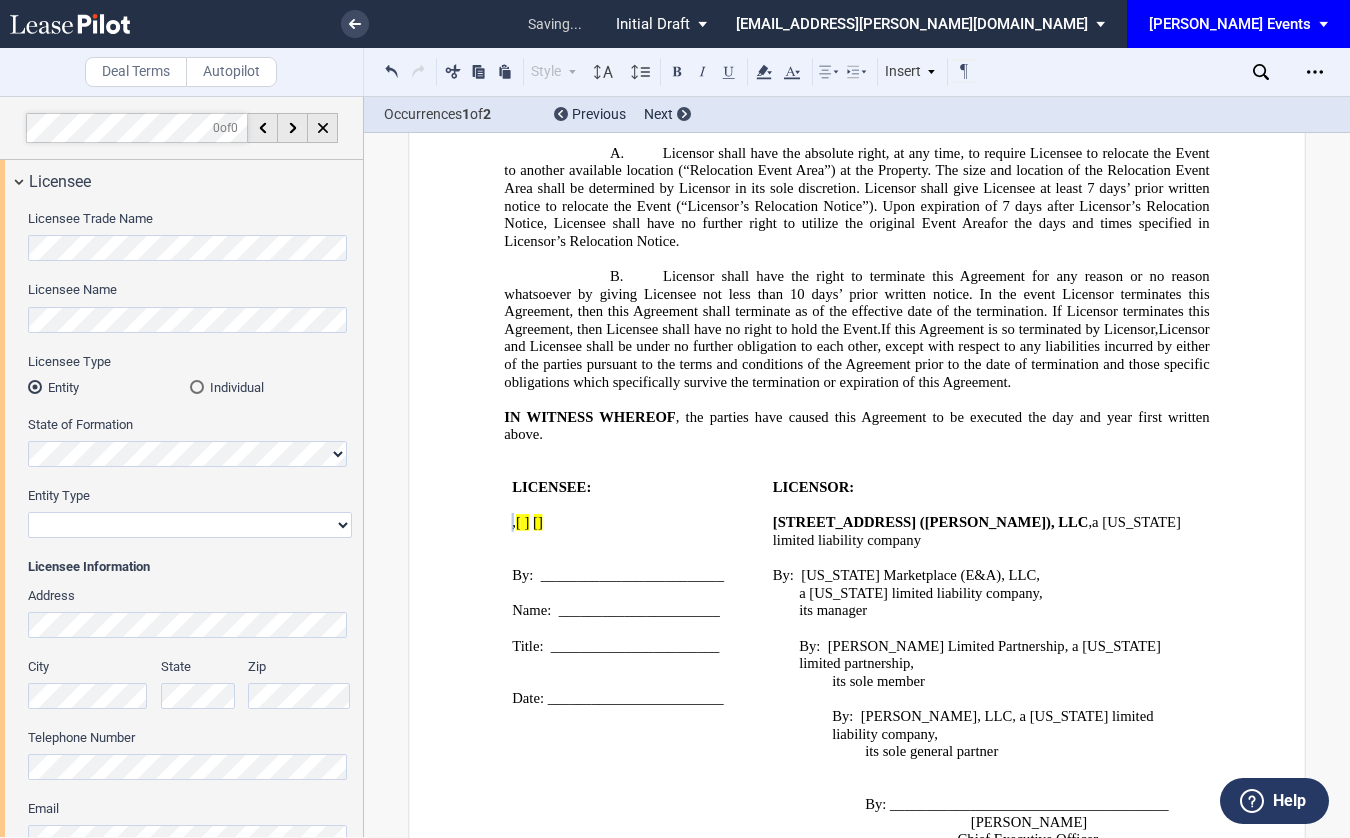 click on "State of Formation" 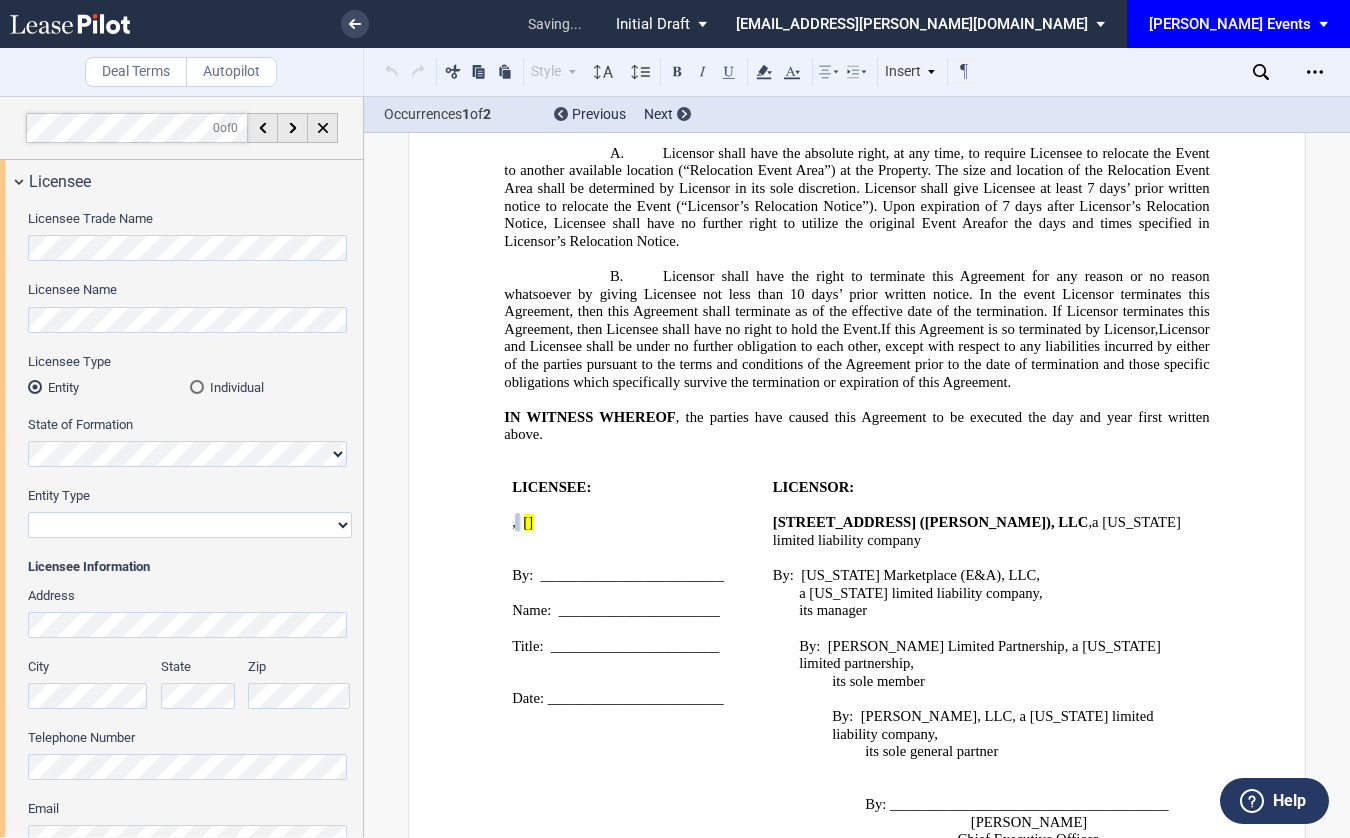 click on "Corporation
Limited Liability Company
General Partnership
Limited Partnership
Non-Profit Corporation
Other" at bounding box center (190, 525) 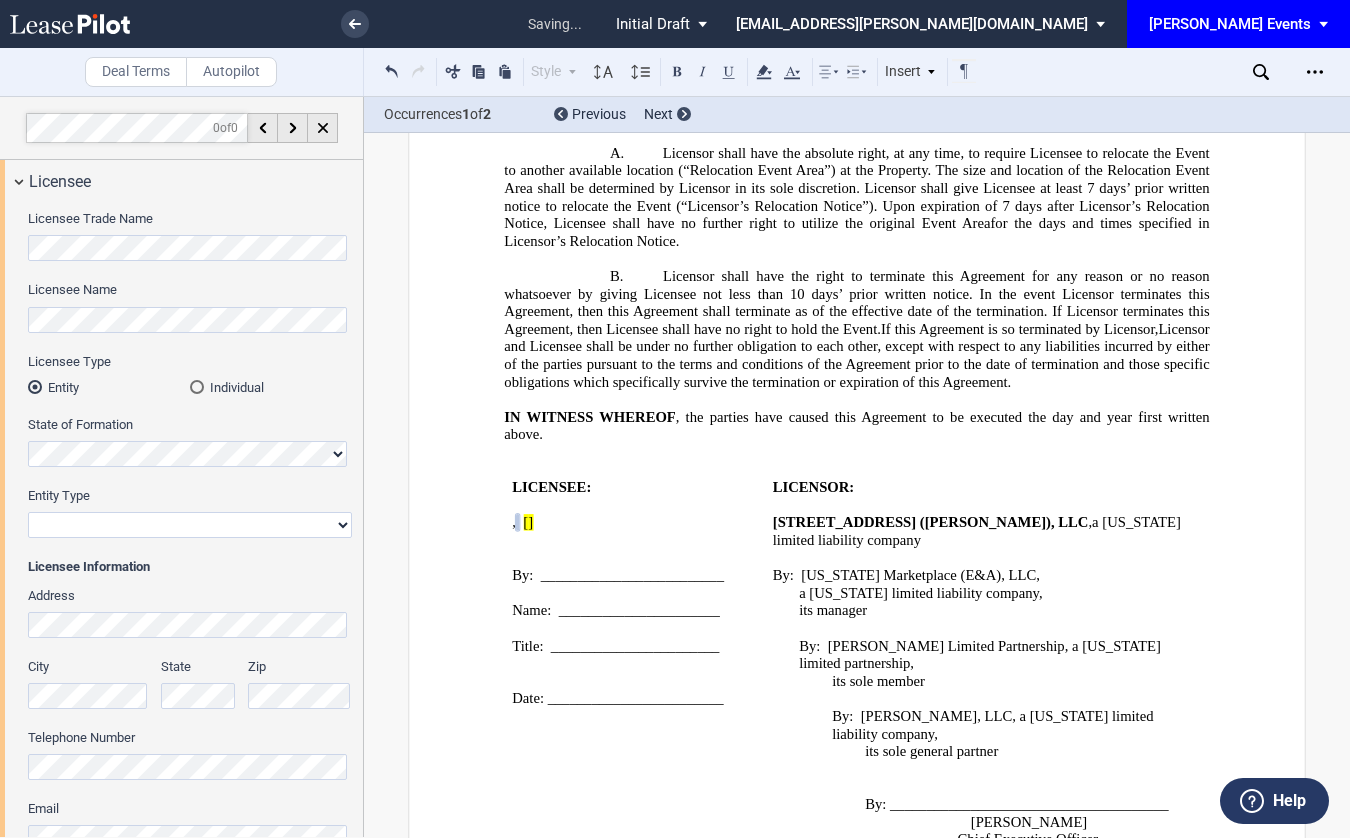 select on "limited liability company" 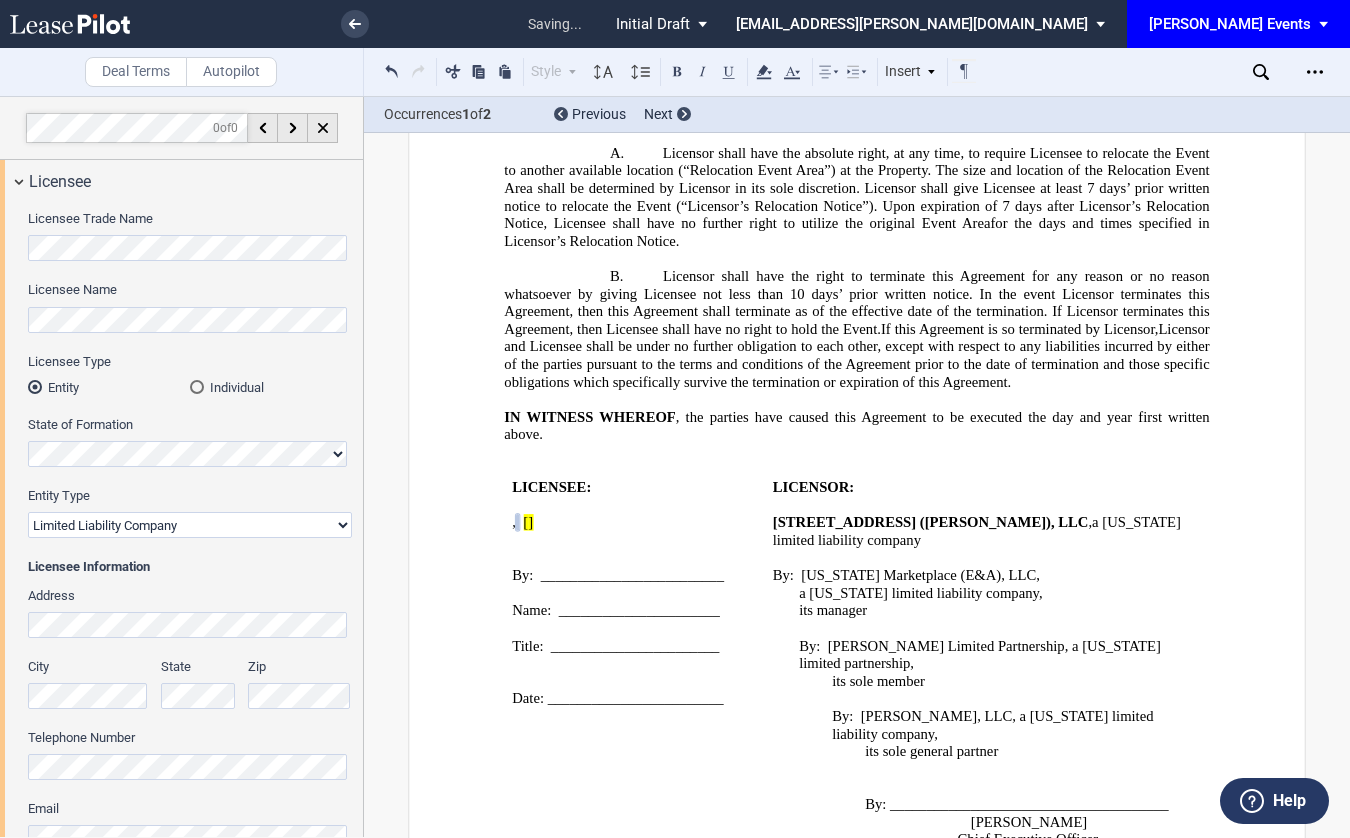 click on "Corporation
Limited Liability Company
General Partnership
Limited Partnership
Non-Profit Corporation
Other" at bounding box center (190, 525) 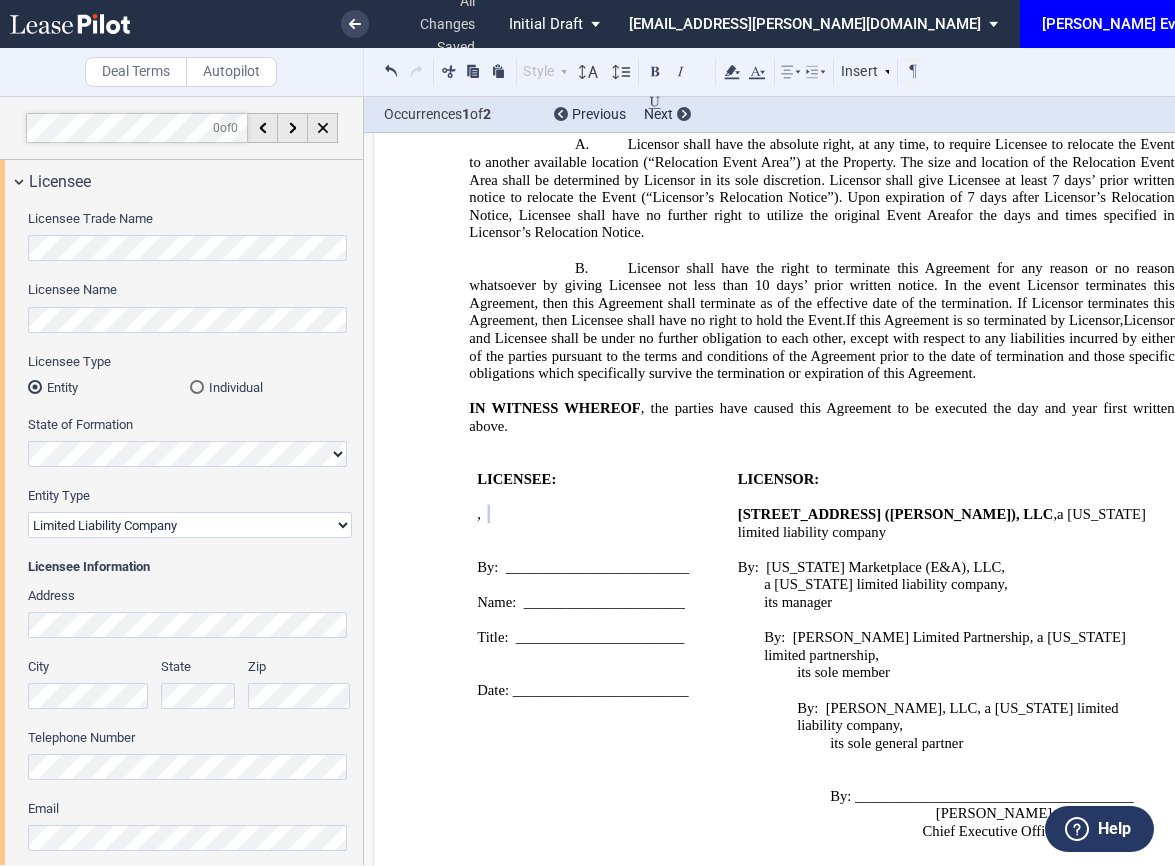 click on "Address
City
State
Zip
Telephone Number
Email
Attention" at bounding box center (190, 765) 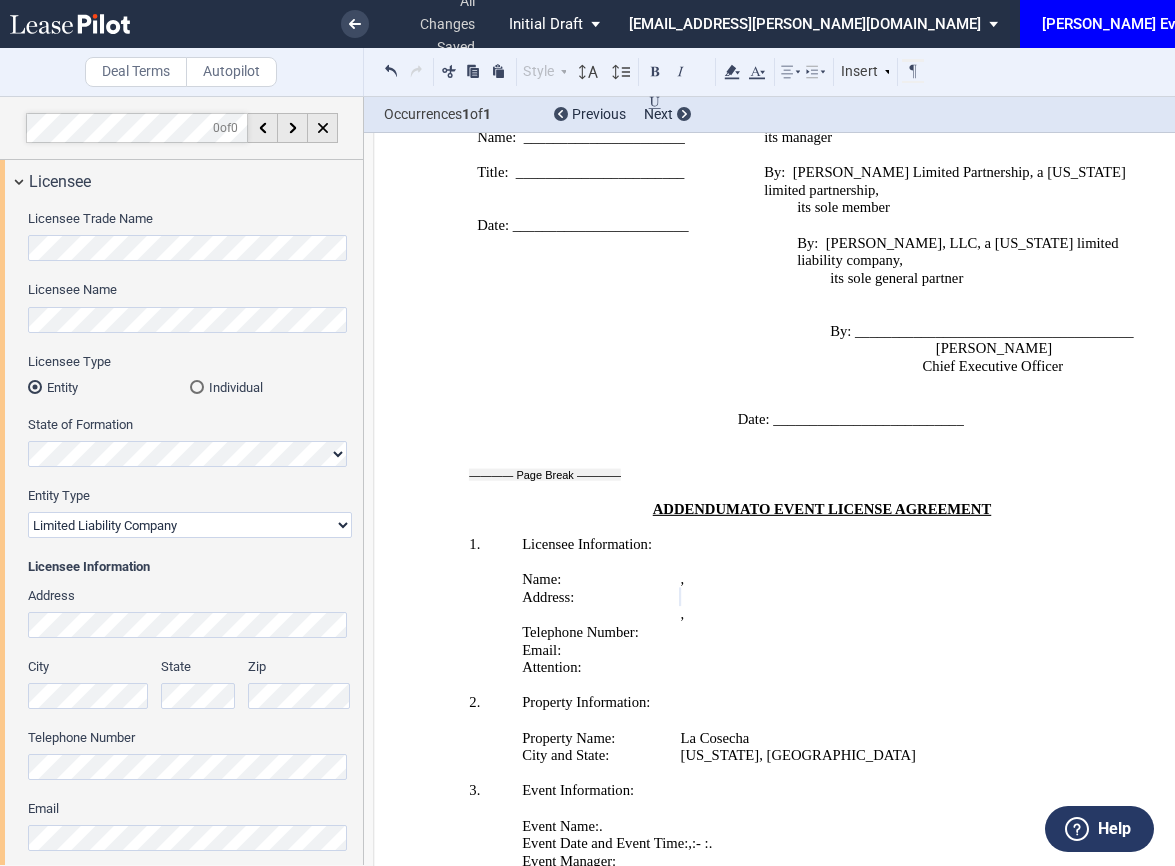scroll, scrollTop: 3451, scrollLeft: 0, axis: vertical 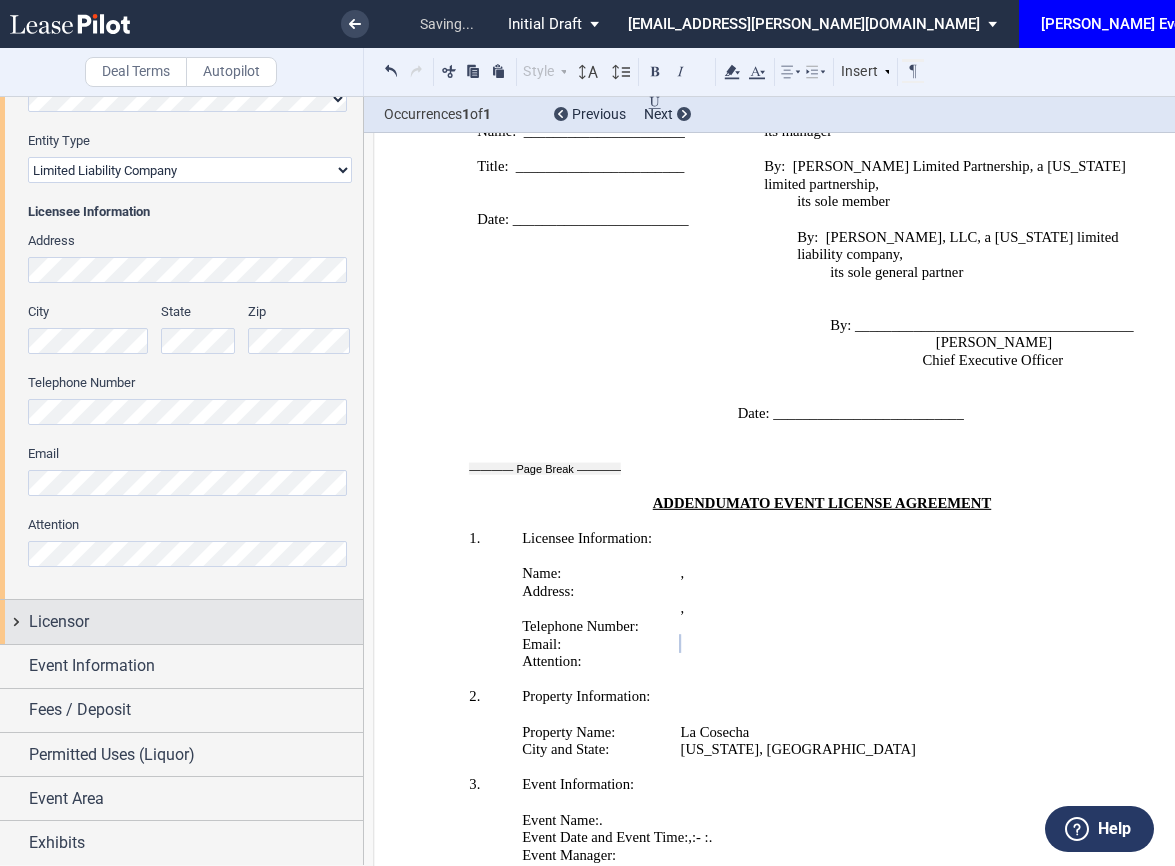 click on "Licensor" at bounding box center (59, 622) 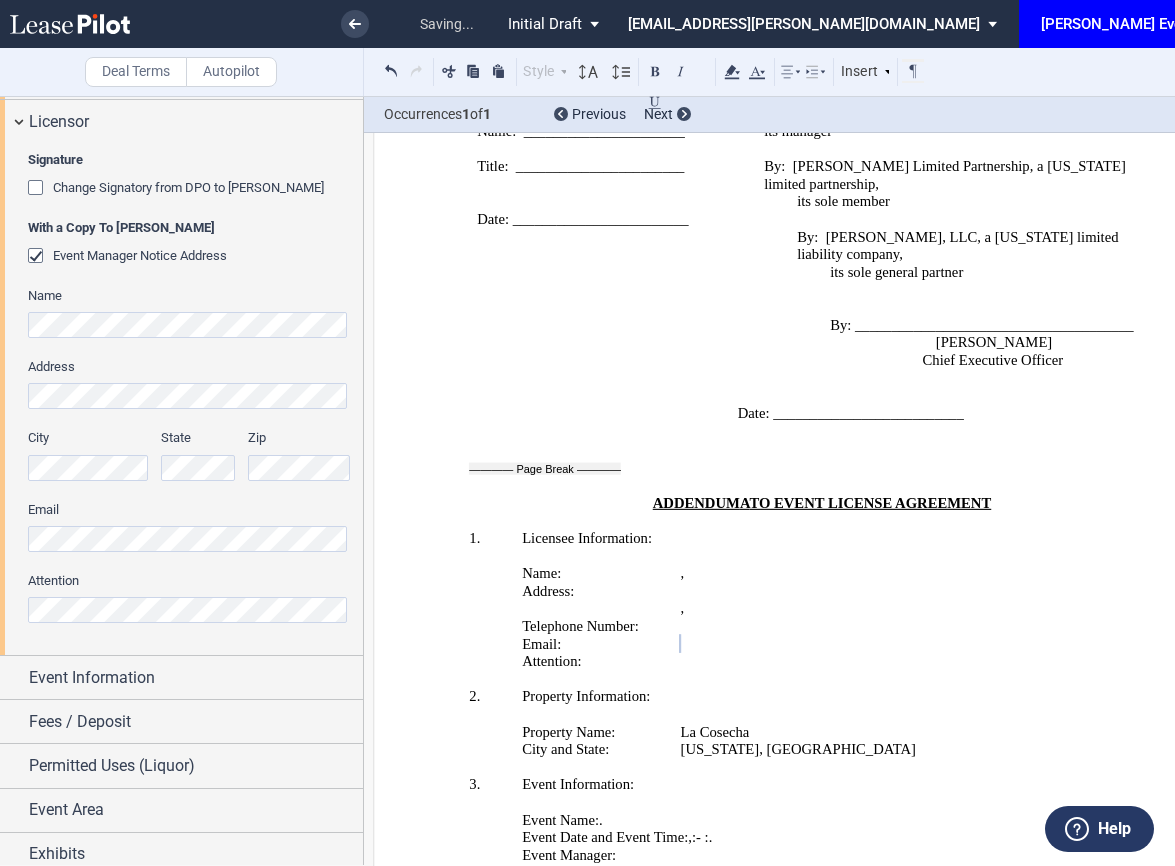 scroll, scrollTop: 861, scrollLeft: 0, axis: vertical 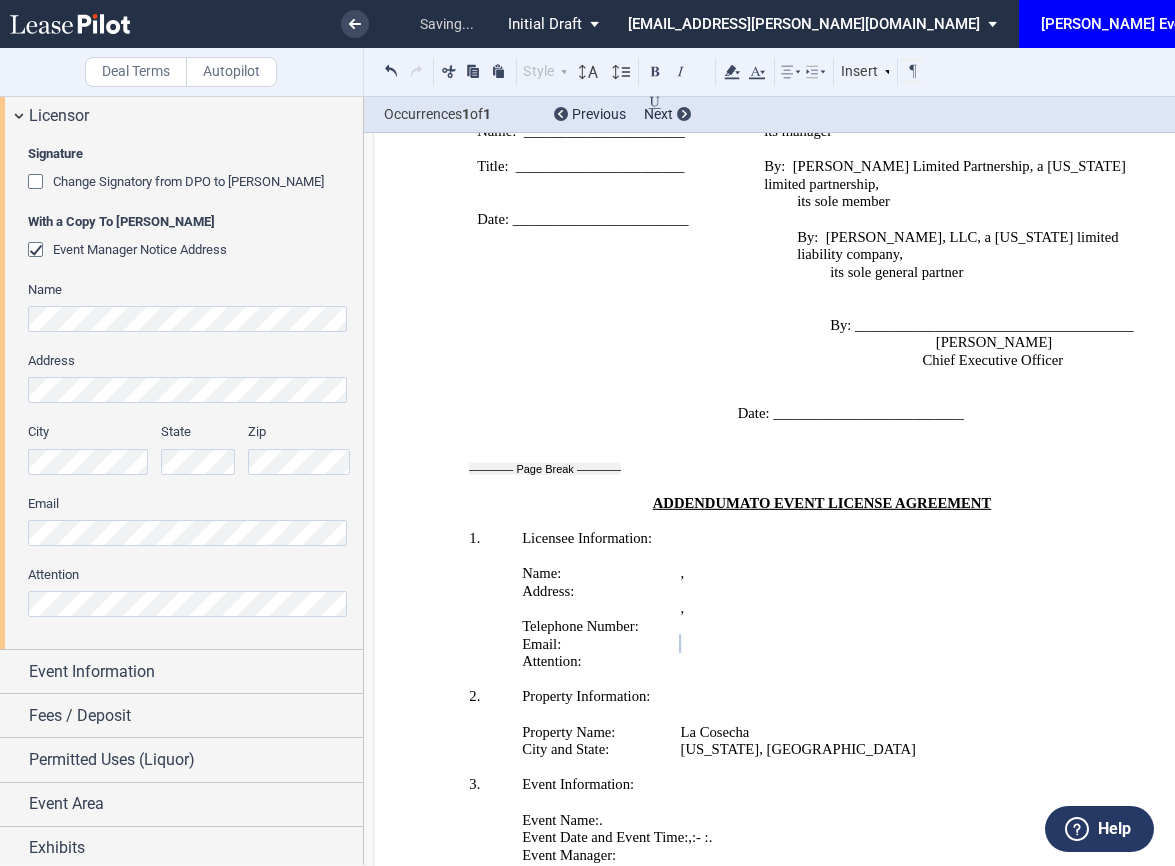 click on "Name
Address
City
State
Zip
Email
Attention" at bounding box center (190, 459) 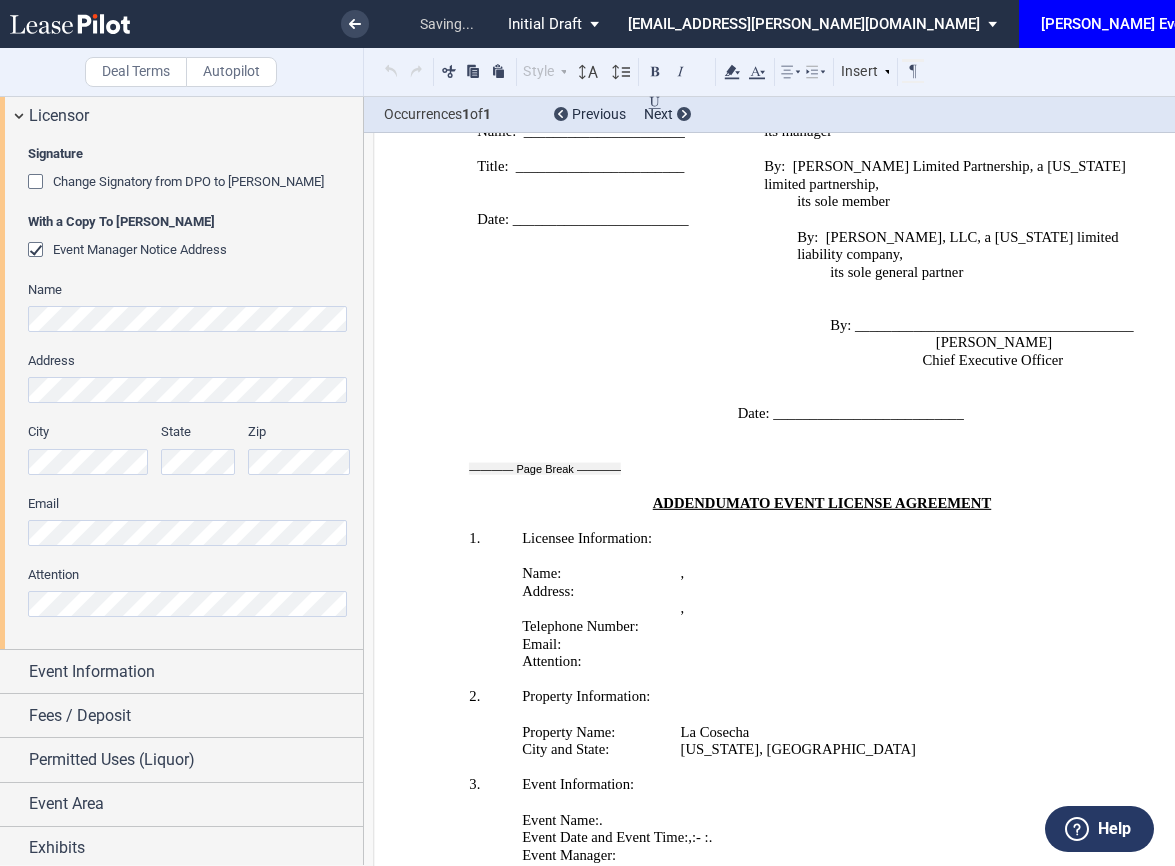 scroll, scrollTop: 2306, scrollLeft: 0, axis: vertical 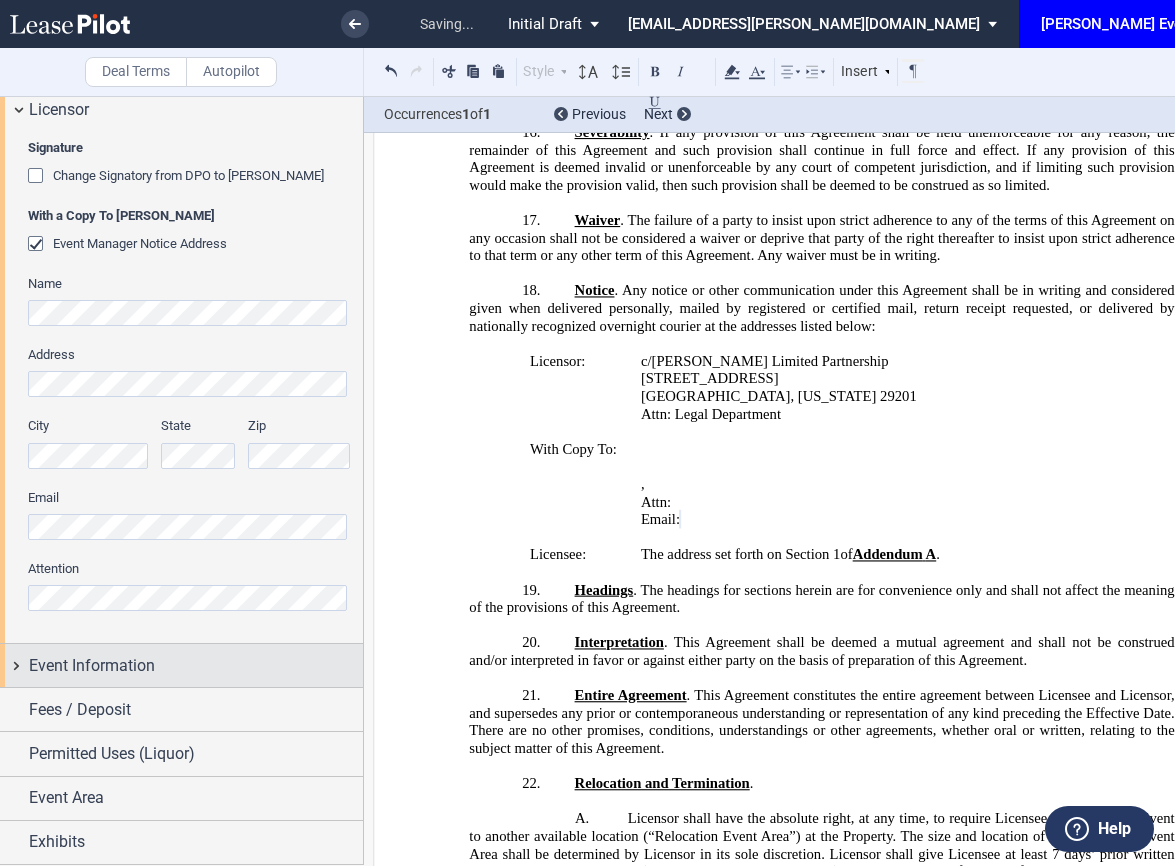 click on "Event Information" at bounding box center [196, 666] 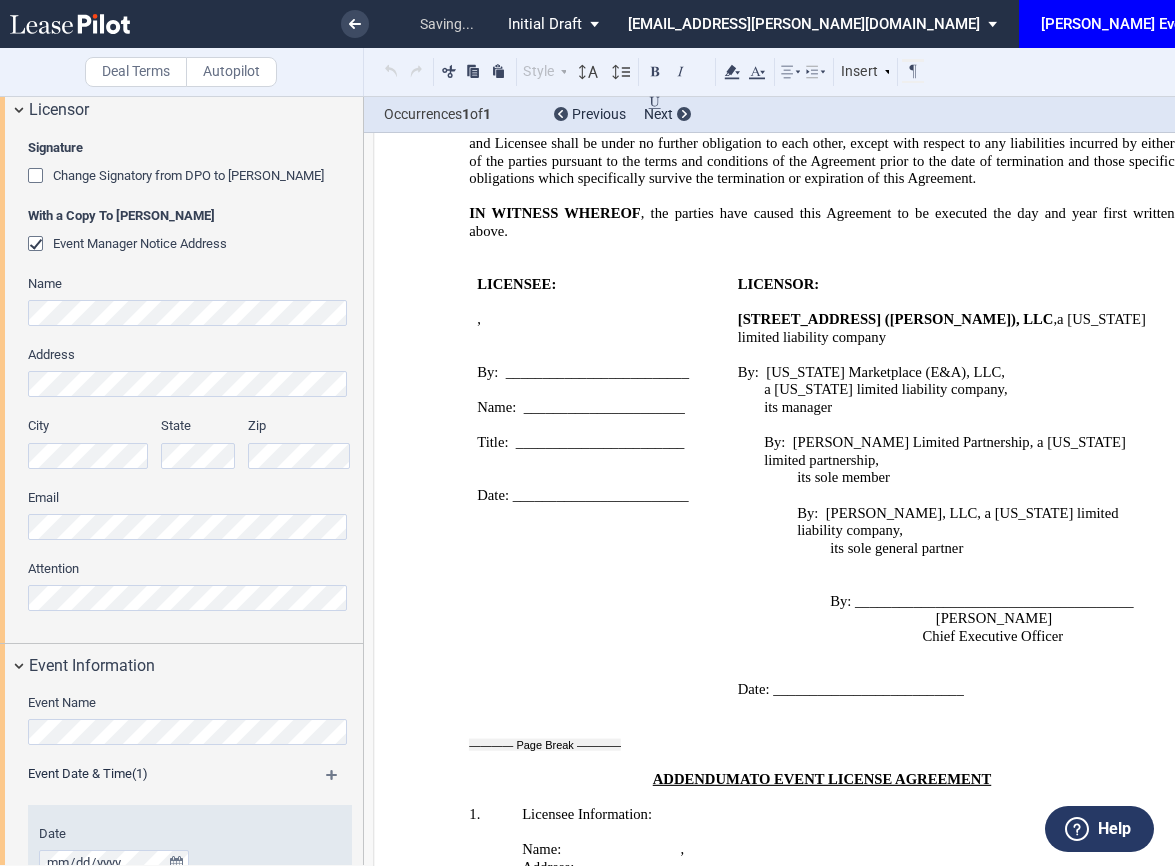 scroll, scrollTop: 3673, scrollLeft: 0, axis: vertical 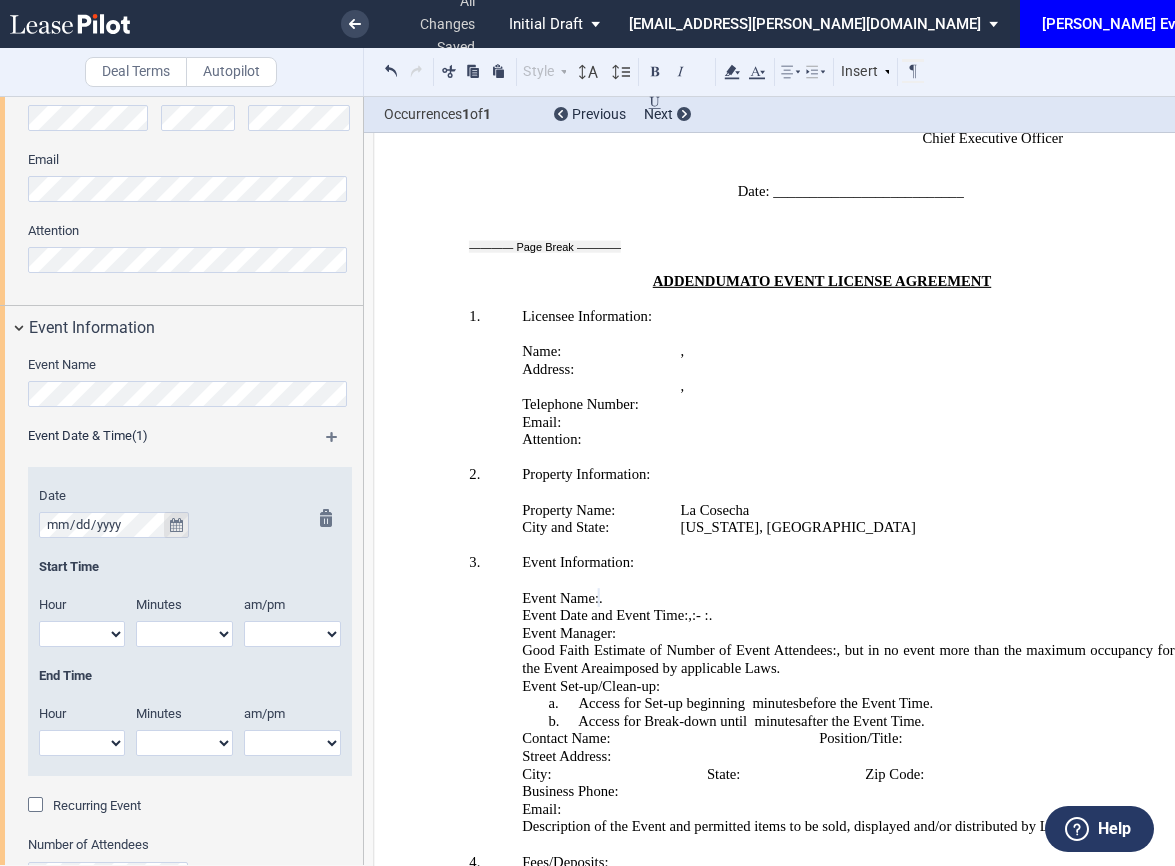 click 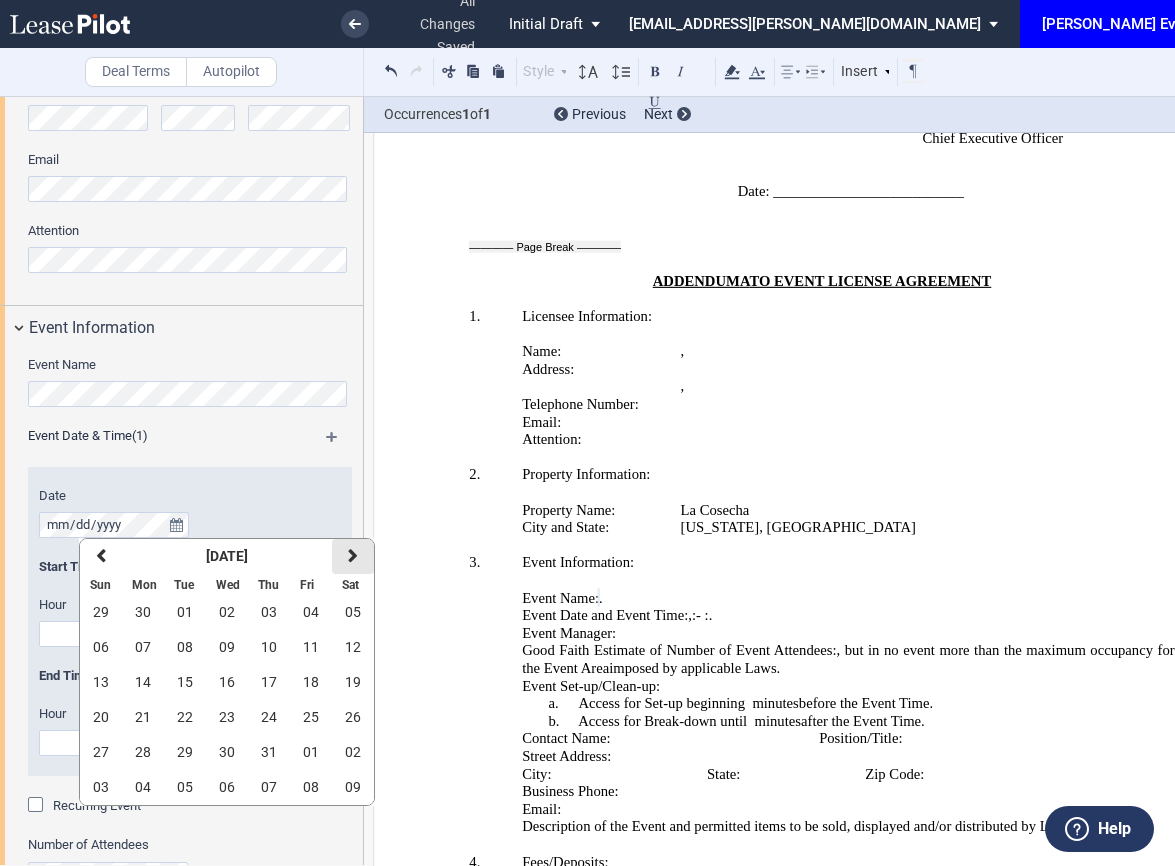 click on "next" at bounding box center [353, 556] 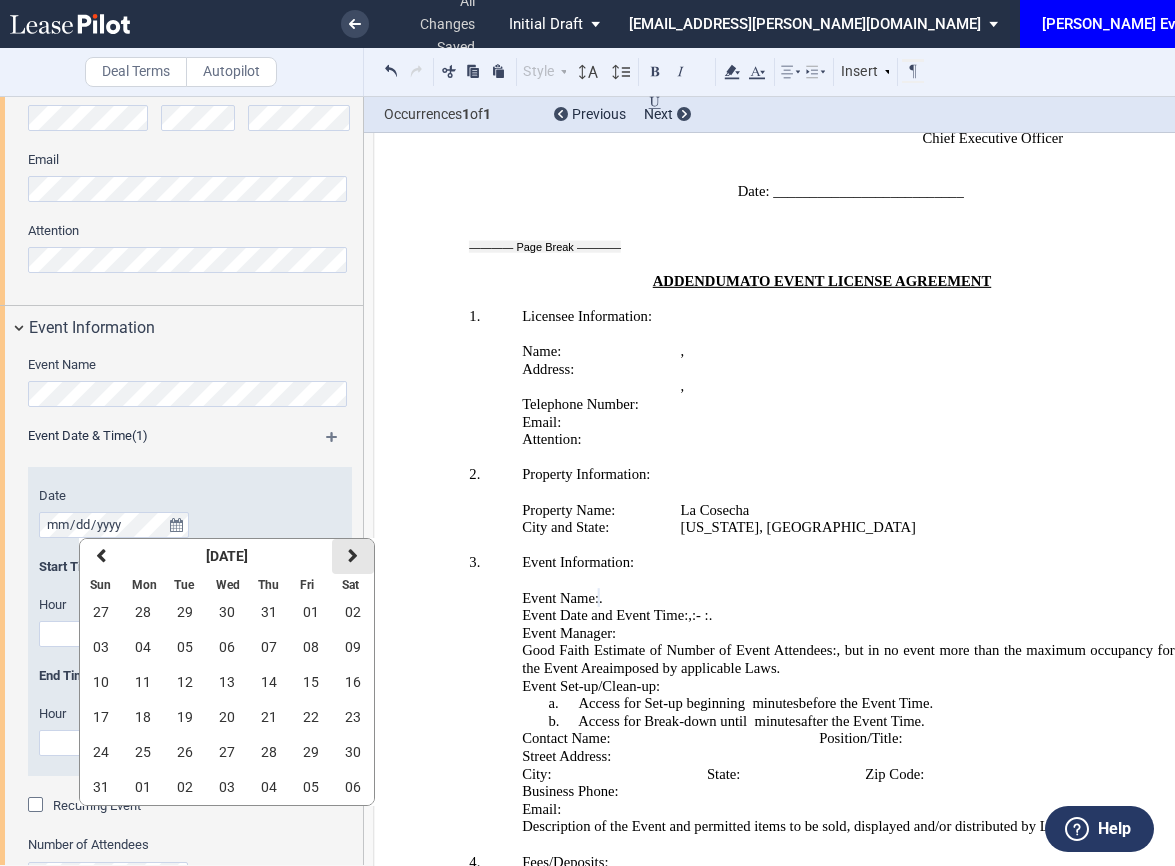 click on "next" at bounding box center [353, 556] 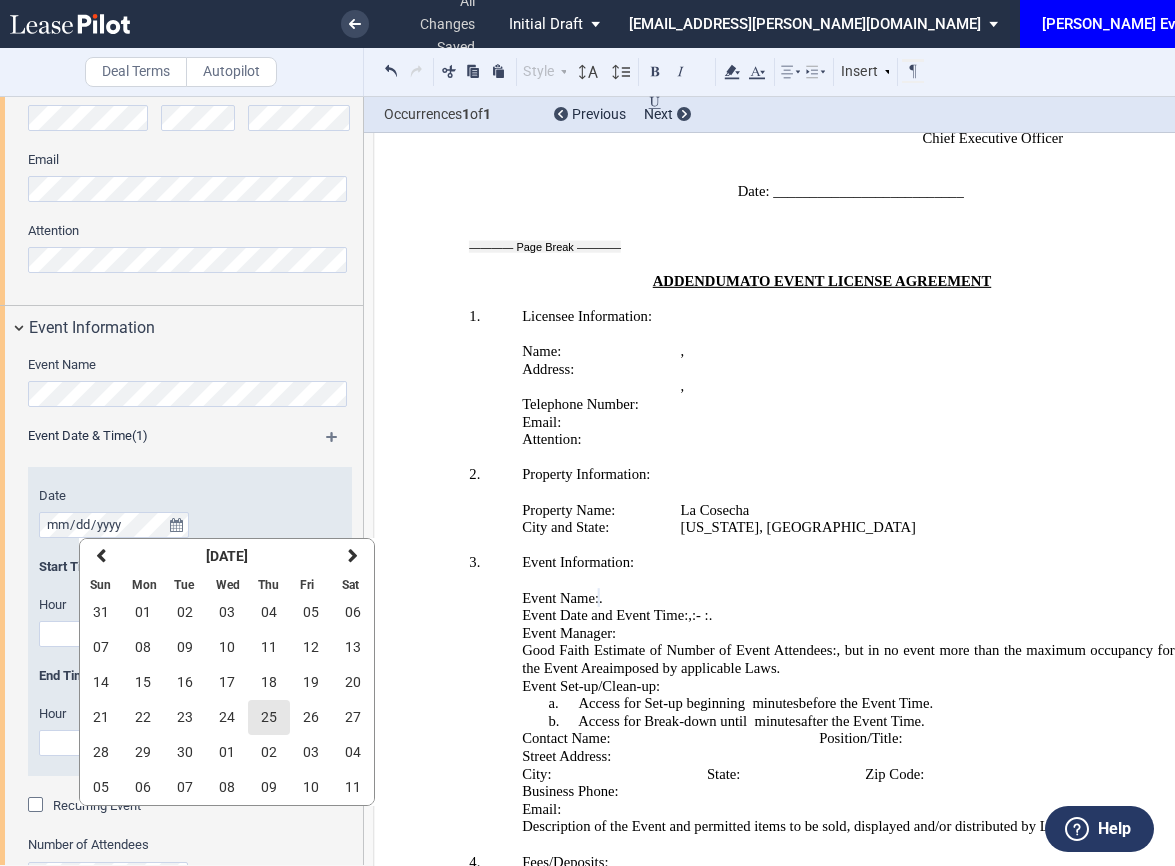 click on "25" at bounding box center [269, 717] 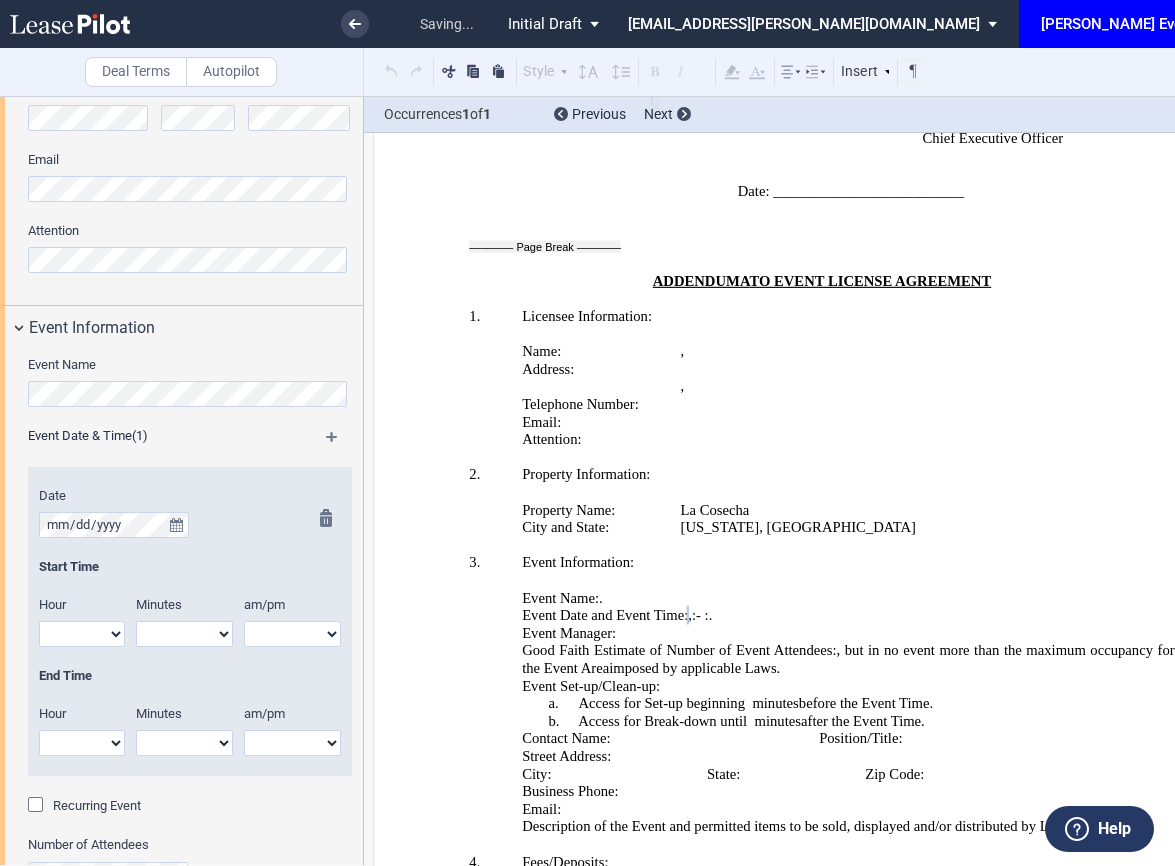 click on "1
2
3
4
5
6
7
8
9
10
11
12" at bounding box center [82, 634] 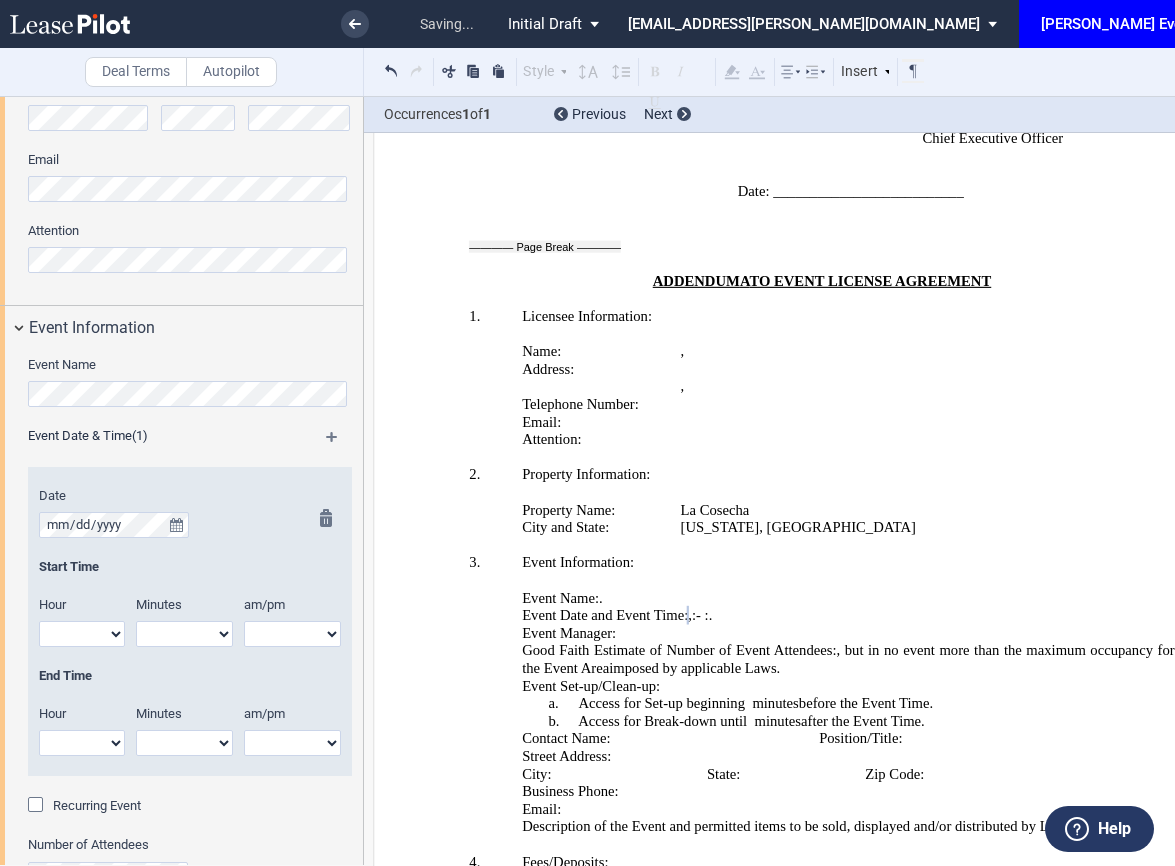 select on "6" 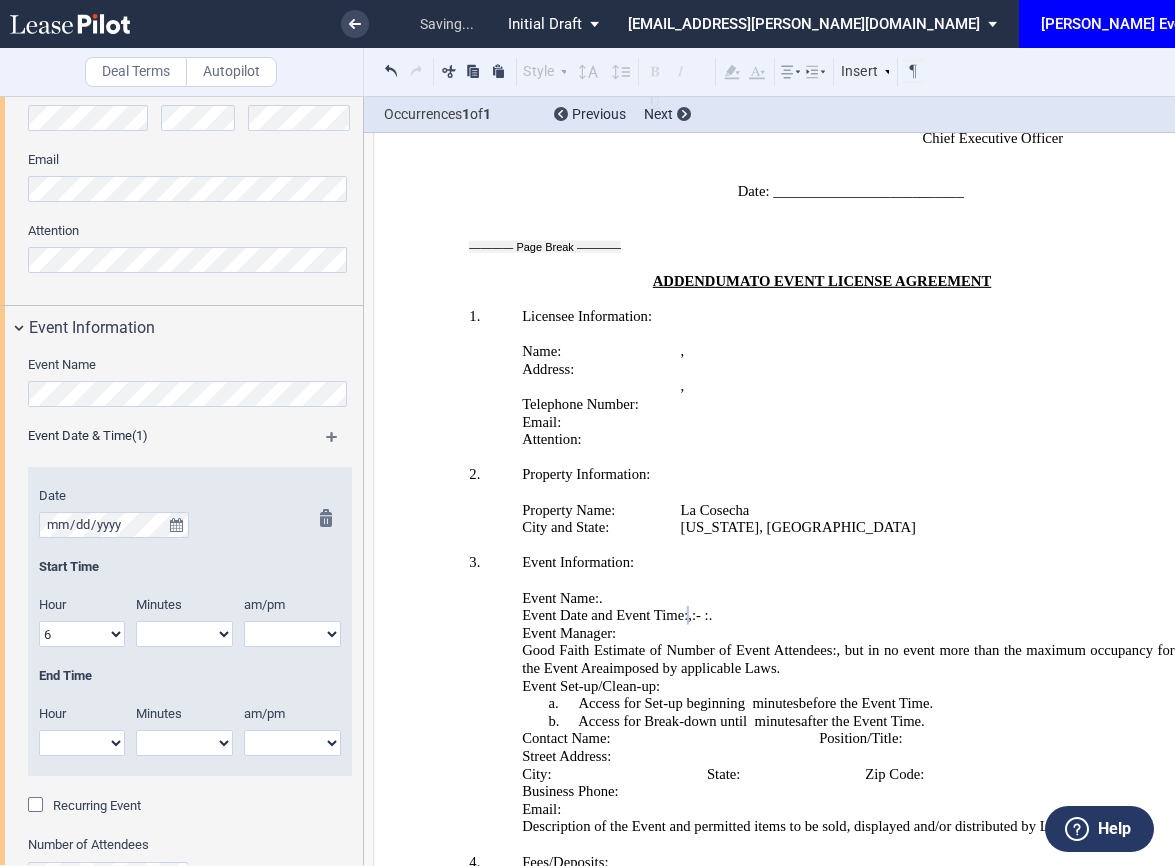 click on "1
2
3
4
5
6
7
8
9
10
11
12" at bounding box center [82, 634] 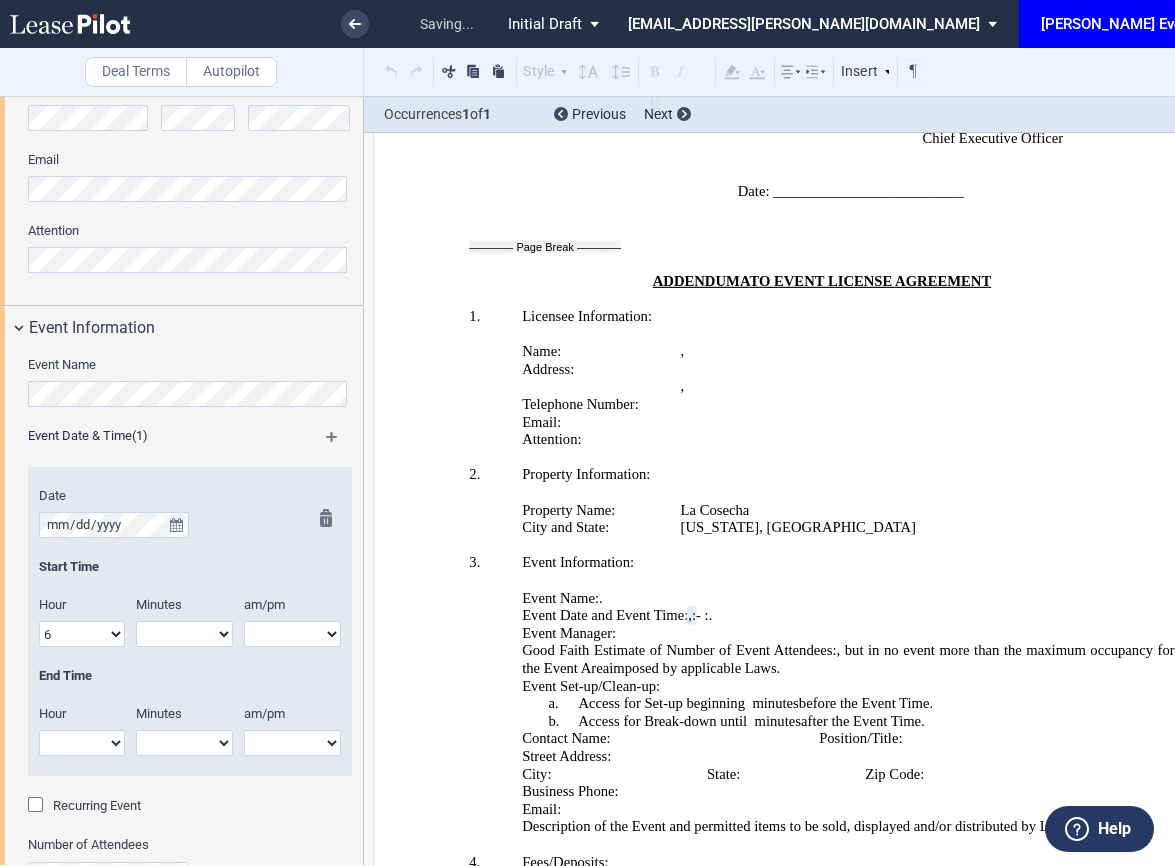 click on "00
05
10
15
20
25
30
35
40
45
50
55" at bounding box center [184, 634] 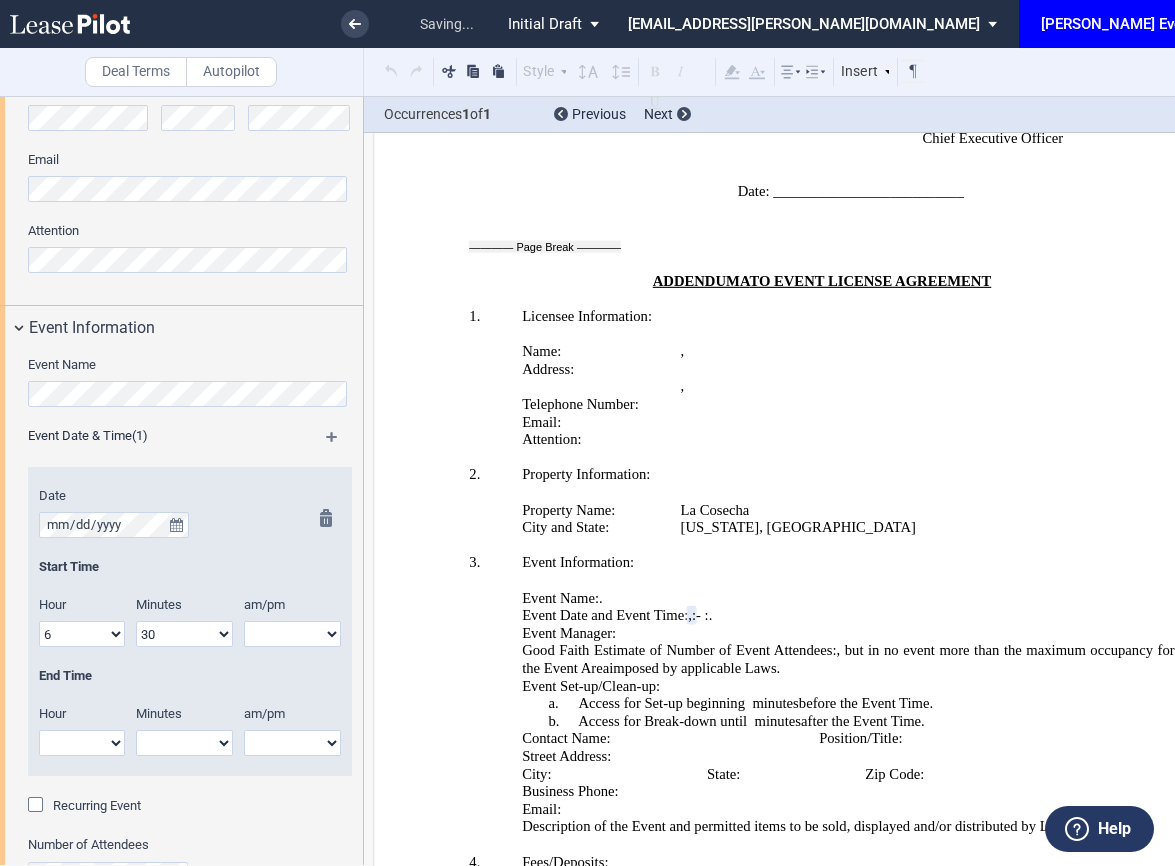 click on "00
05
10
15
20
25
30
35
40
45
50
55" at bounding box center [184, 634] 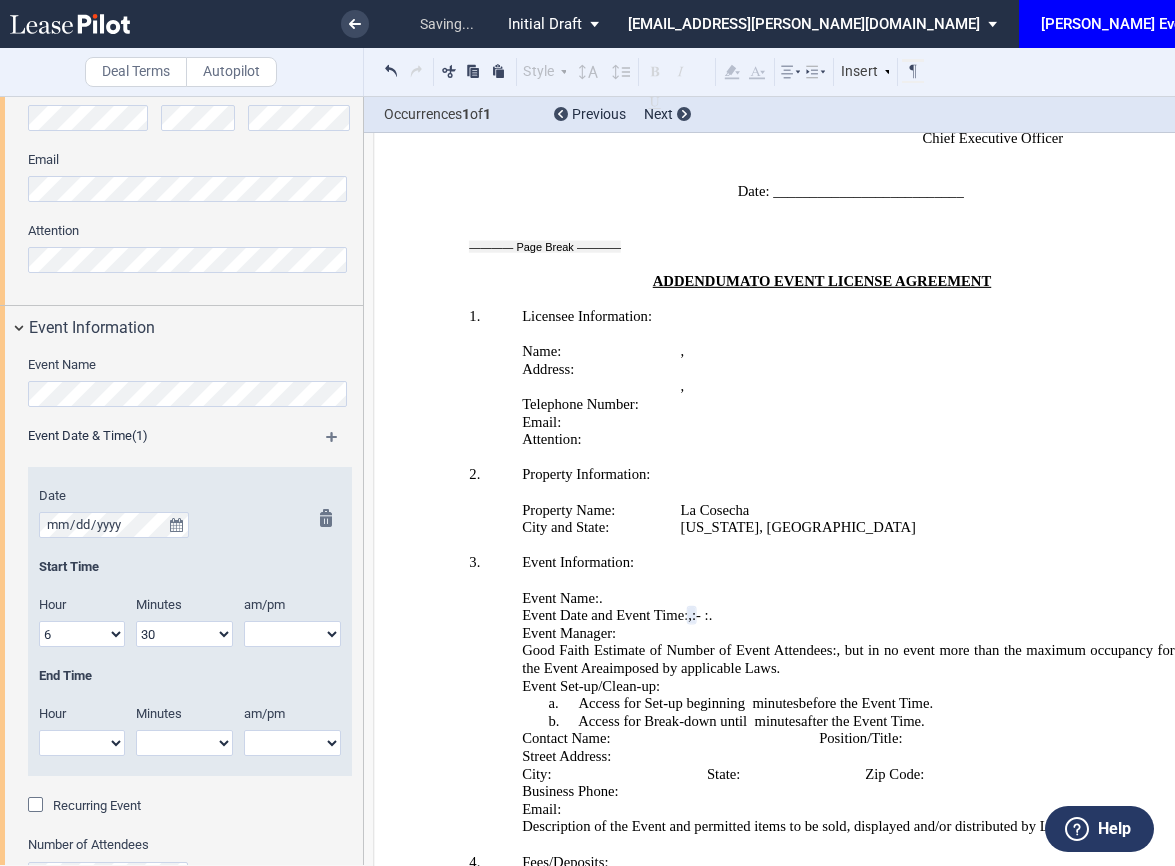 select on "pm" 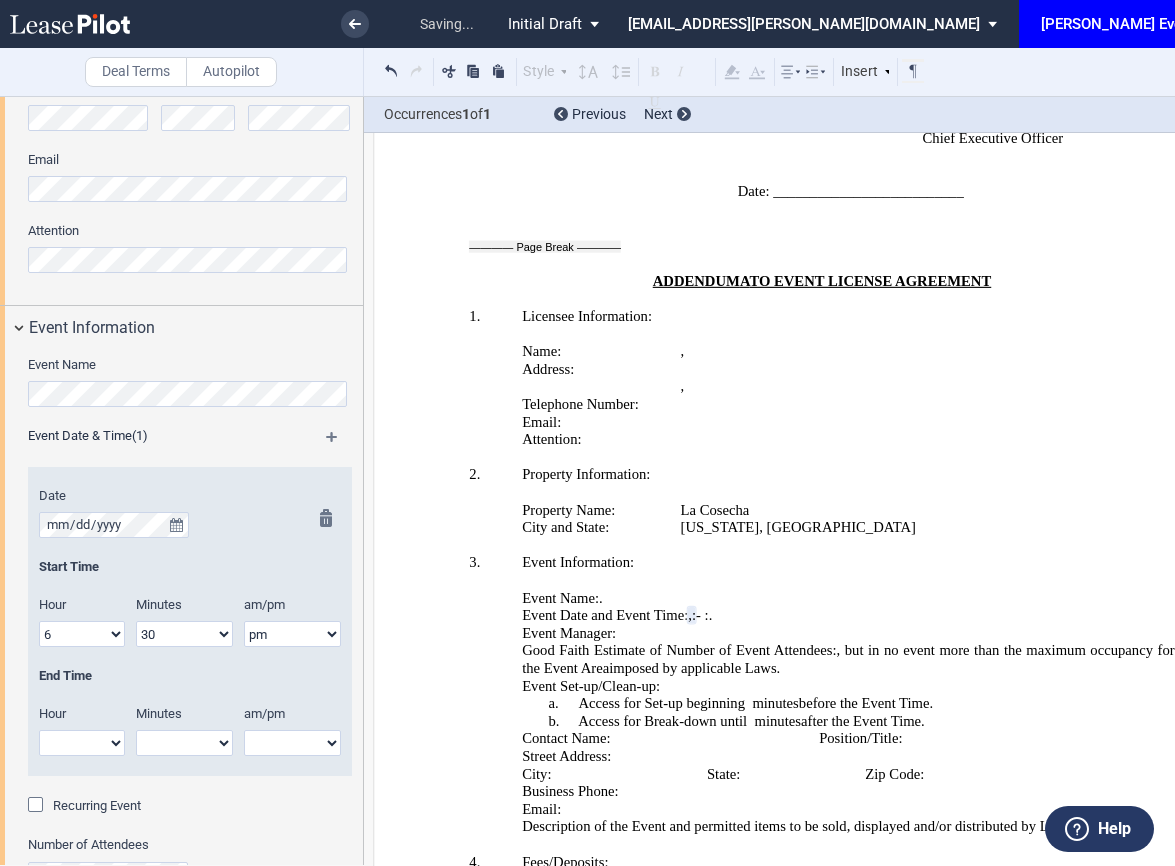 click on "am
pm" at bounding box center (292, 634) 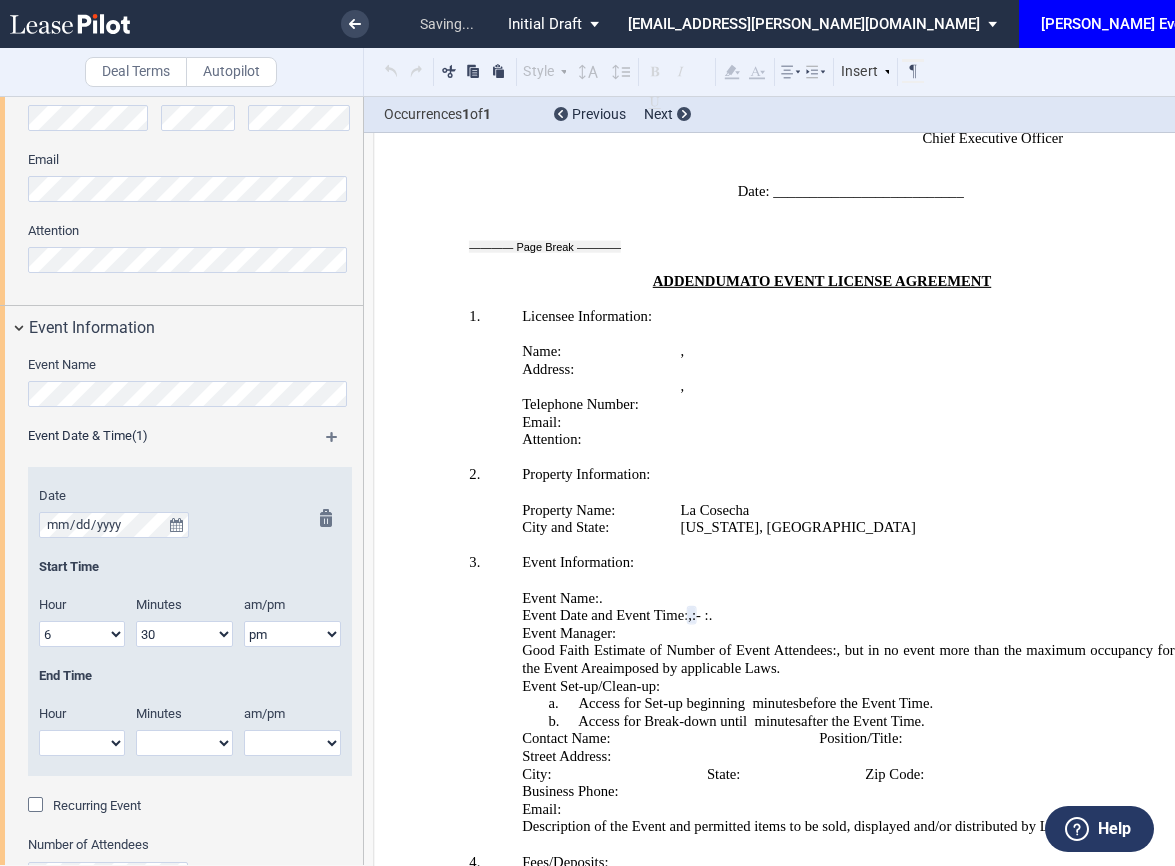 click on "1
2
3
4
5
6
7
8
9
10
11
12" at bounding box center (82, 743) 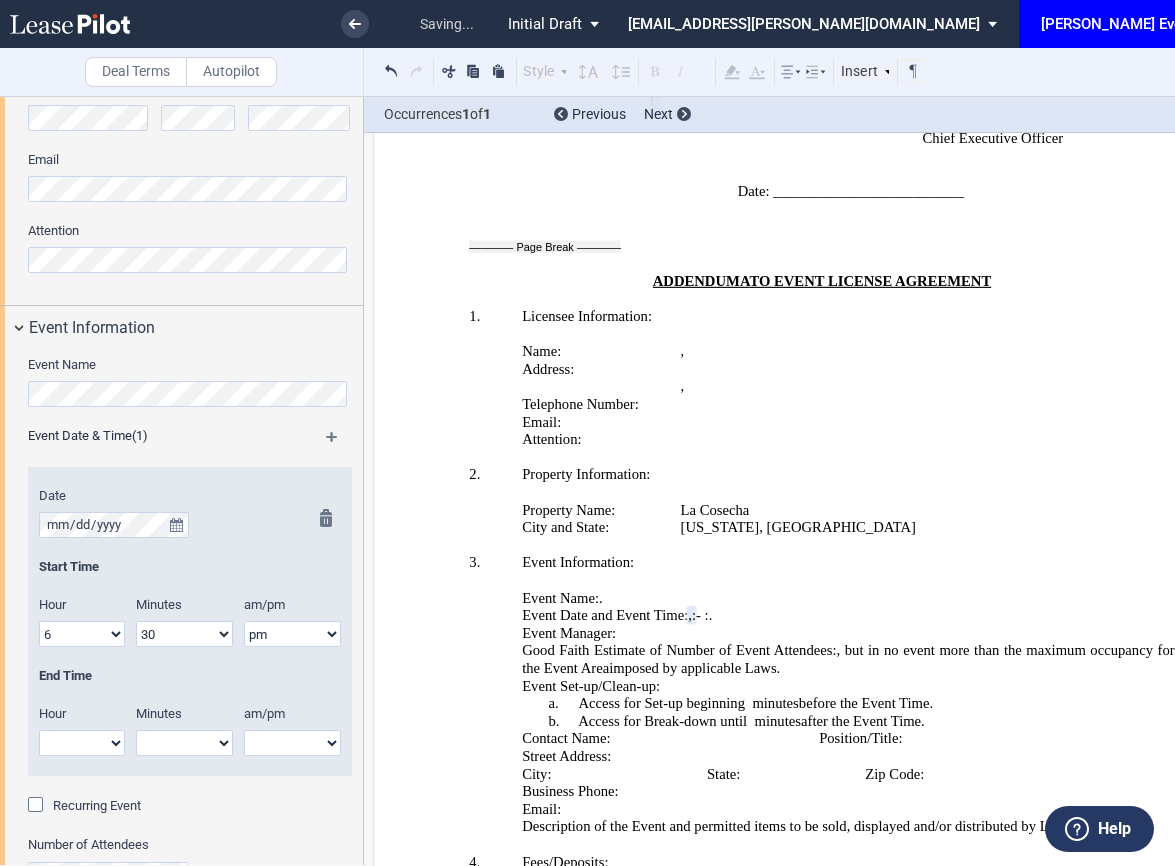 select on "9" 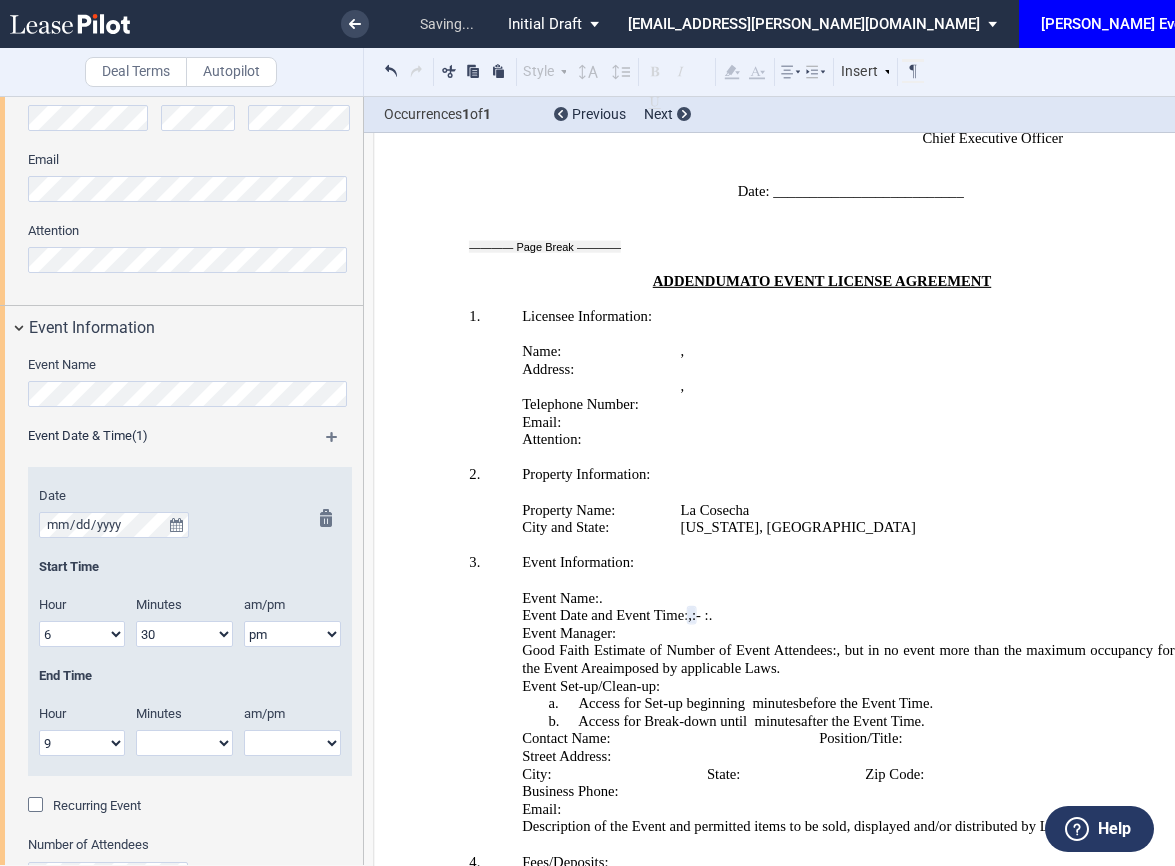 click on "1
2
3
4
5
6
7
8
9
10
11
12" at bounding box center [82, 743] 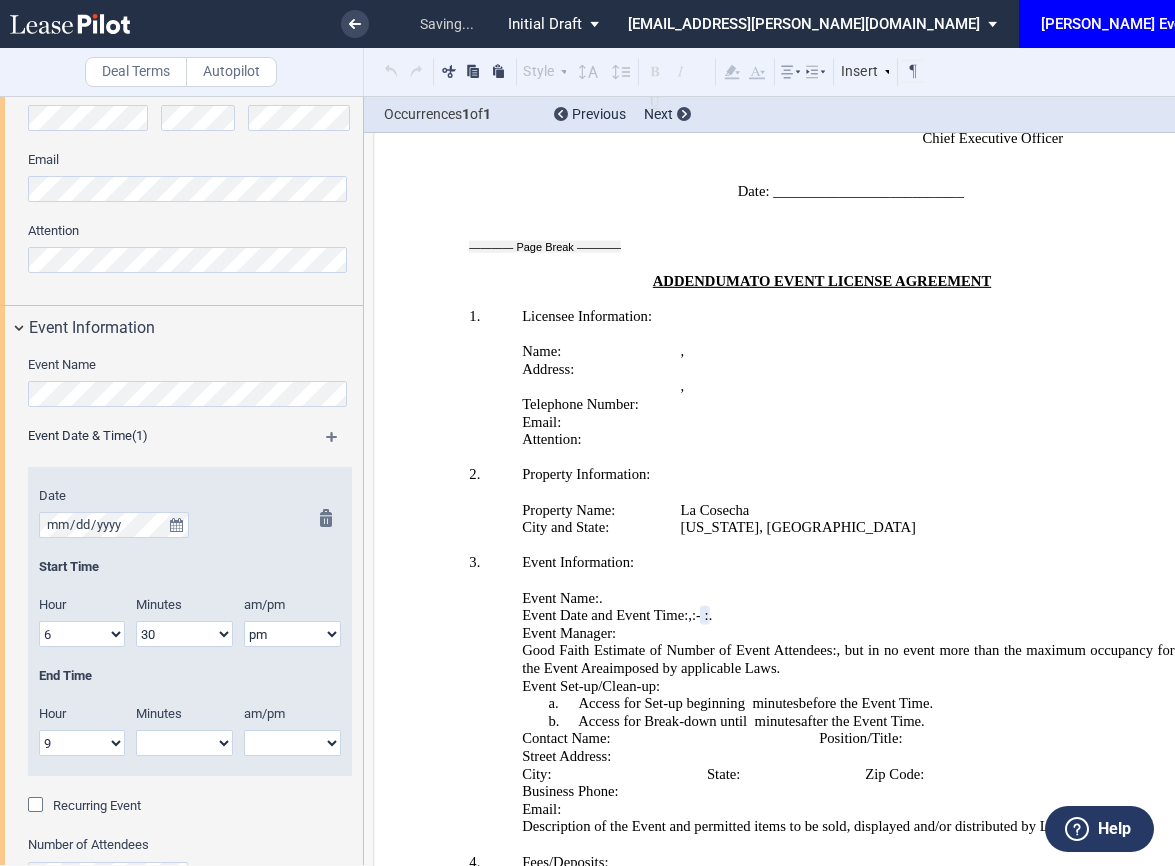 click on "00
05
10
15
20
25
30
35
40
45
50
55" at bounding box center (184, 743) 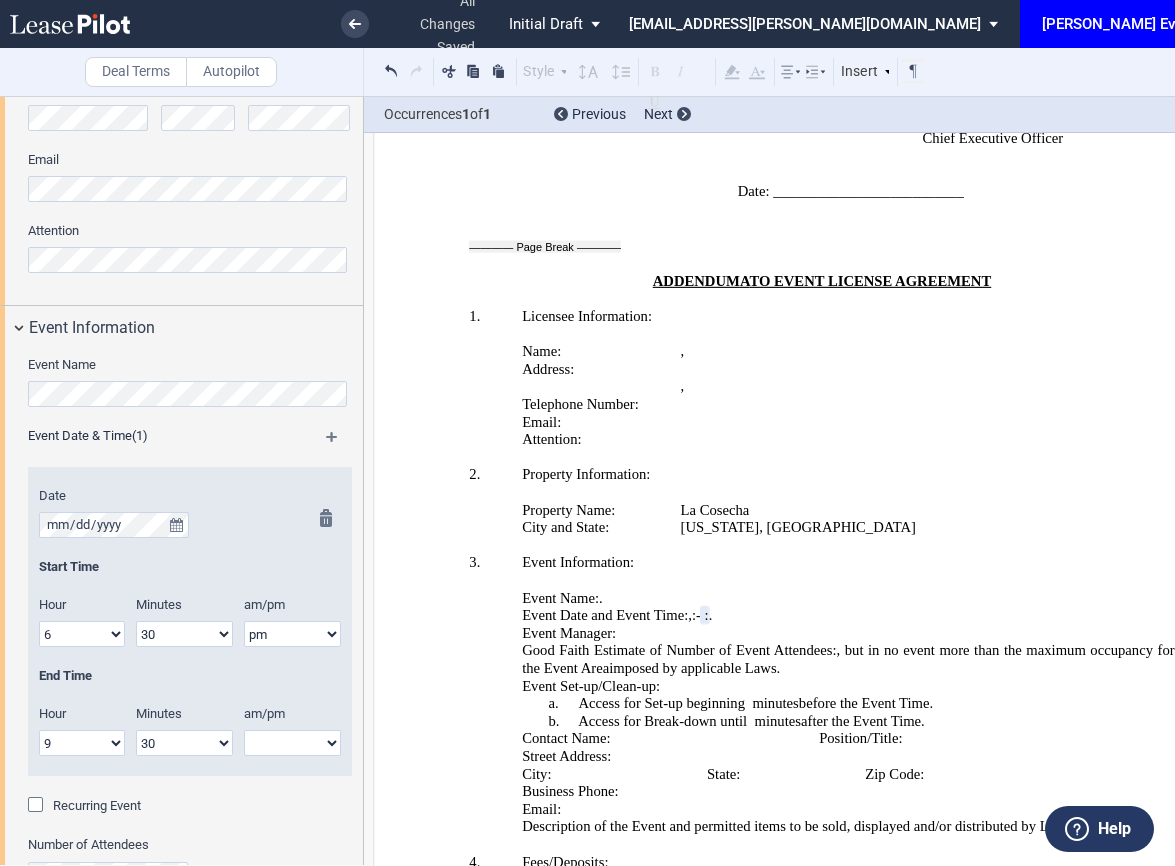 click on "00
05
10
15
20
25
30
35
40
45
50
55" at bounding box center [184, 743] 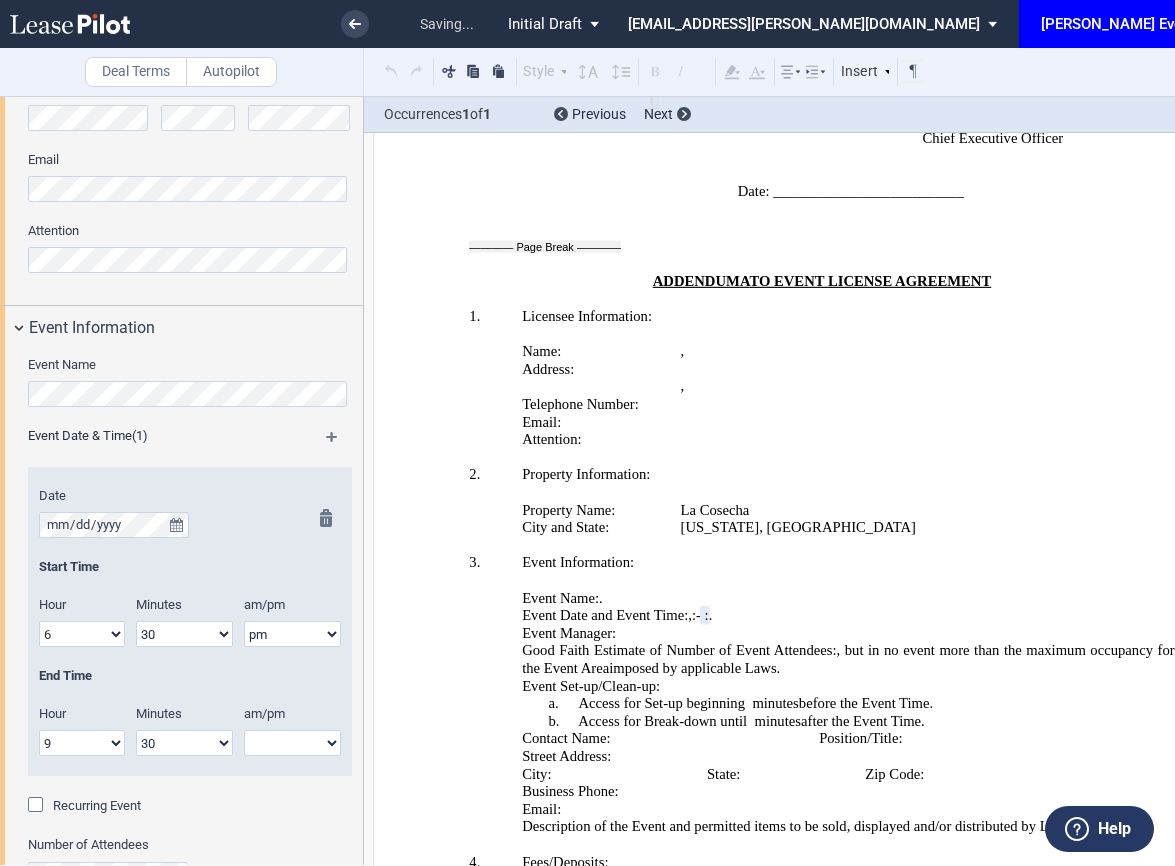 click on "am
pm" at bounding box center (292, 743) 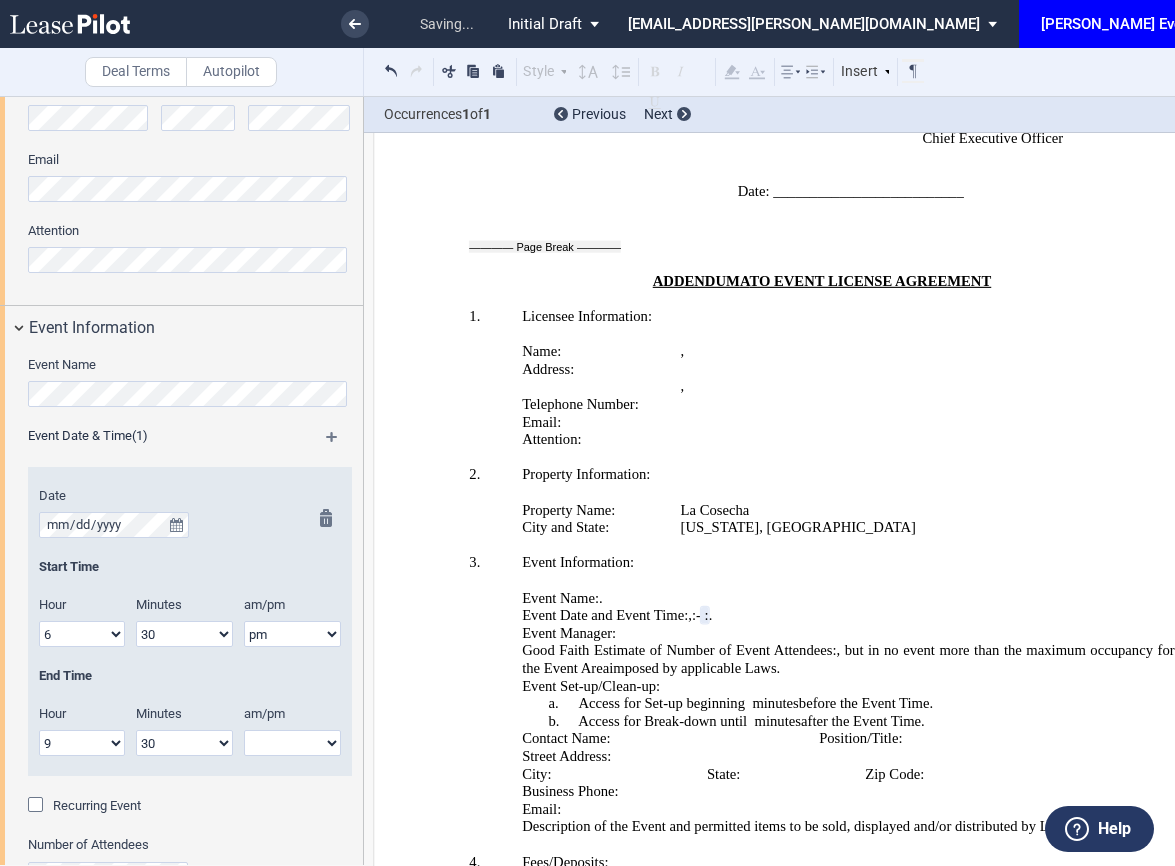 click on "00
05
10
15
20
25
30
35
40
45
50
55" at bounding box center (184, 743) 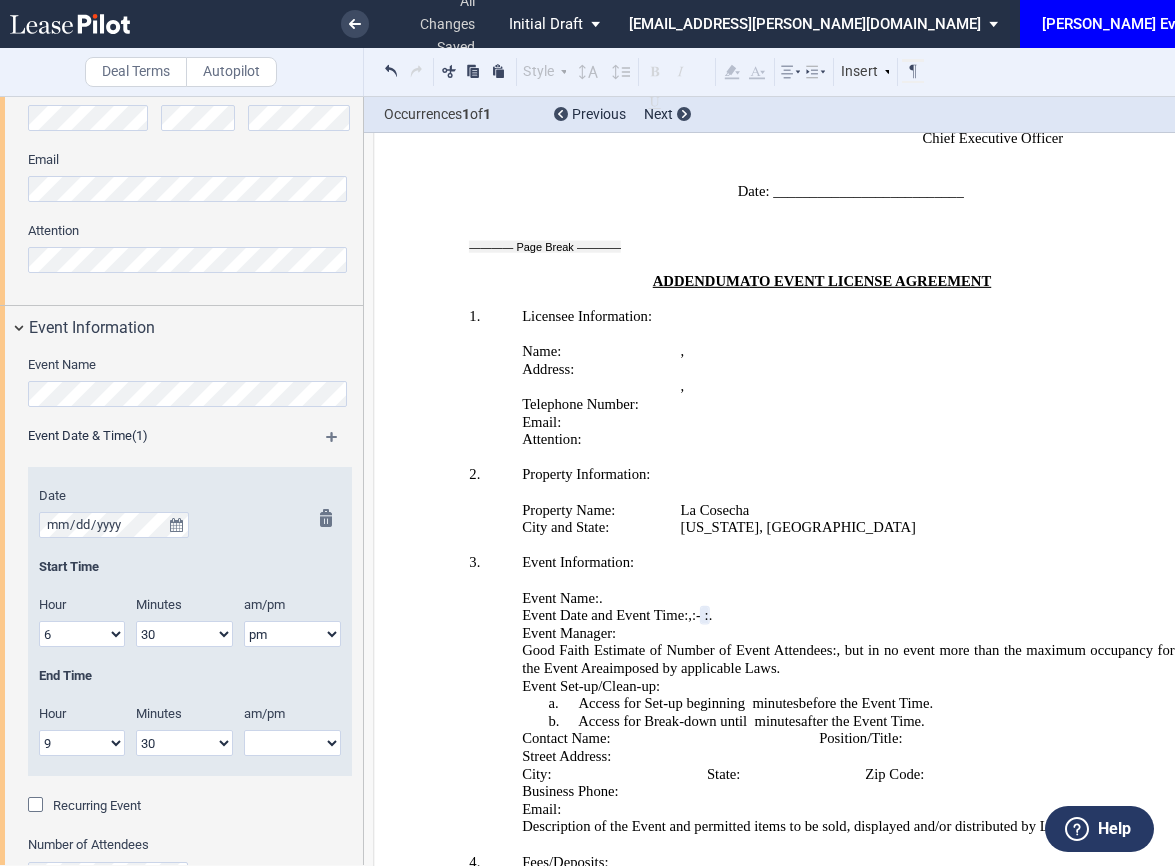 select on "00" 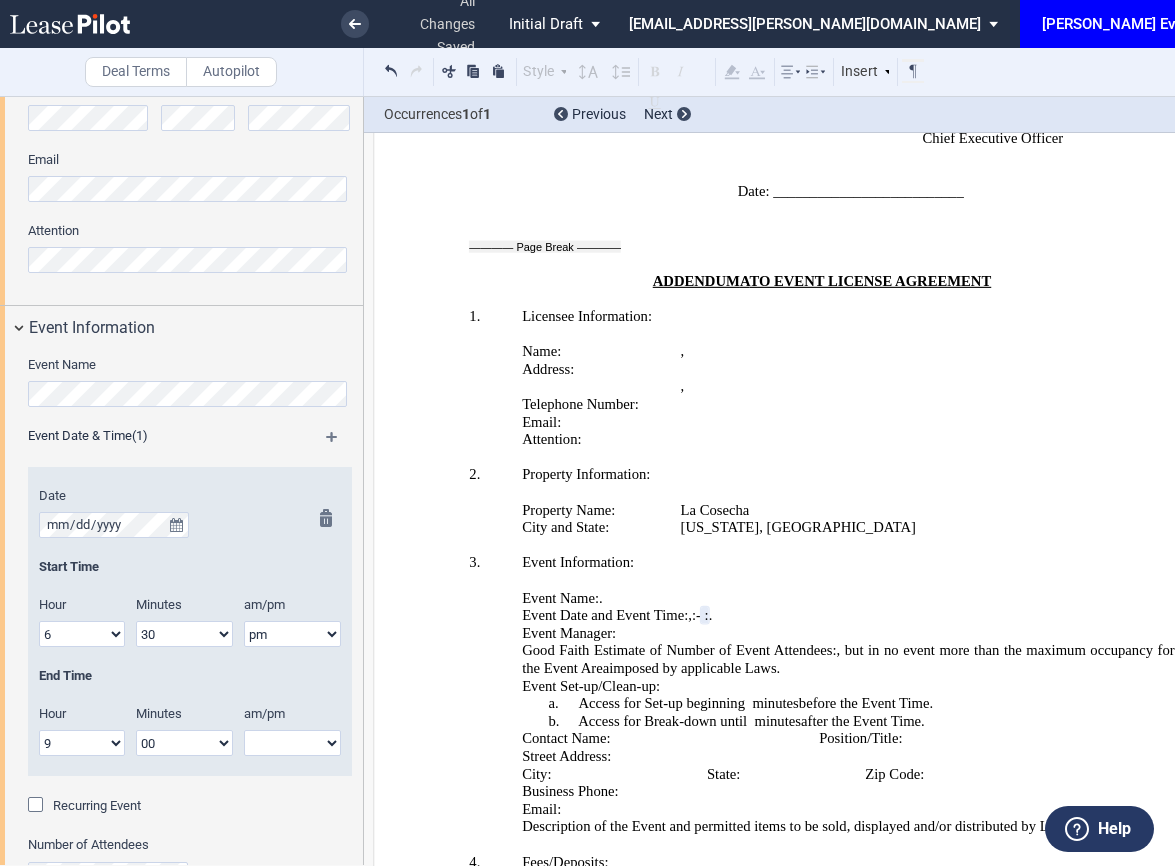 click on "00
05
10
15
20
25
30
35
40
45
50
55" at bounding box center (184, 743) 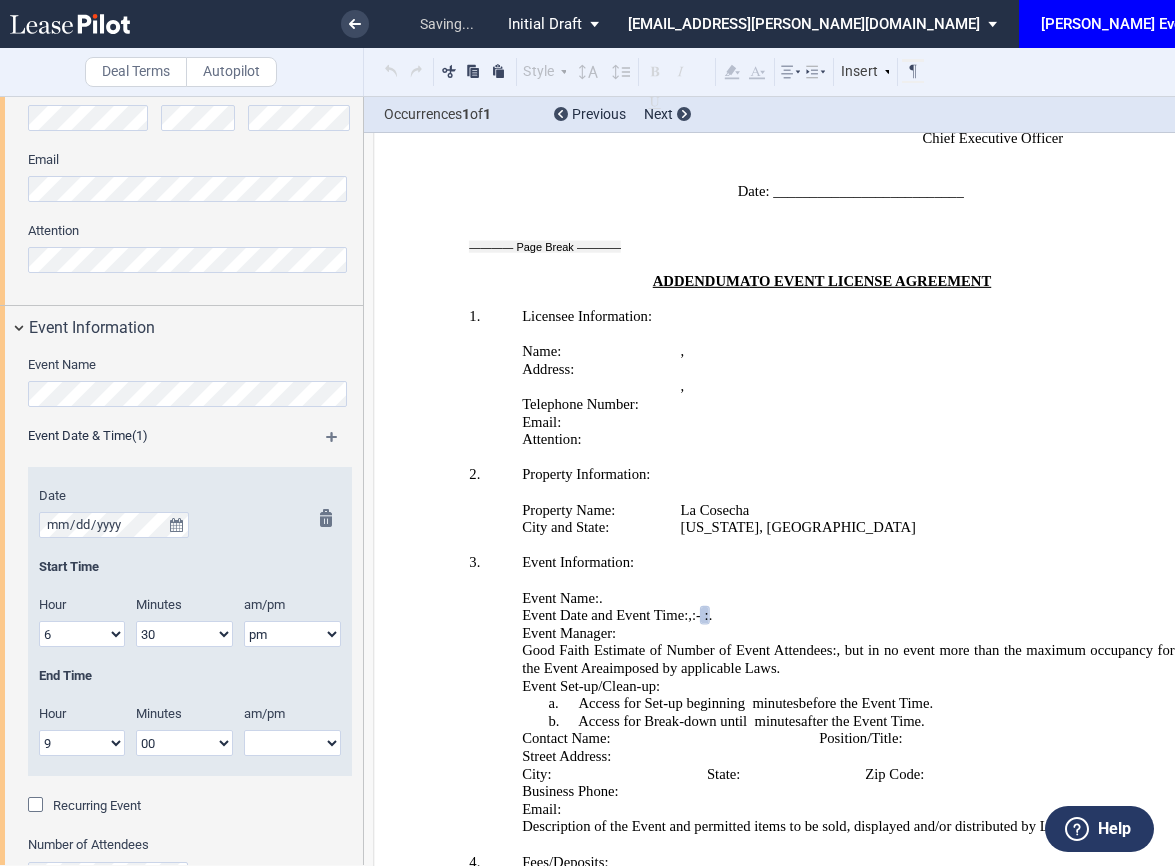 click on "am
pm" at bounding box center (292, 743) 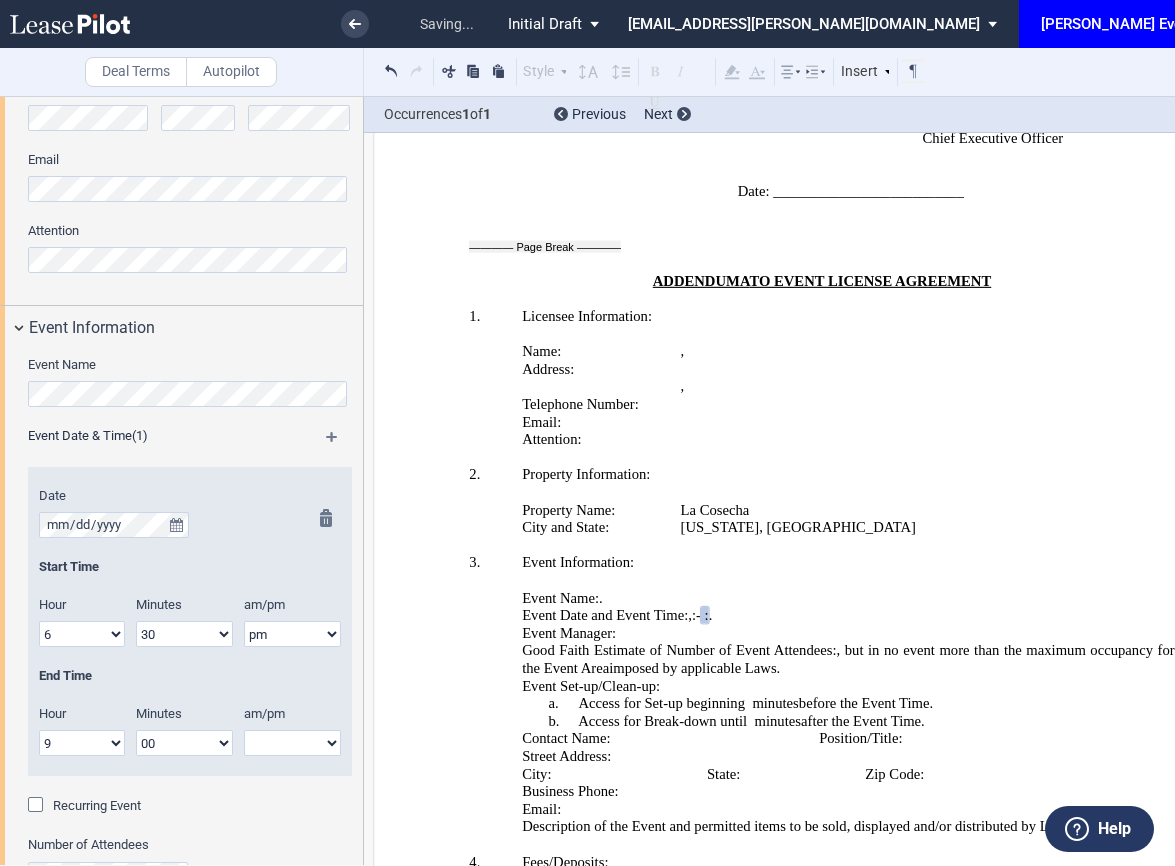 select on "pm" 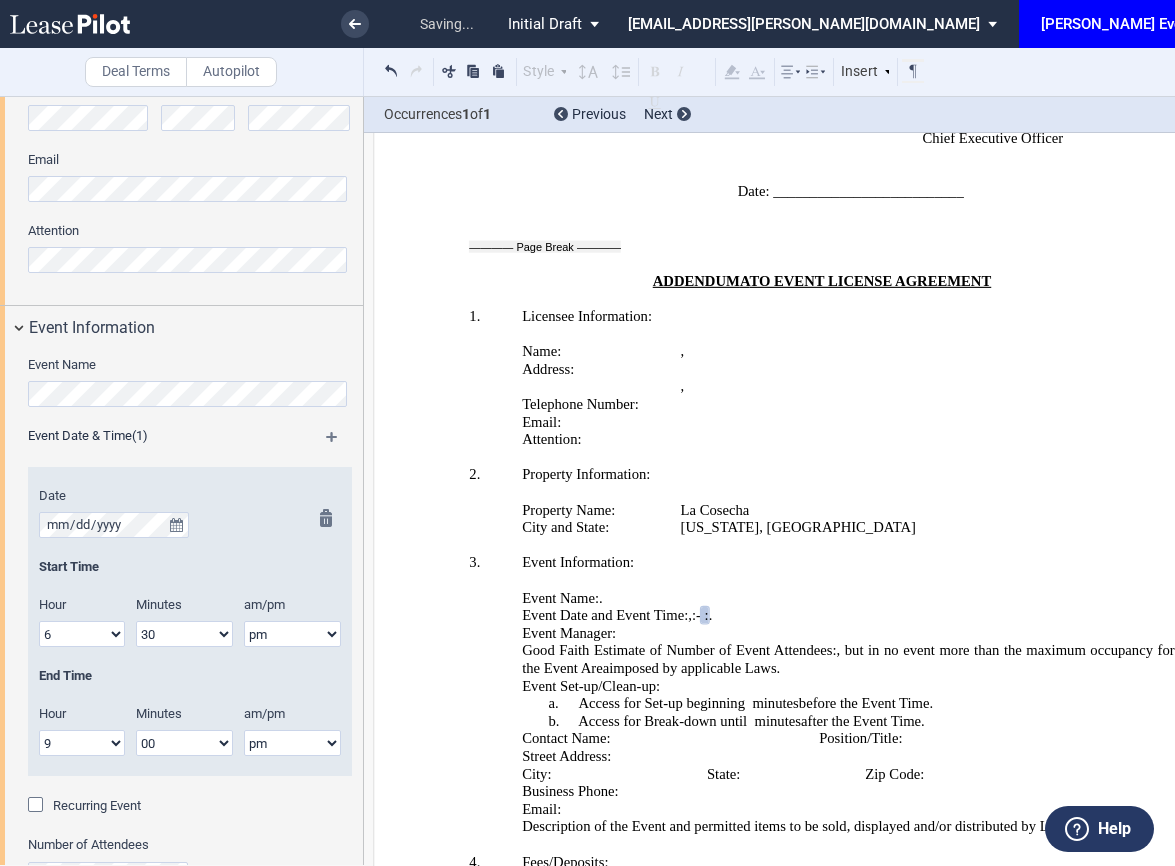 click on "am
pm" at bounding box center [292, 743] 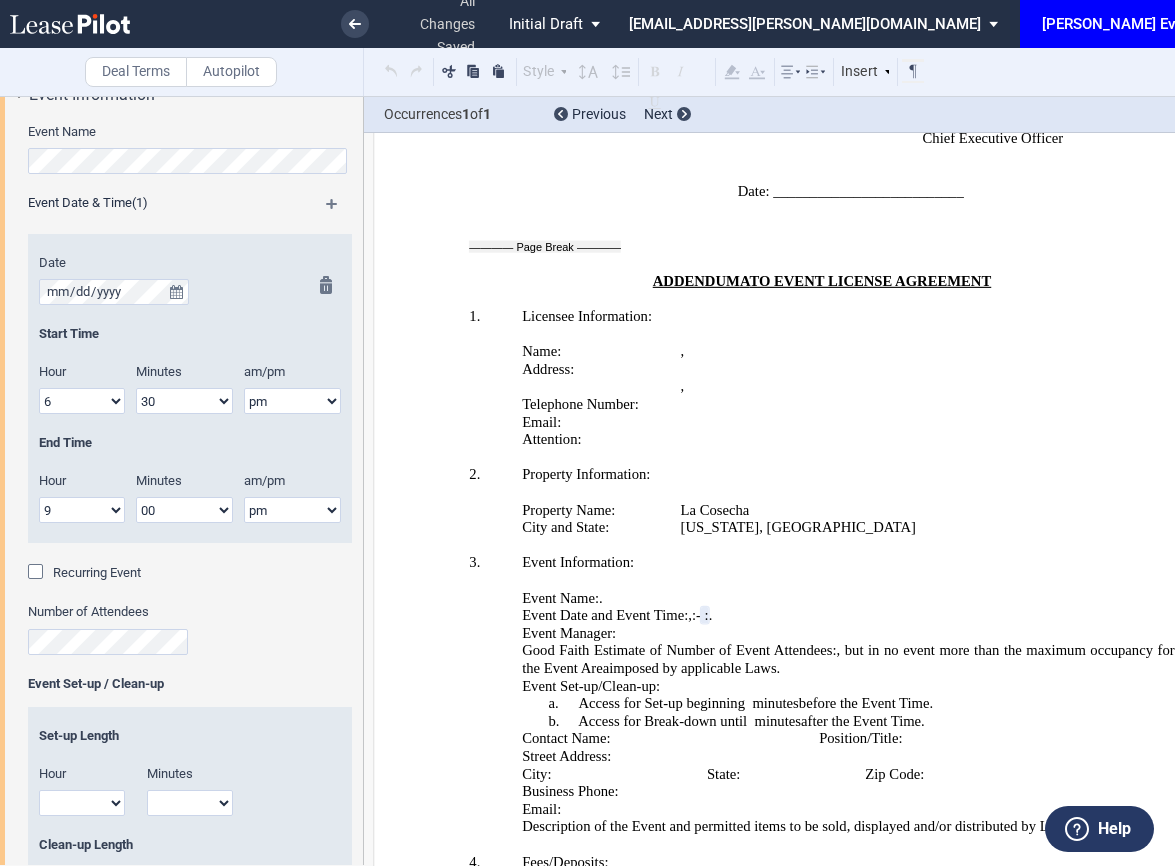 scroll, scrollTop: 1457, scrollLeft: 0, axis: vertical 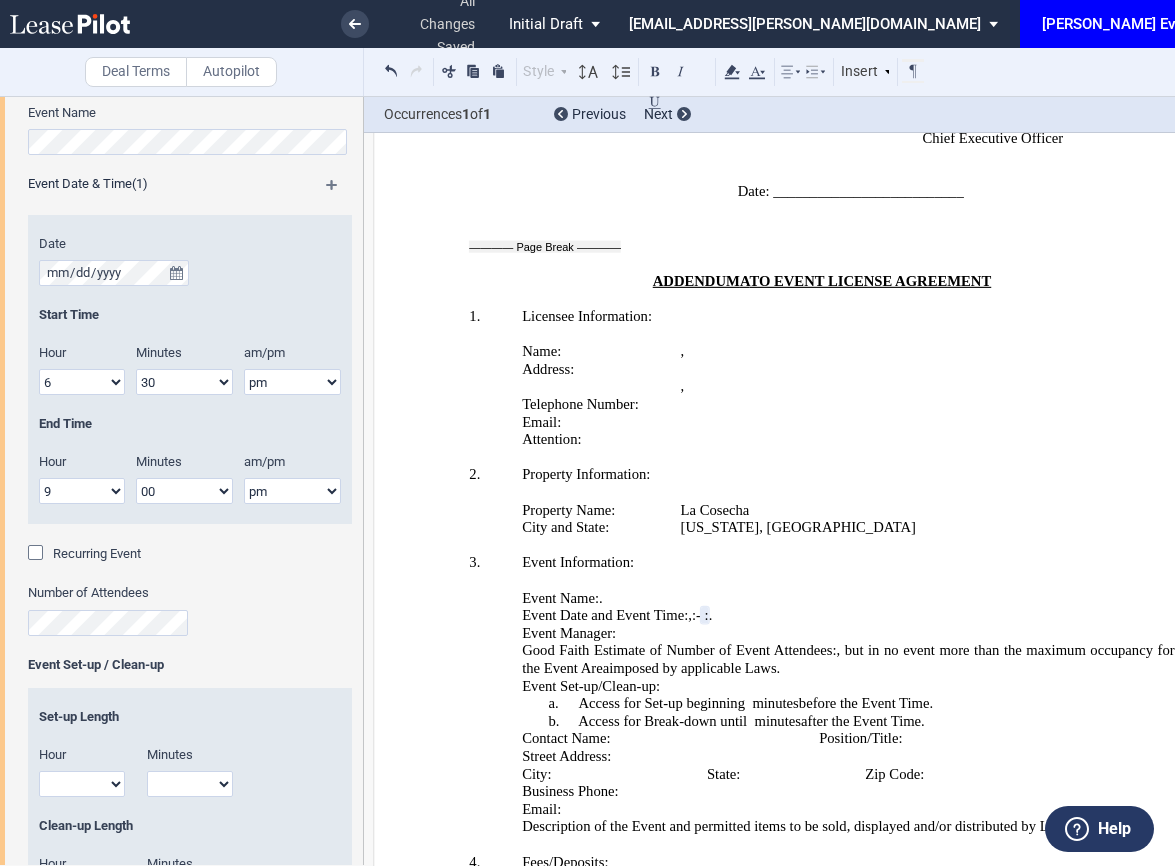 click on "Number of Attendees" at bounding box center [190, 619] 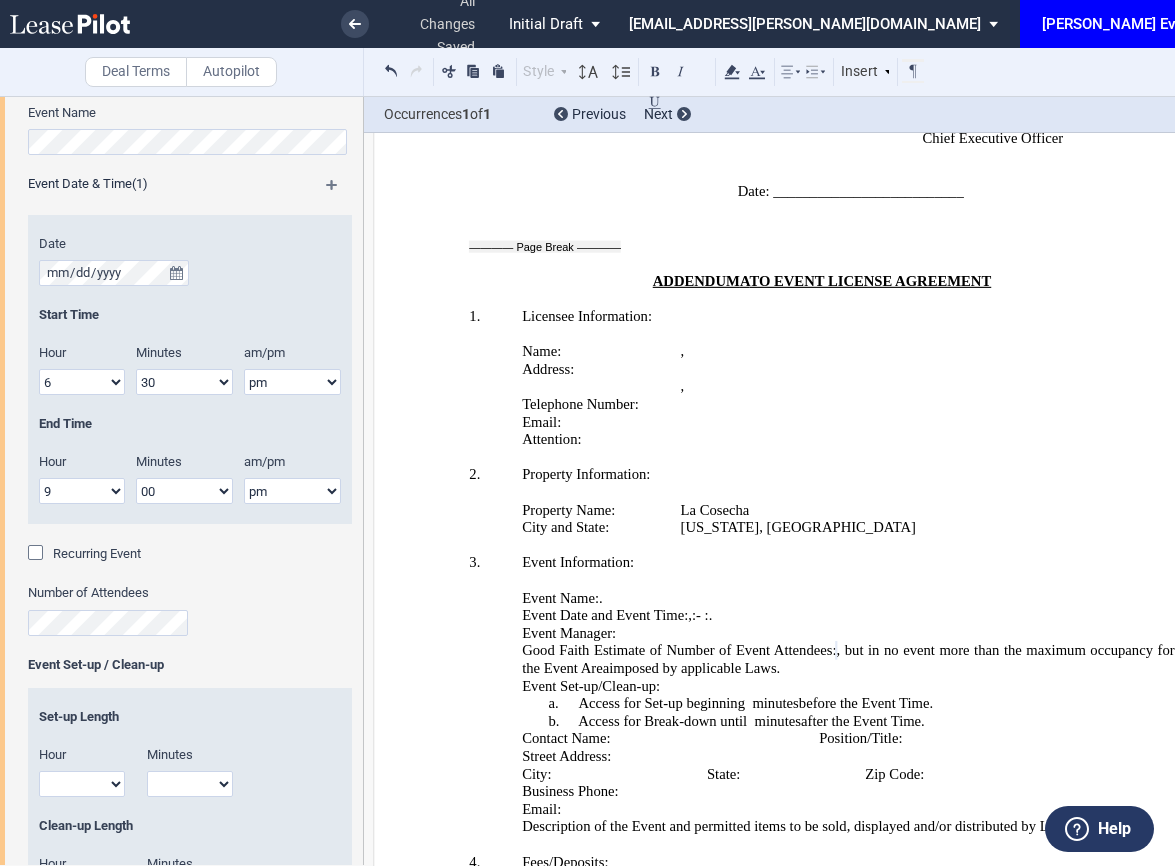 drag, startPoint x: 287, startPoint y: 636, endPoint x: 212, endPoint y: 682, distance: 87.982956 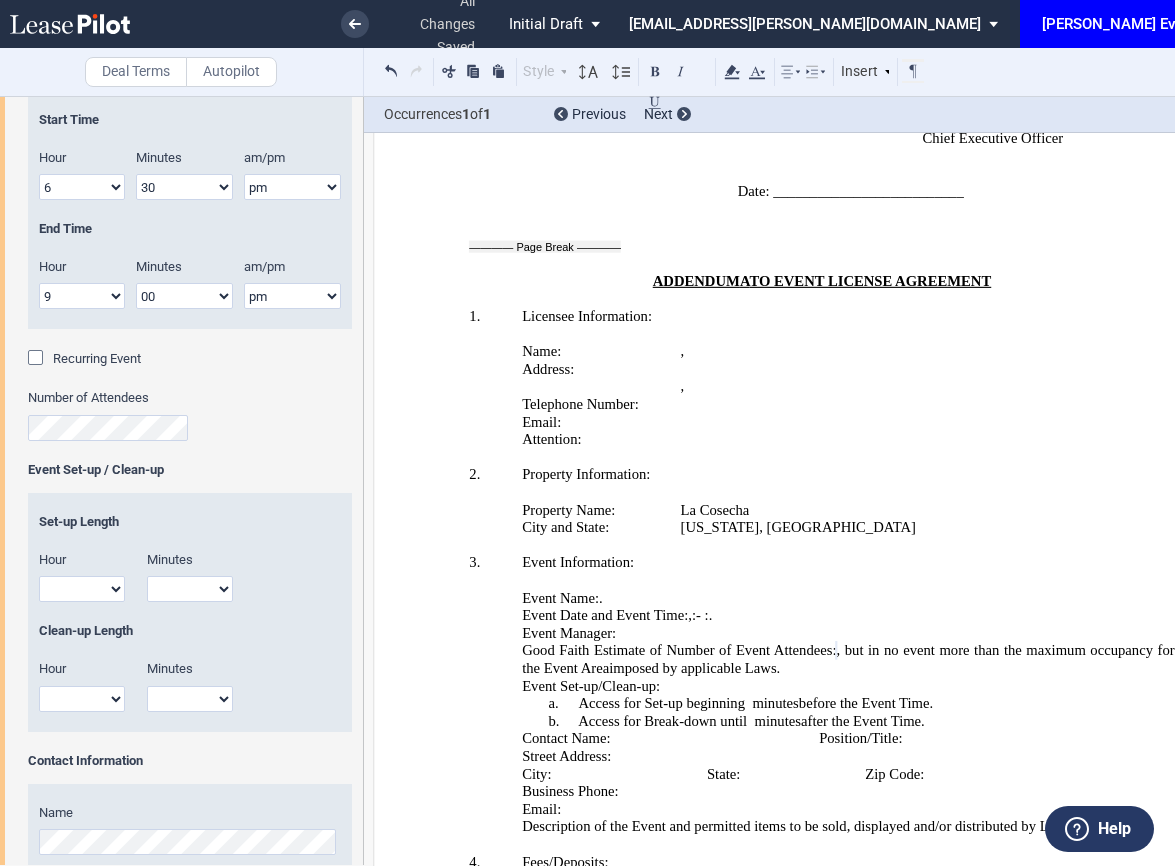 scroll, scrollTop: 1653, scrollLeft: 0, axis: vertical 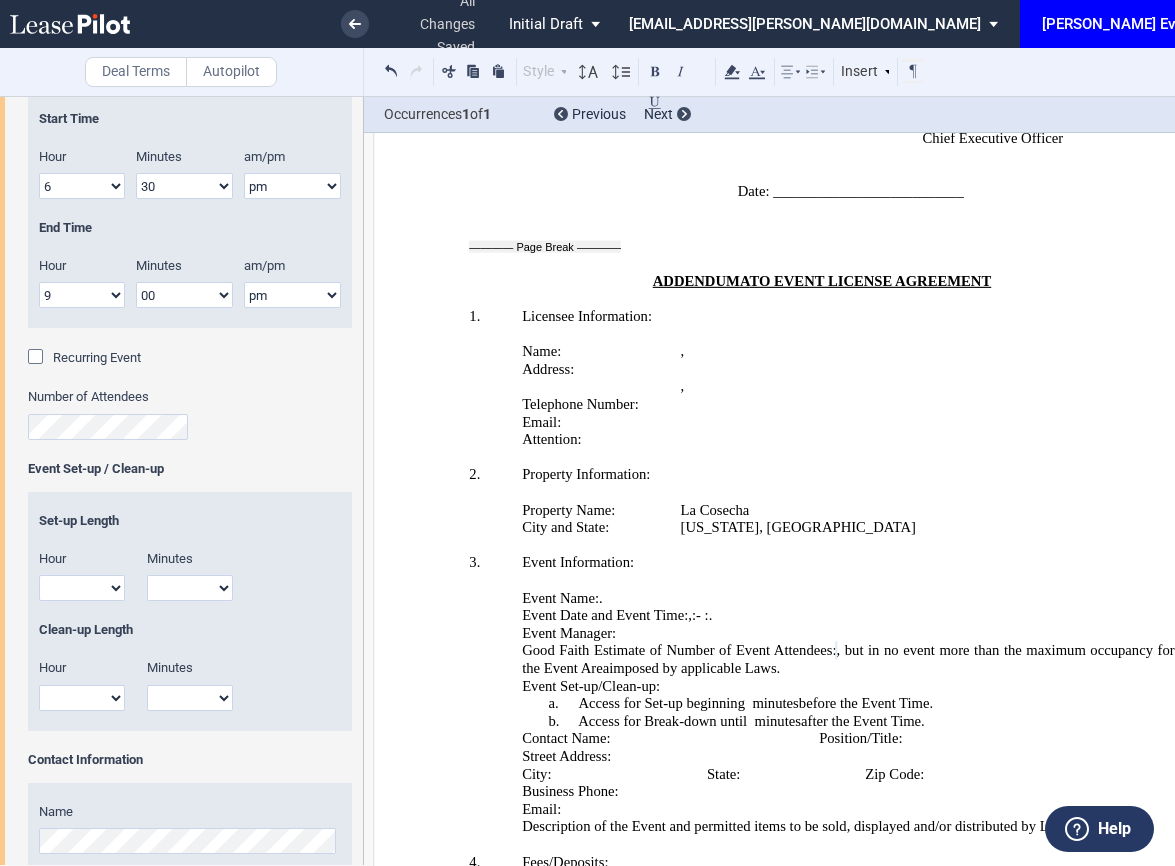 click on "1
2
3
4
5
6
7
8
9
10
11
12" at bounding box center [82, 588] 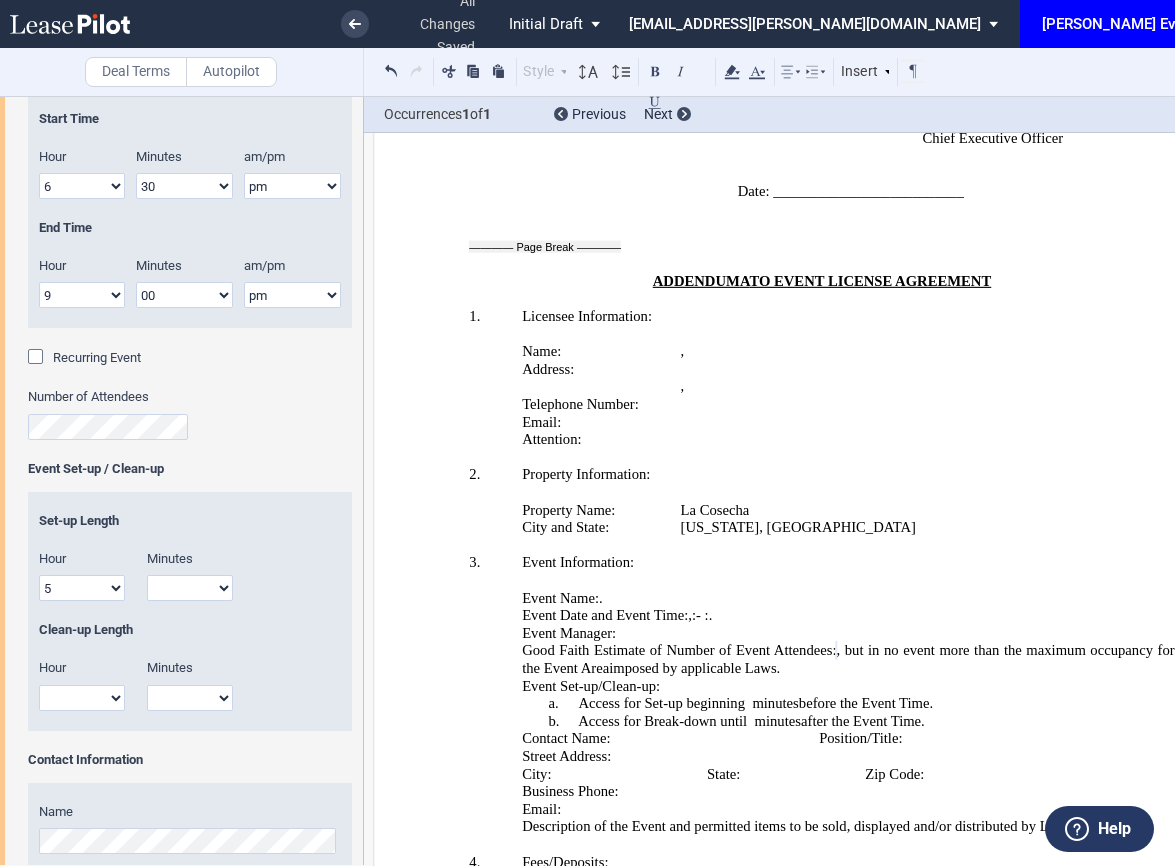 click on "1
2
3
4
5
6
7
8
9
10
11
12" at bounding box center [82, 588] 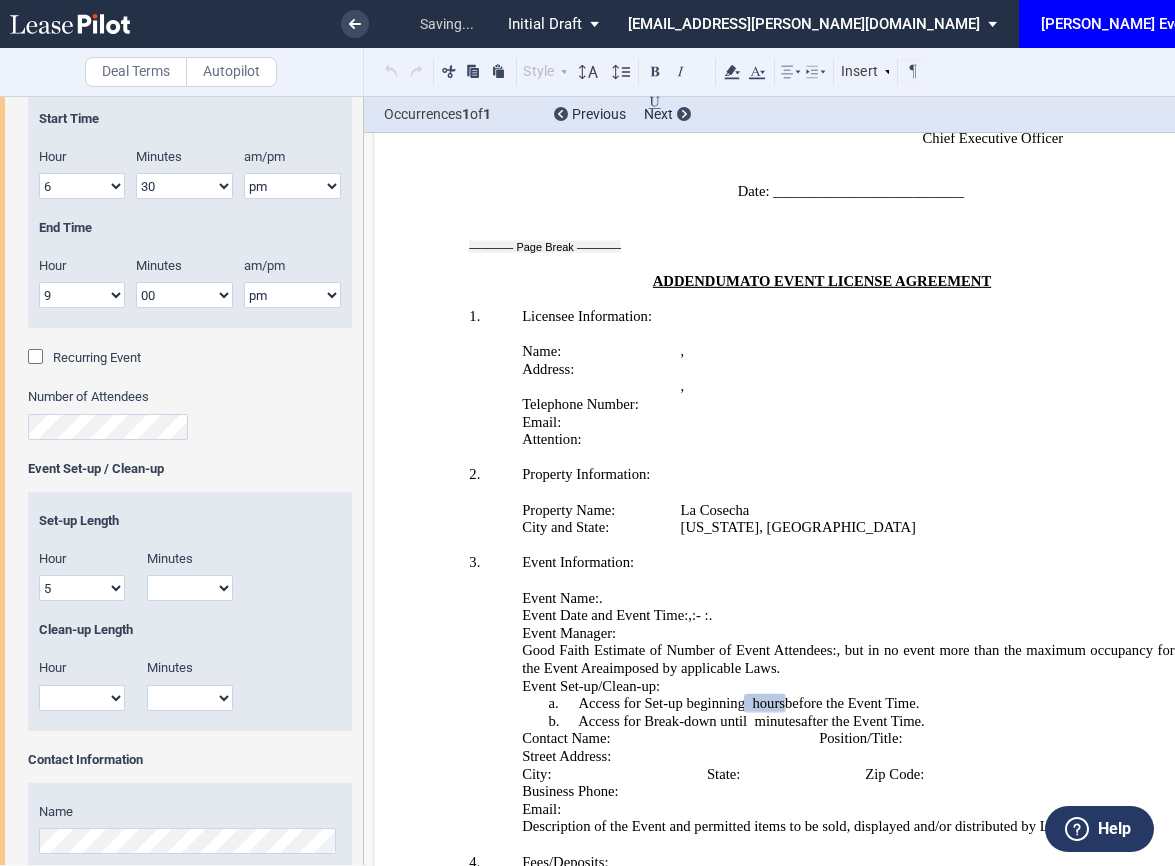 click on "1
2
3
4
5
6
7
8
9
10
11
12" at bounding box center (82, 588) 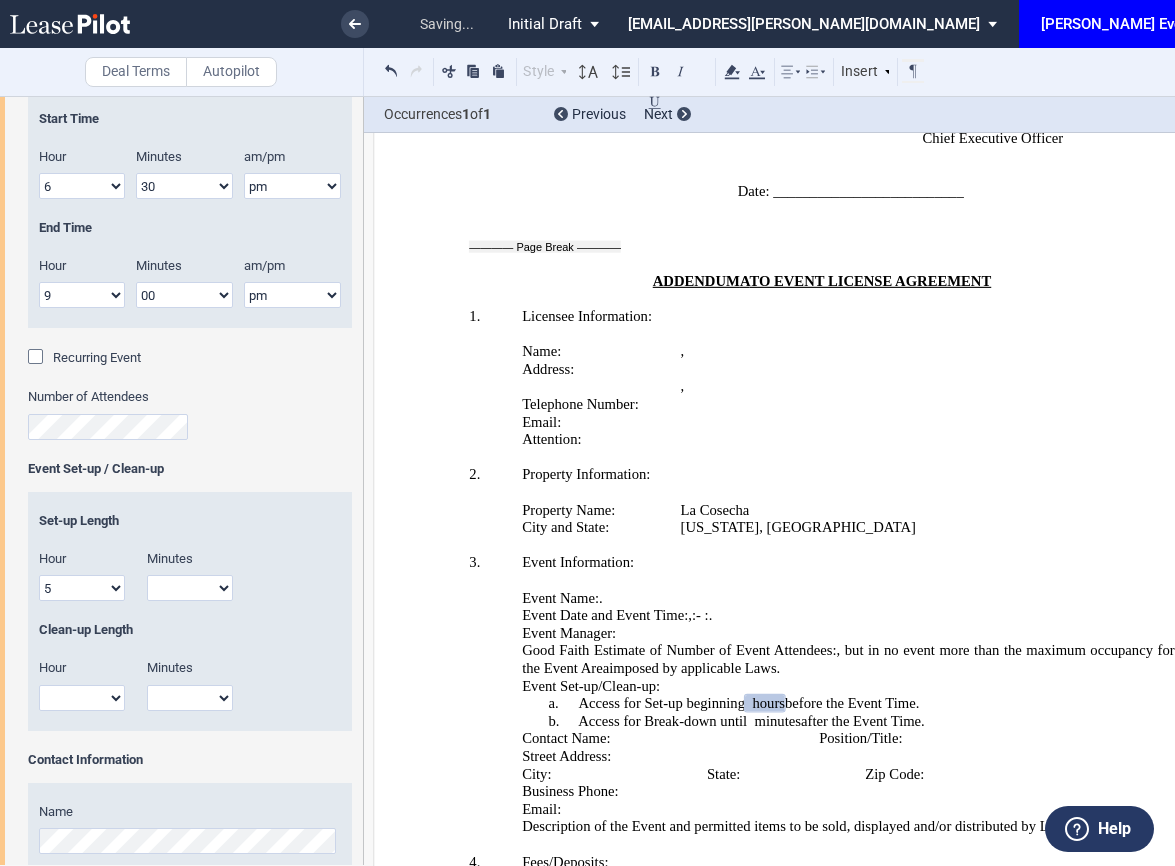 select on "1" 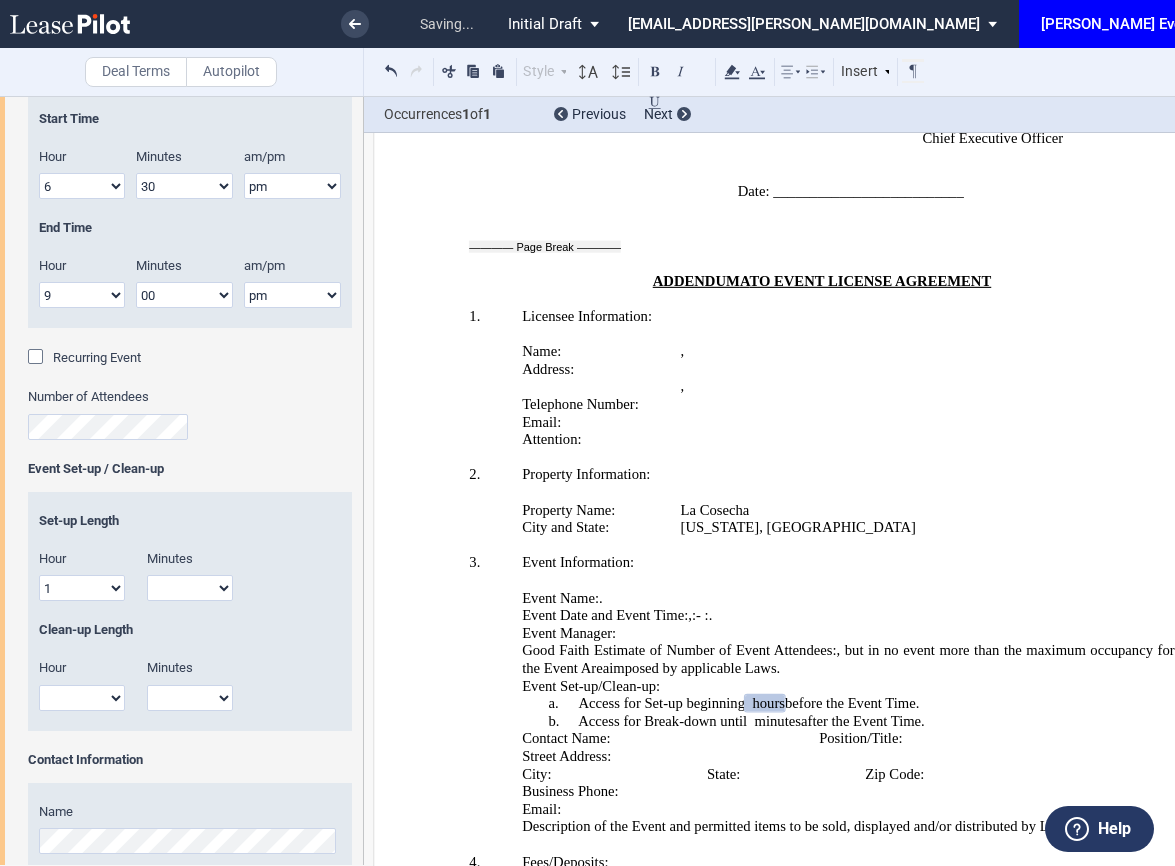 click on "1
2
3
4
5
6
7
8
9
10
11
12" at bounding box center (82, 588) 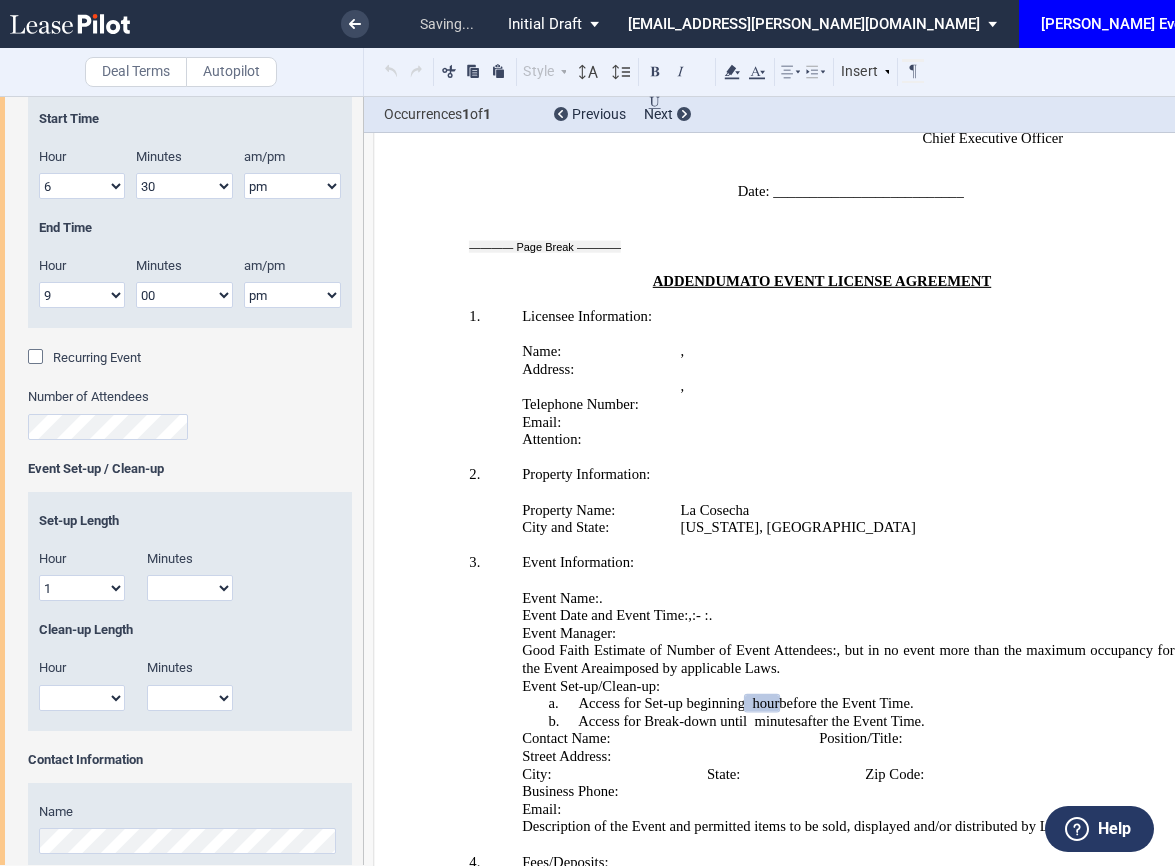 click on "00
15
30
45" at bounding box center (190, 588) 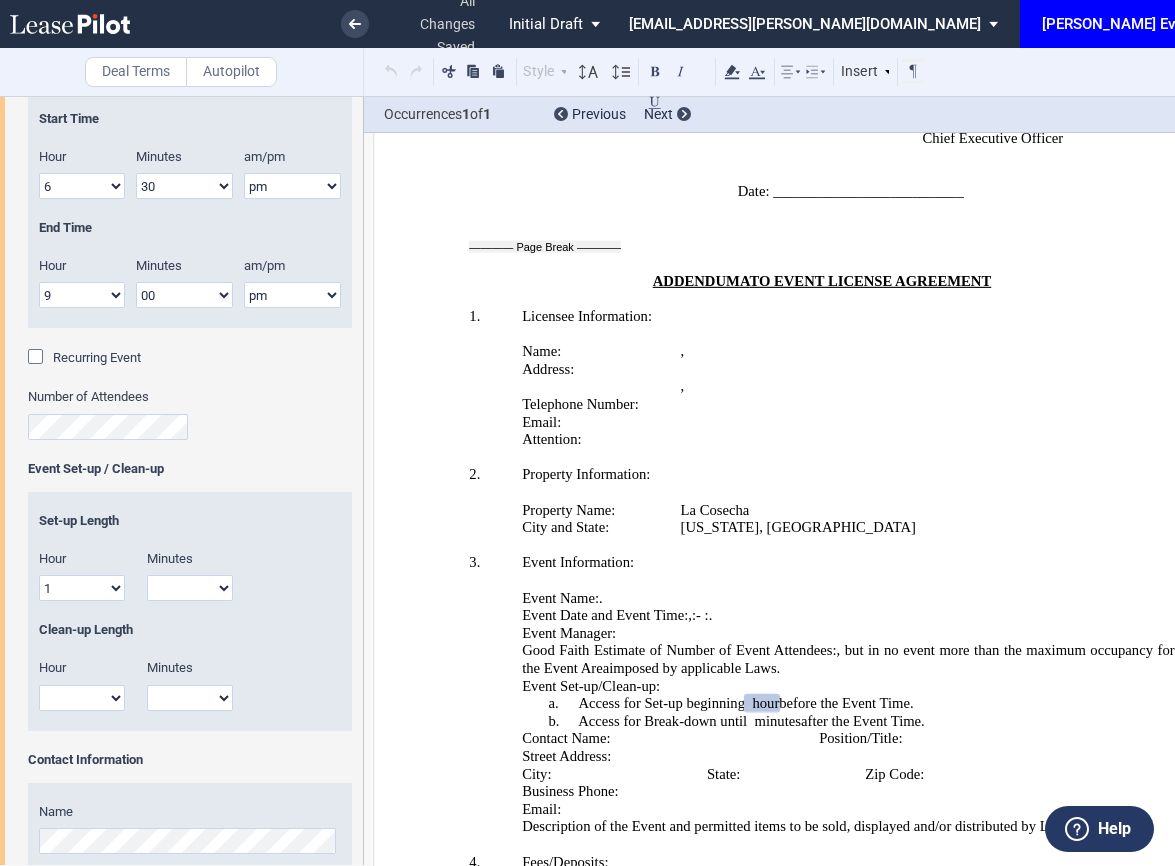 select on "30" 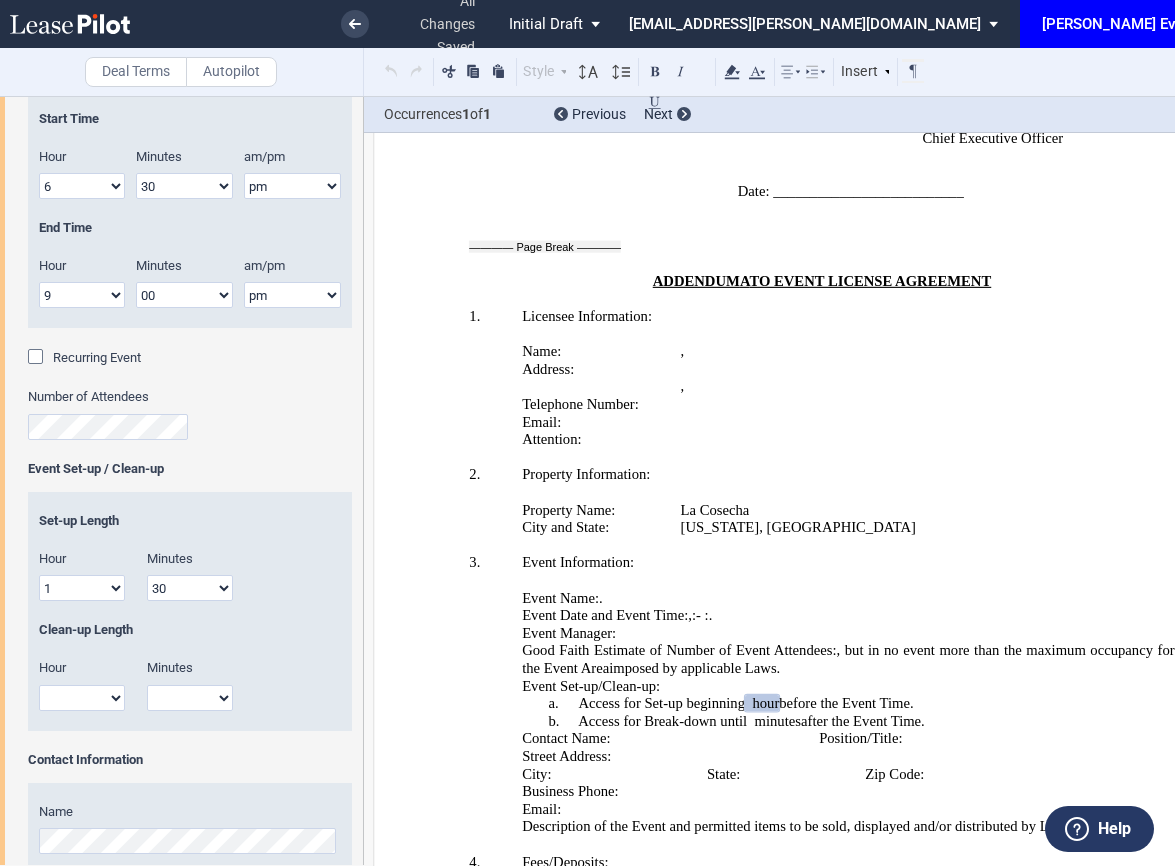 click on "00
15
30
45" at bounding box center (190, 588) 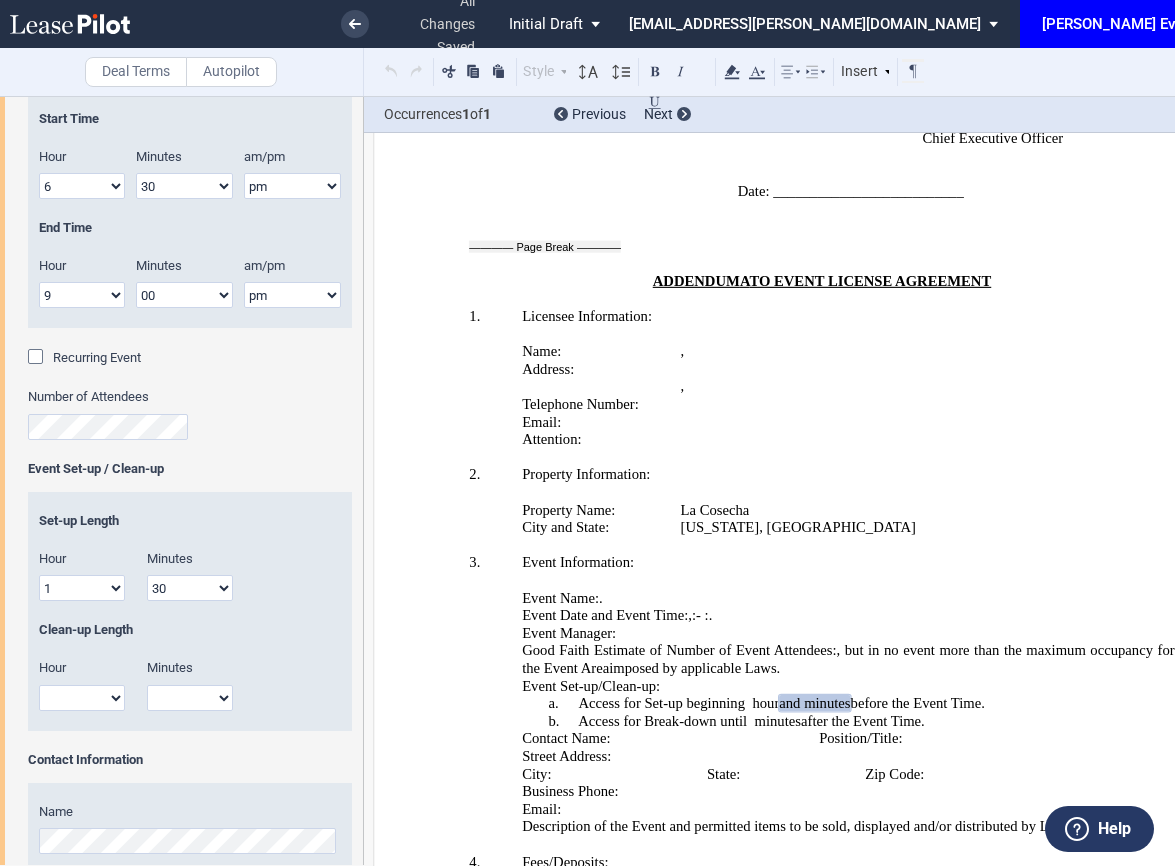 click on "1
2
3
4
5
6
7
8
9
10
11
12" at bounding box center (82, 698) 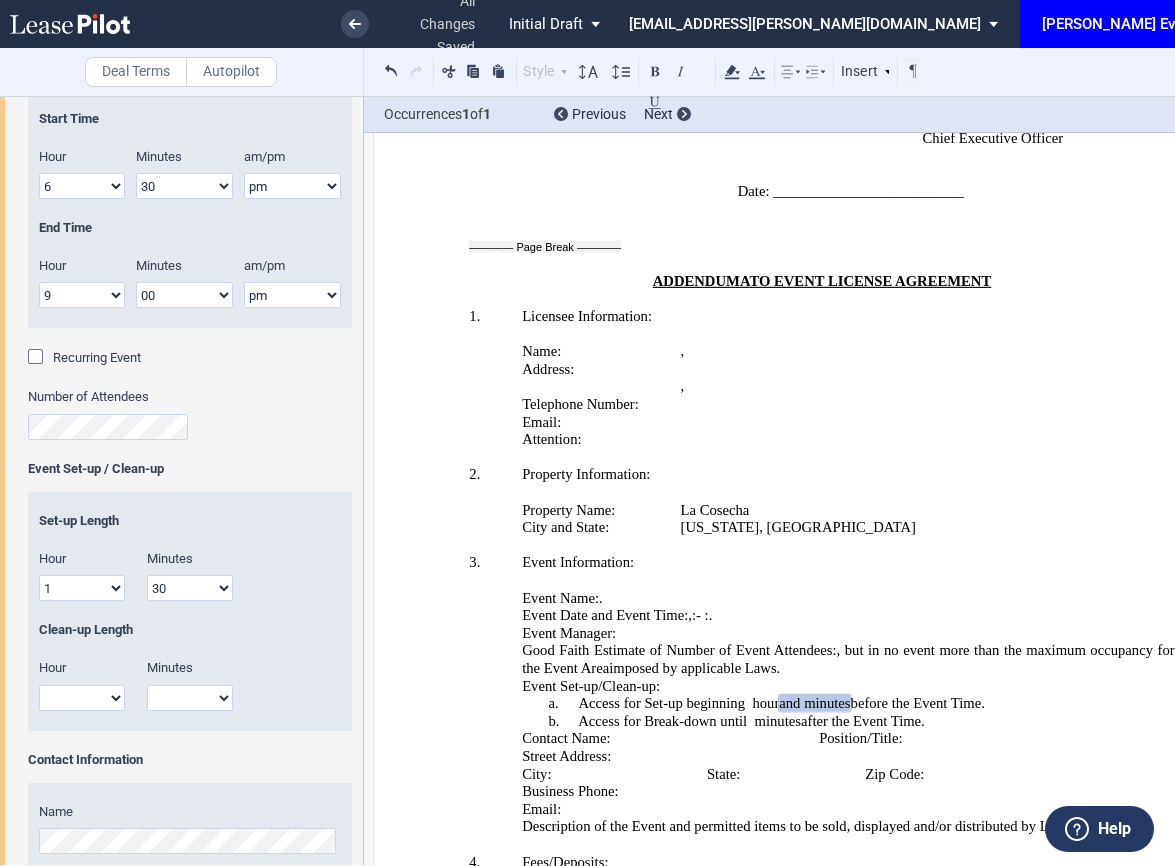 select on "1" 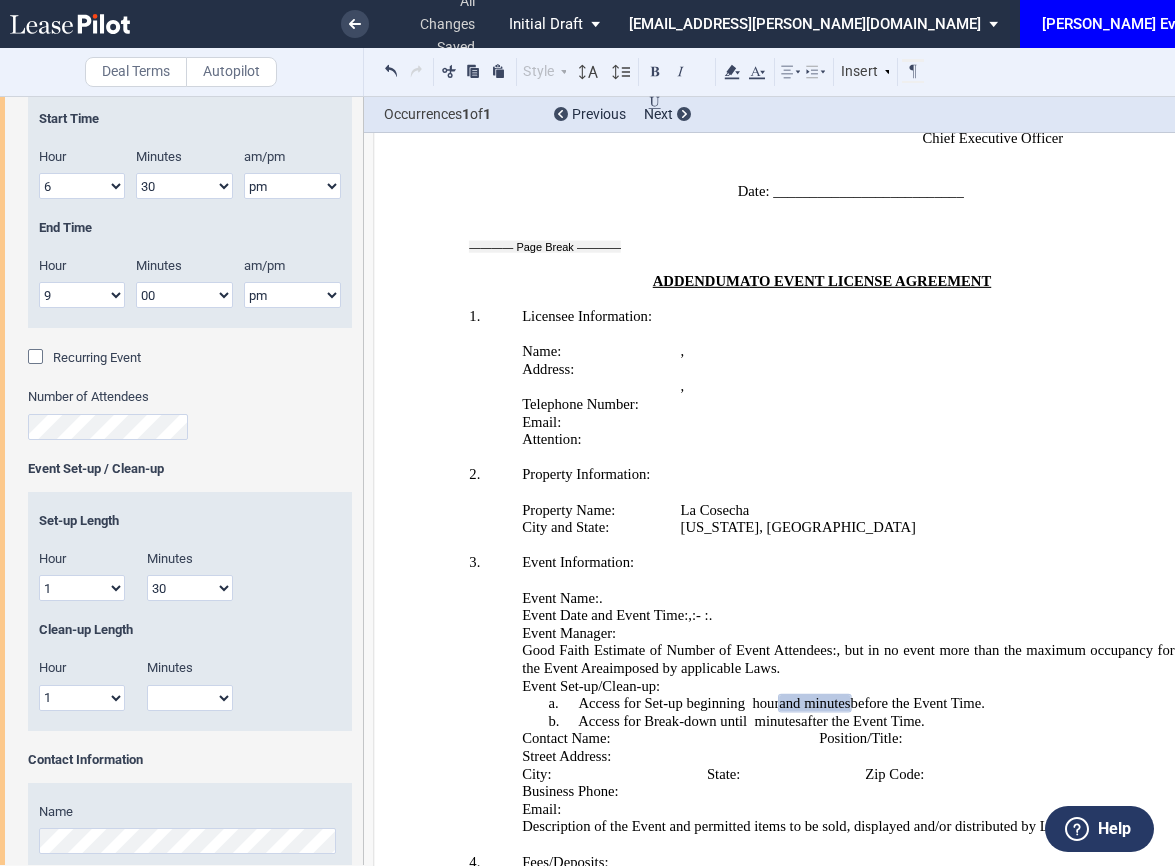 click on "1
2
3
4
5
6
7
8
9
10
11
12" at bounding box center (82, 698) 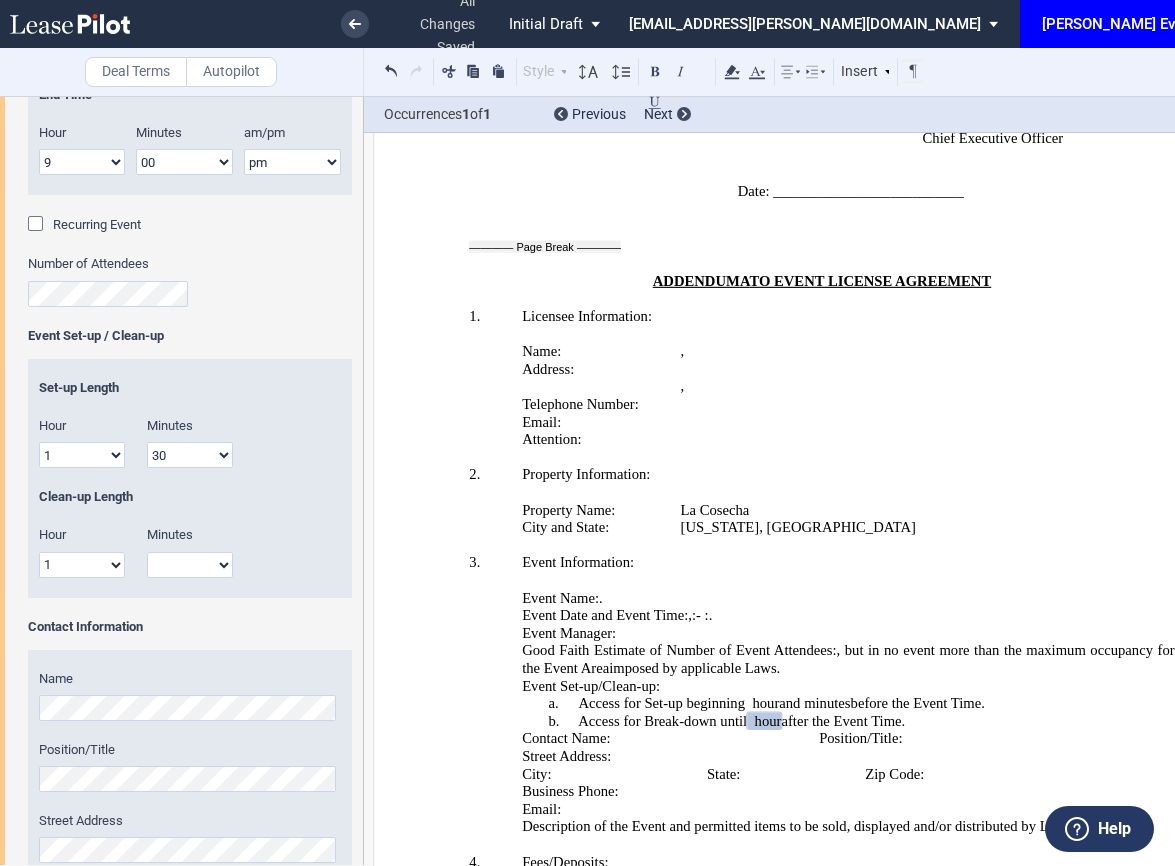 scroll, scrollTop: 1942, scrollLeft: 0, axis: vertical 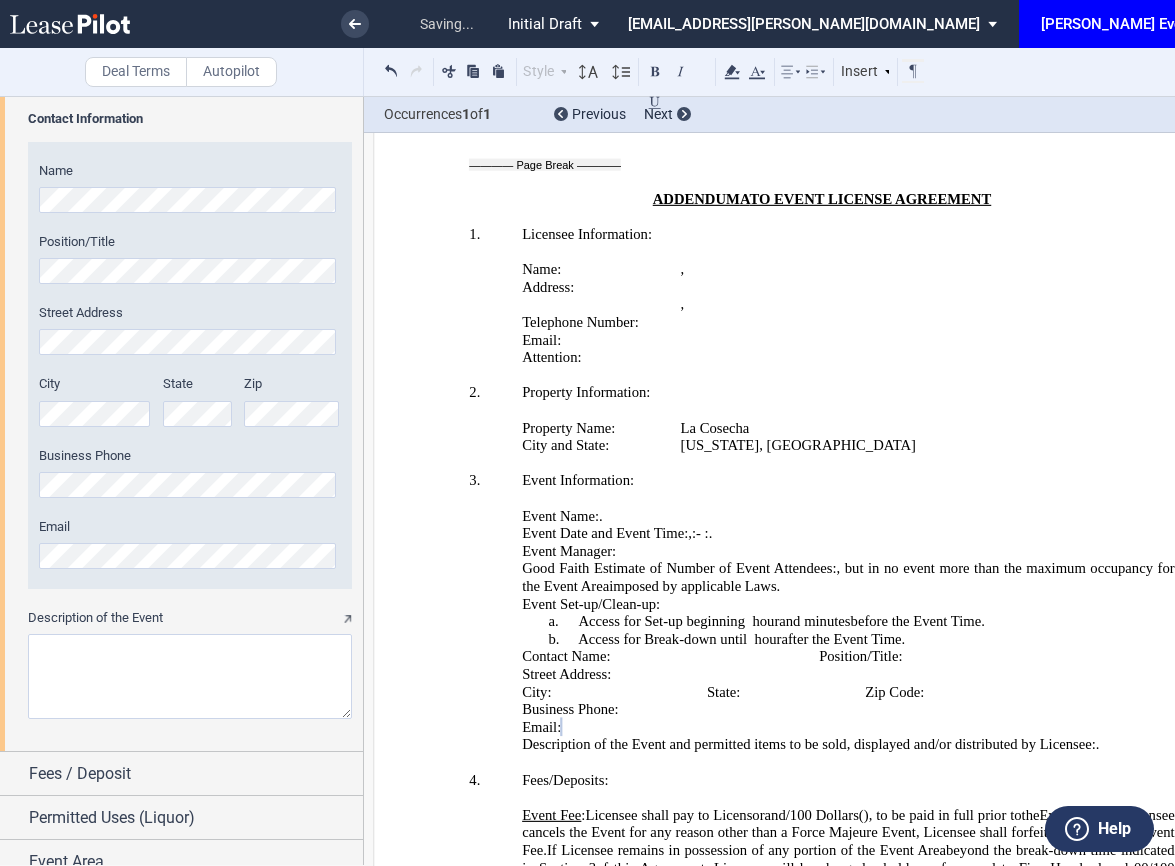 click on "Description of the Event" at bounding box center (190, 676) 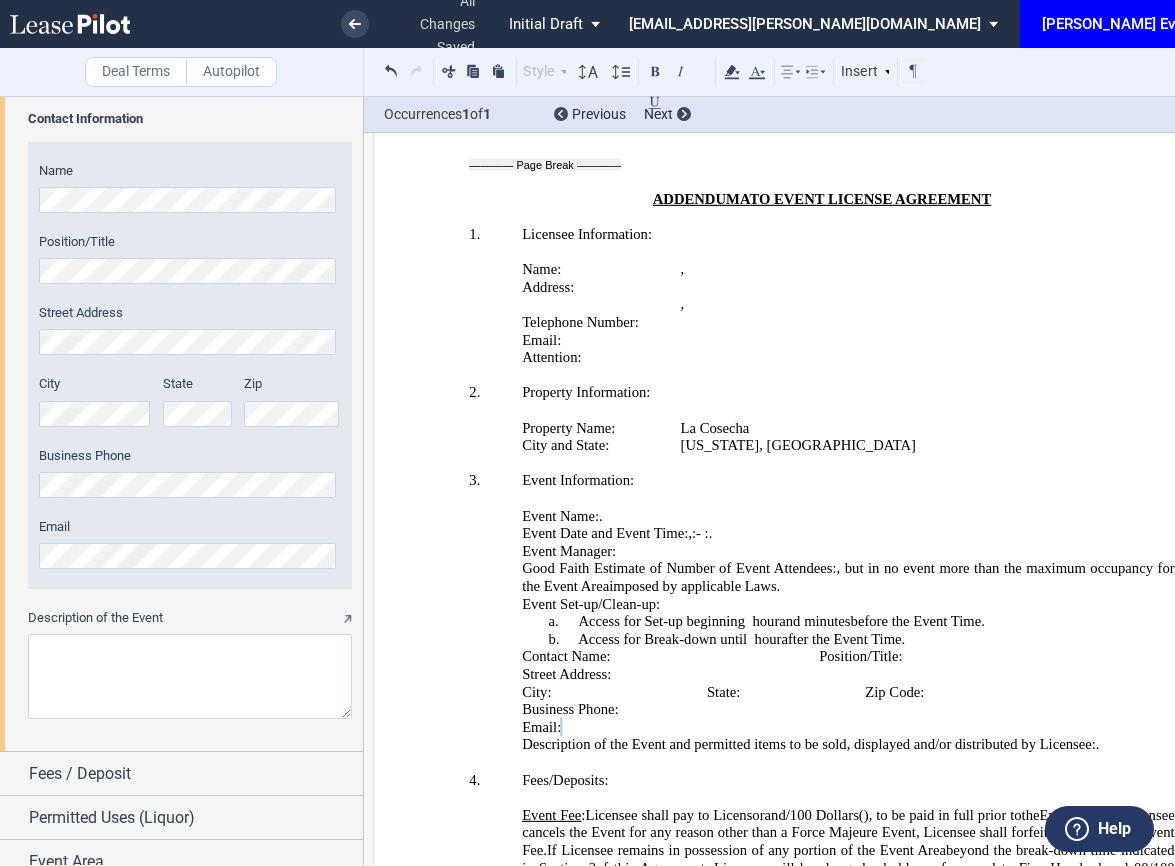 paste on "Happy hour for [PERSON_NAME] National Conference attendees to mingle with other placemaking enthusiasts." 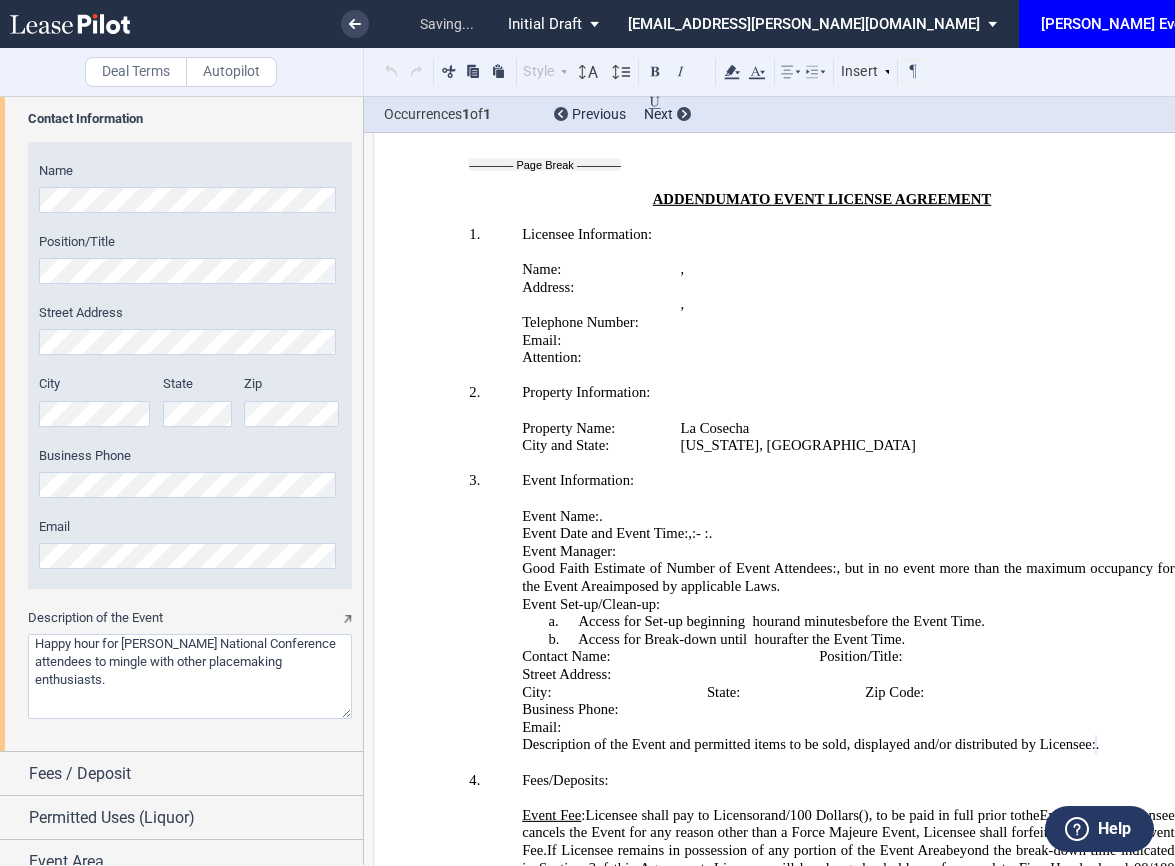 click on "Description of the Event" at bounding box center (190, 676) 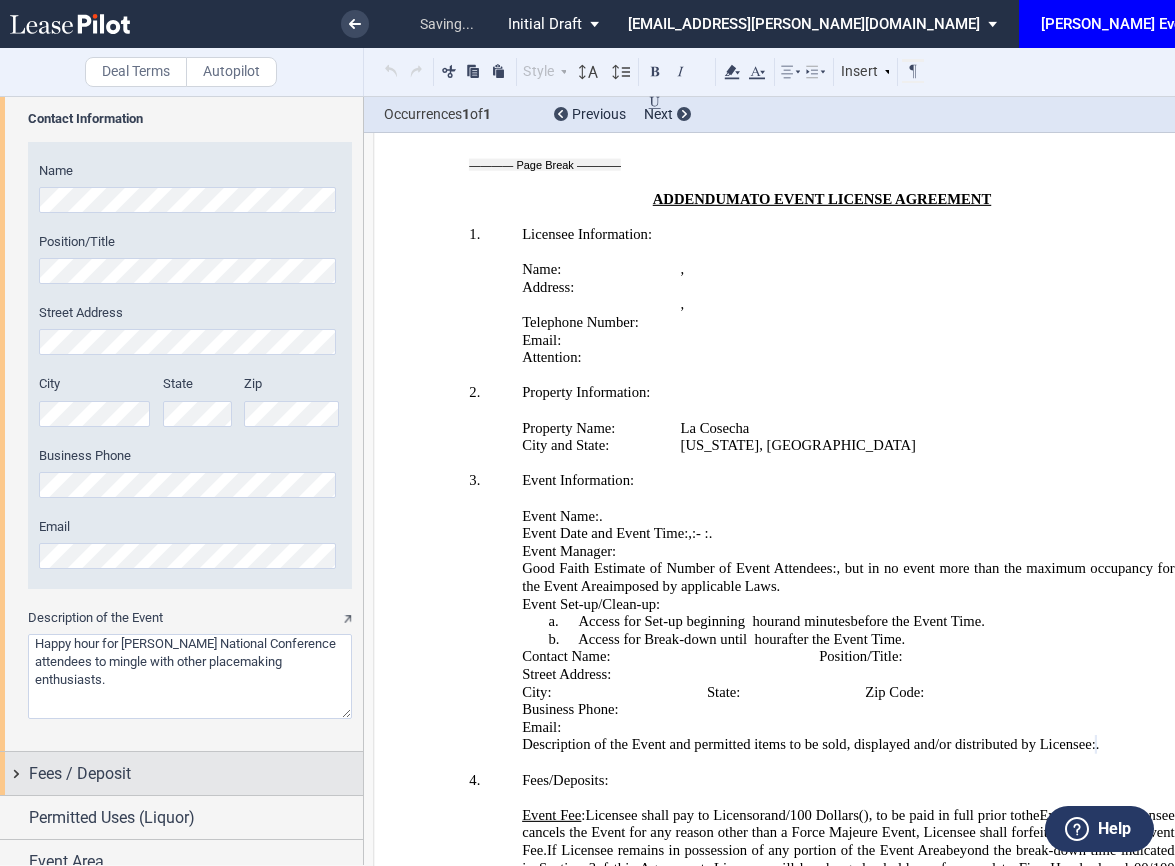 scroll, scrollTop: 2358, scrollLeft: 0, axis: vertical 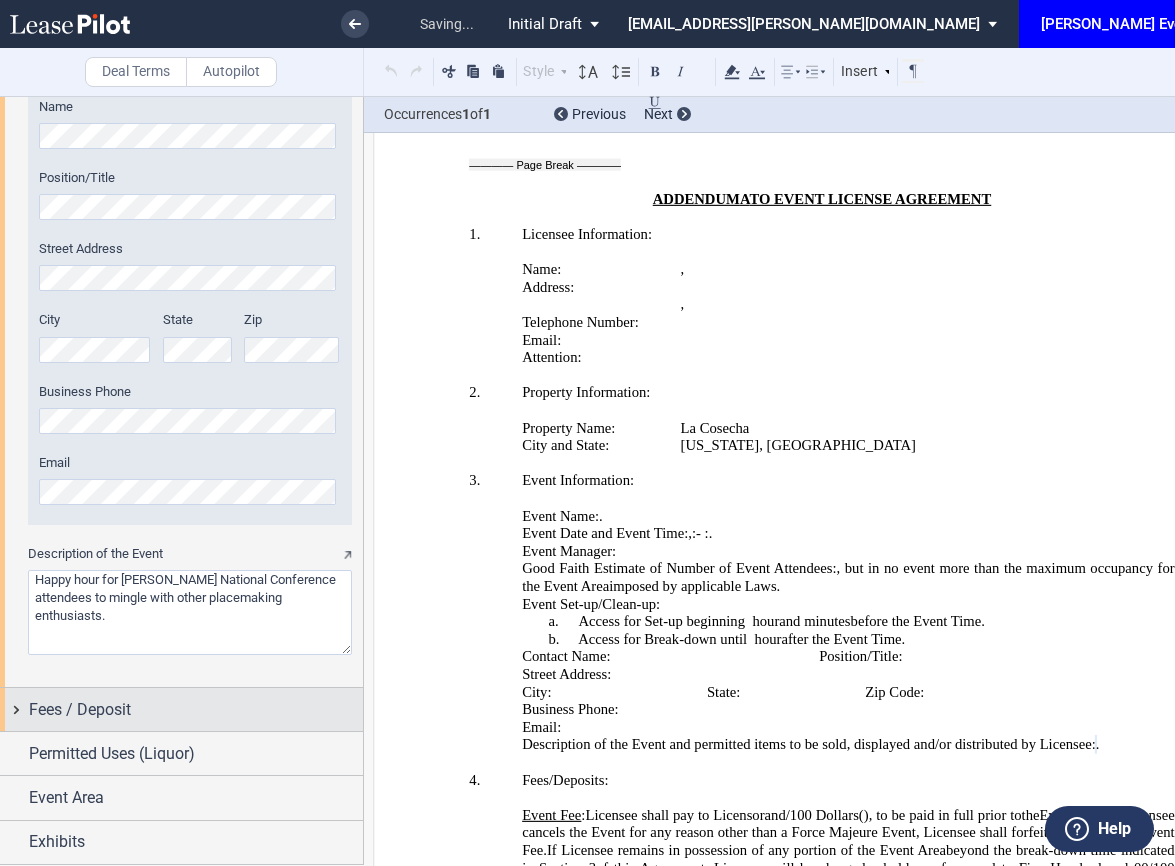 type on "Happy hour for [PERSON_NAME] National Conference attendees to mingle with other placemaking enthusiasts." 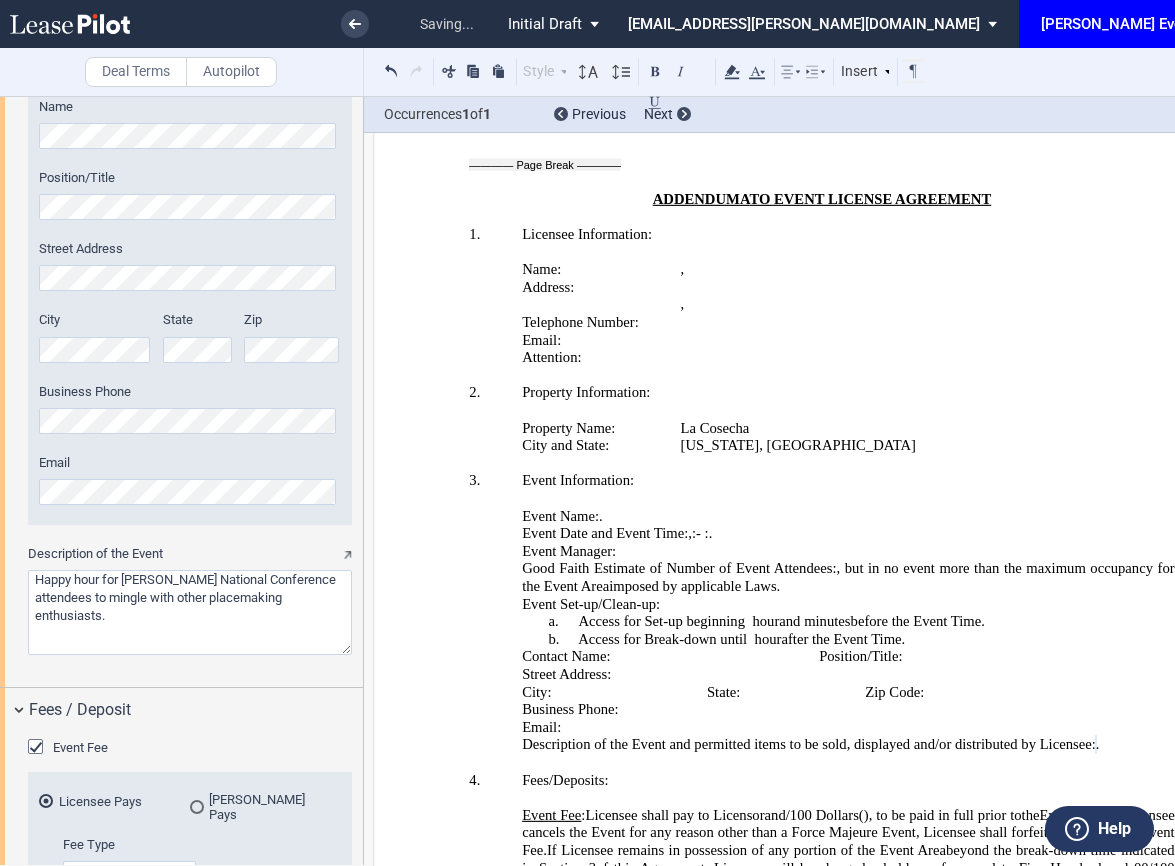 scroll, scrollTop: 2703, scrollLeft: 0, axis: vertical 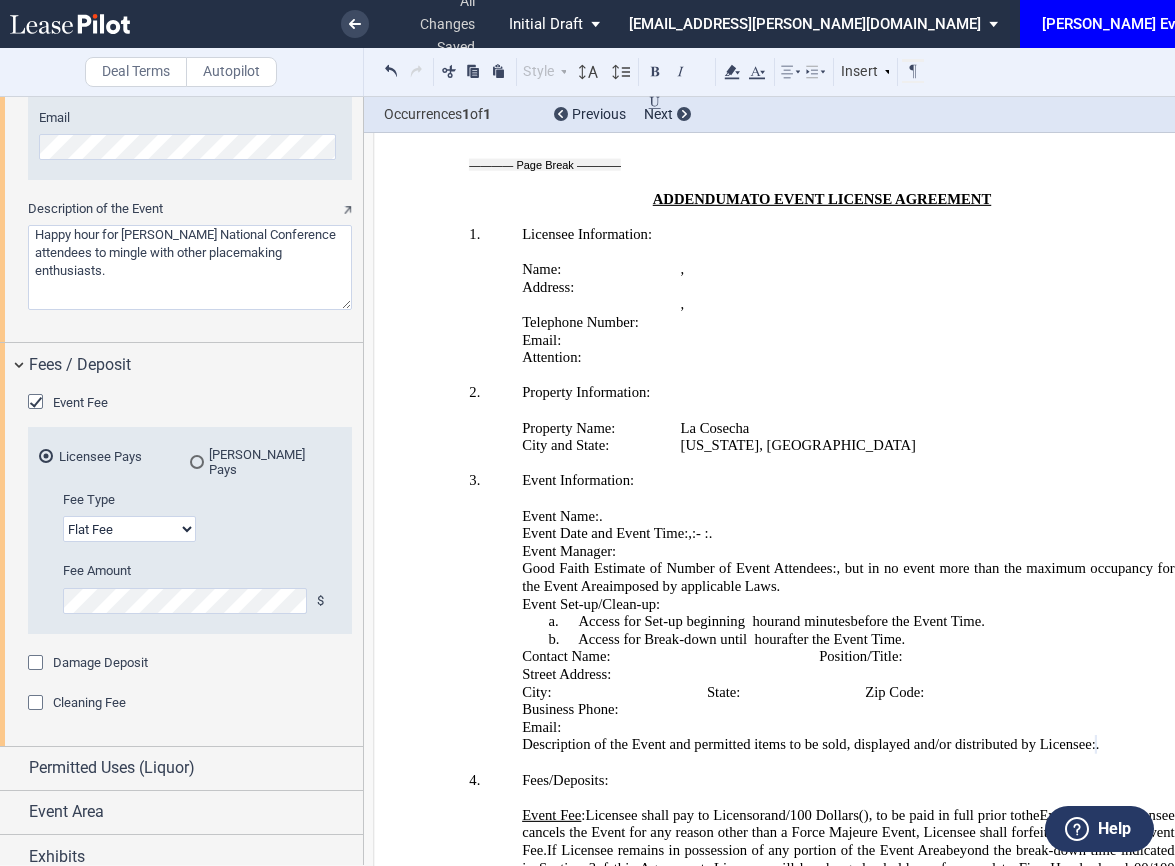 click on "Flat Fee
% of Gross Sales
% of Ticket Sales" at bounding box center [129, 529] 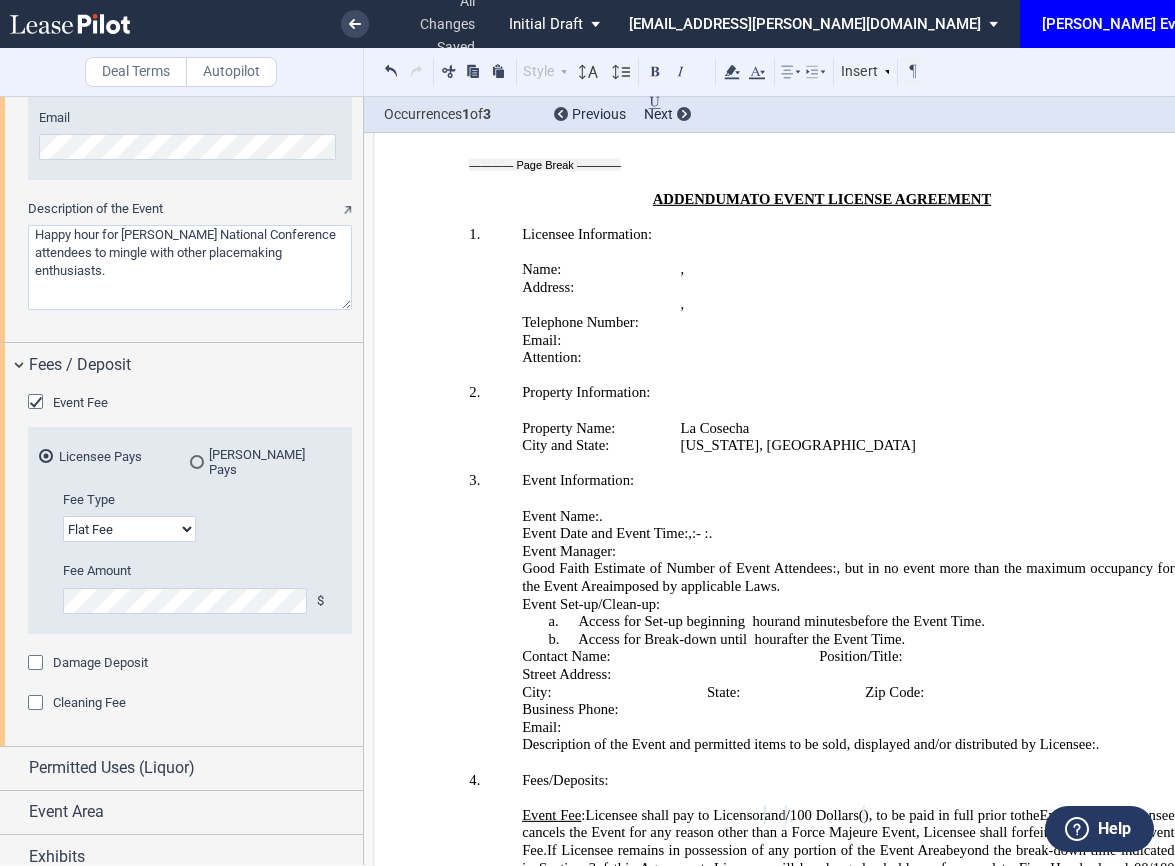 click on "Cleaning Fee" 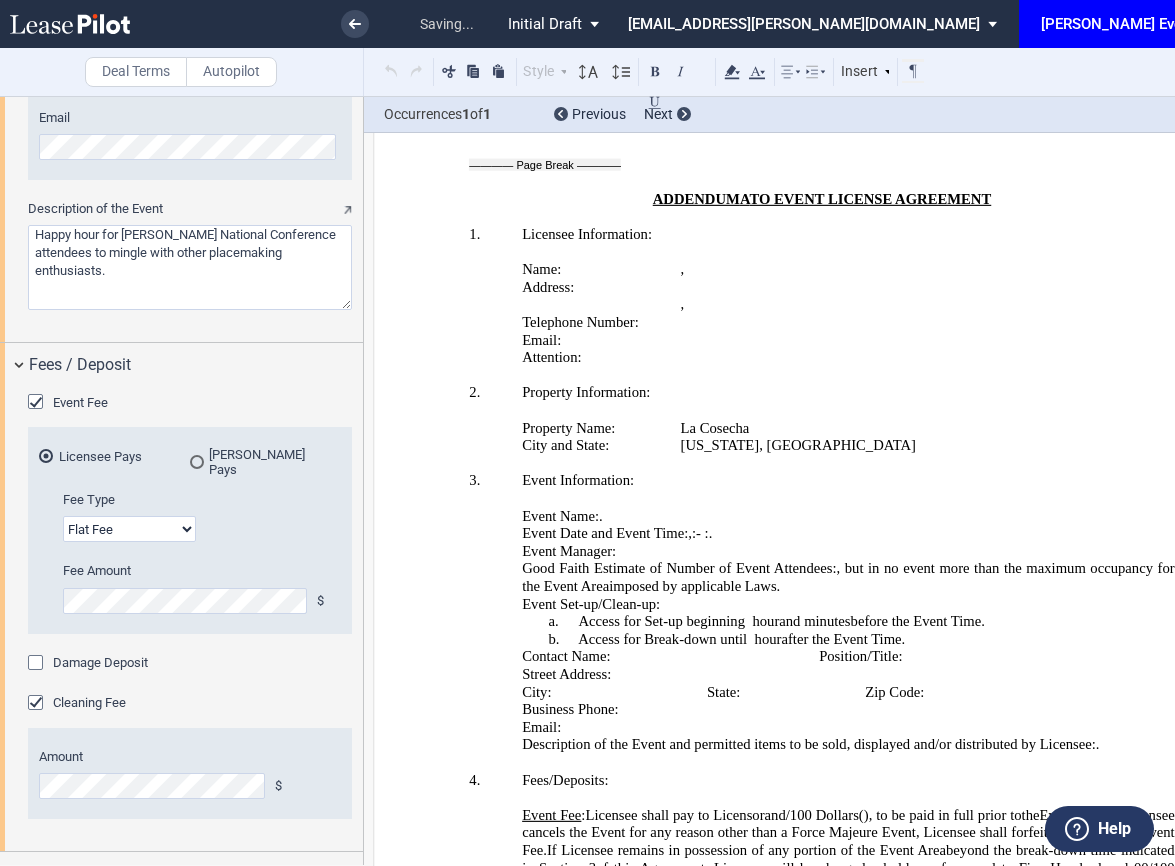 scroll, scrollTop: 4041, scrollLeft: 0, axis: vertical 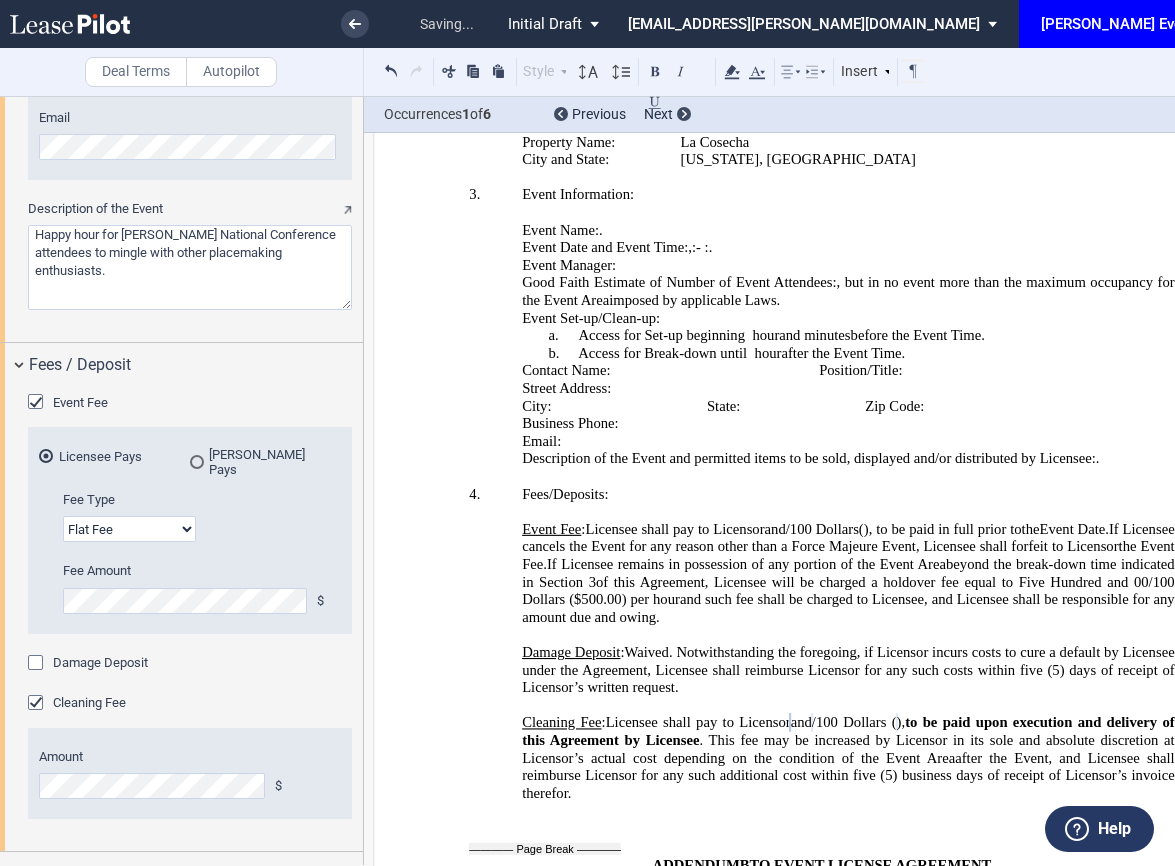 click on "Damage Deposit" 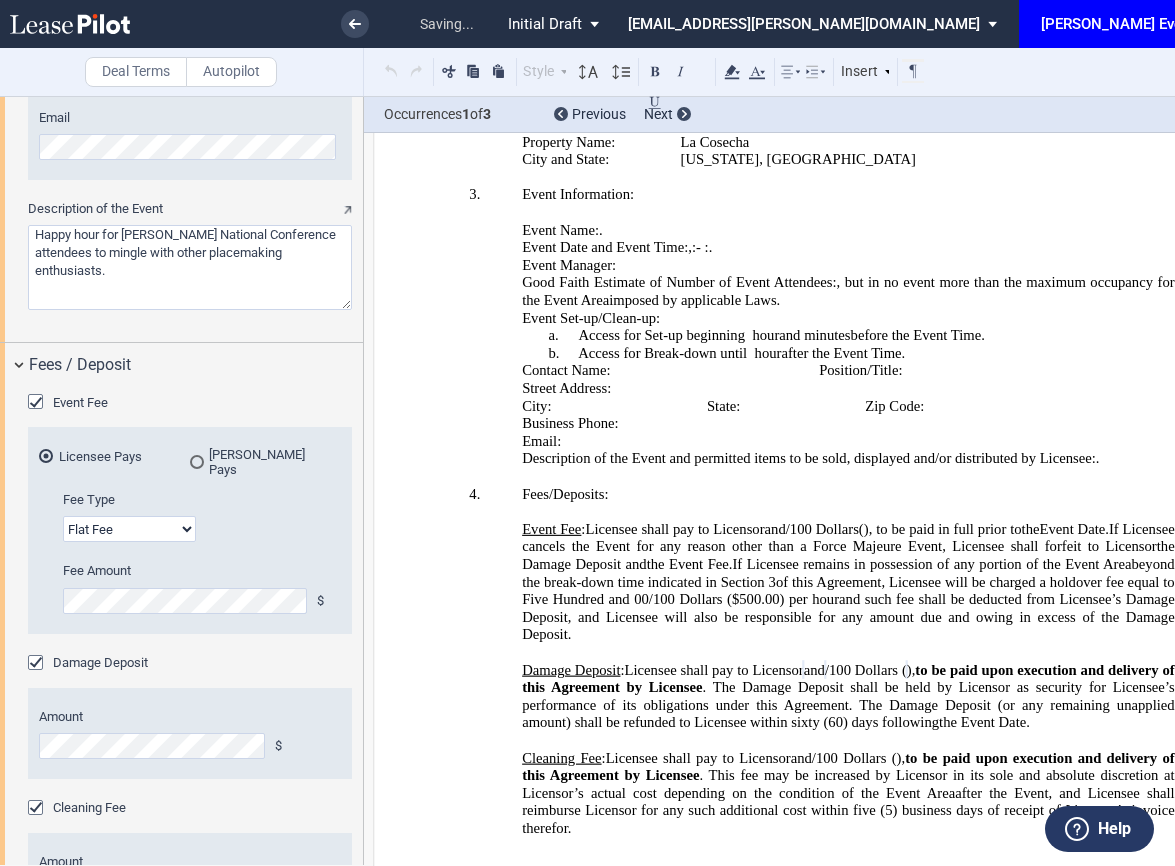 click 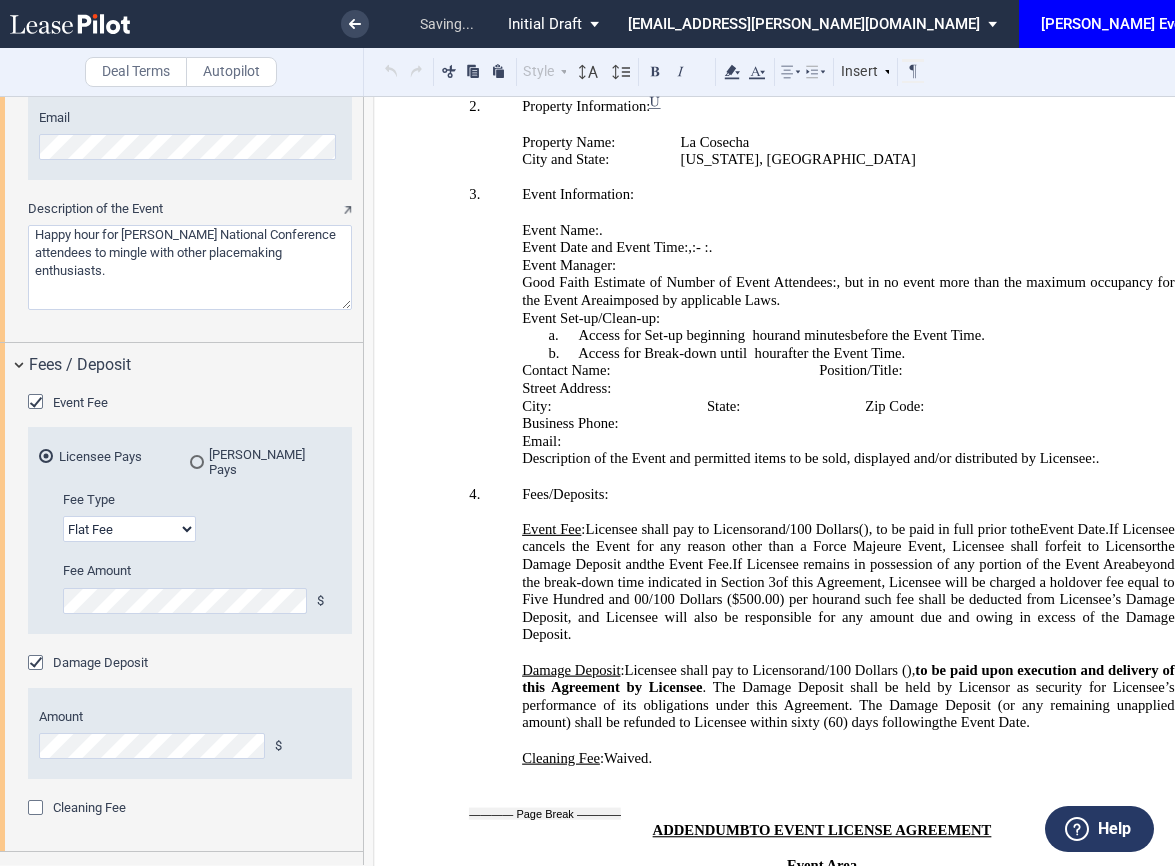 scroll, scrollTop: 4007, scrollLeft: 0, axis: vertical 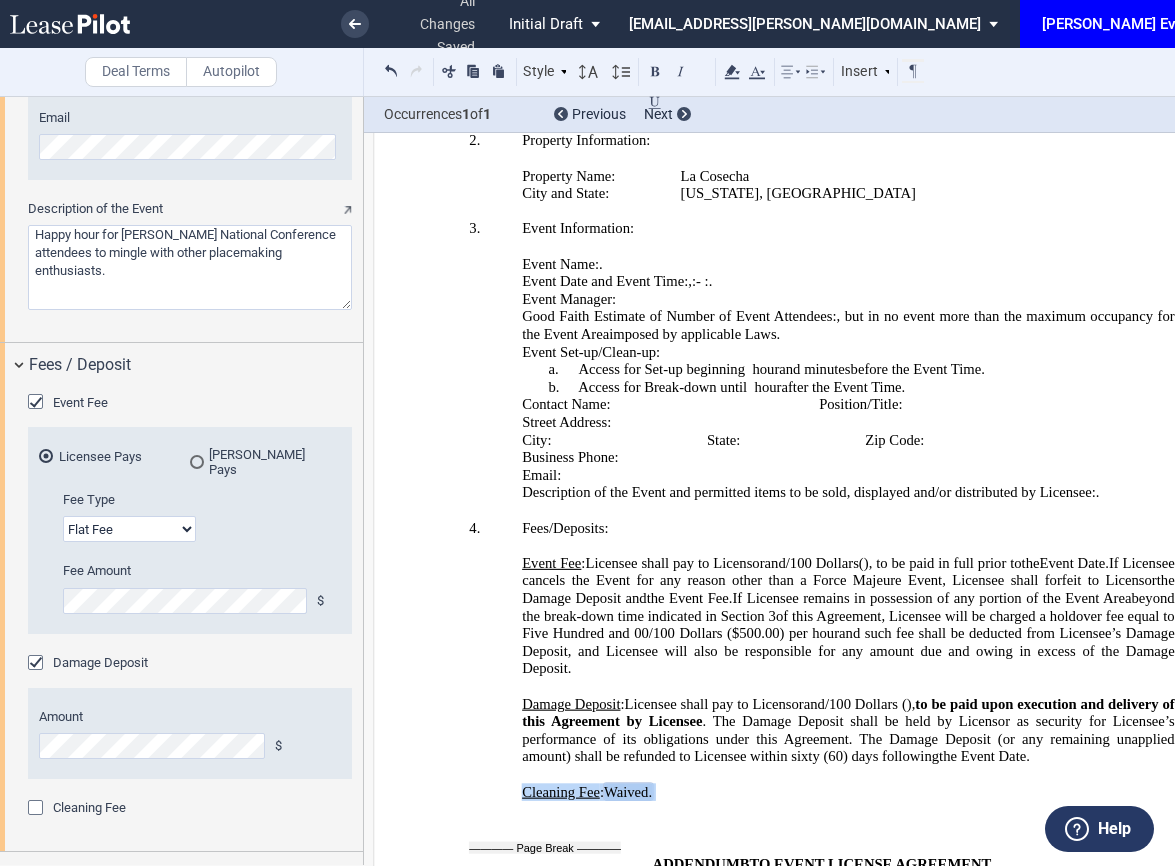 drag, startPoint x: 570, startPoint y: 605, endPoint x: 529, endPoint y: 606, distance: 41.01219 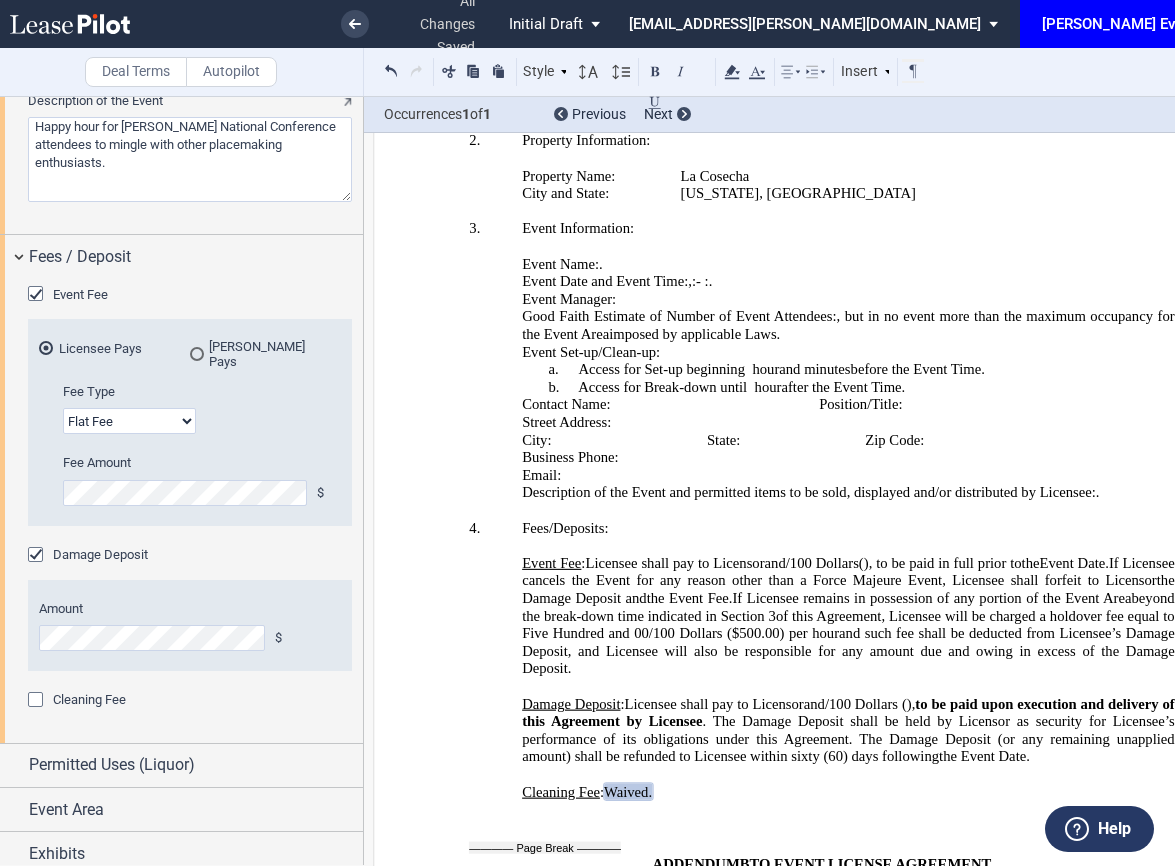 scroll, scrollTop: 2811, scrollLeft: 0, axis: vertical 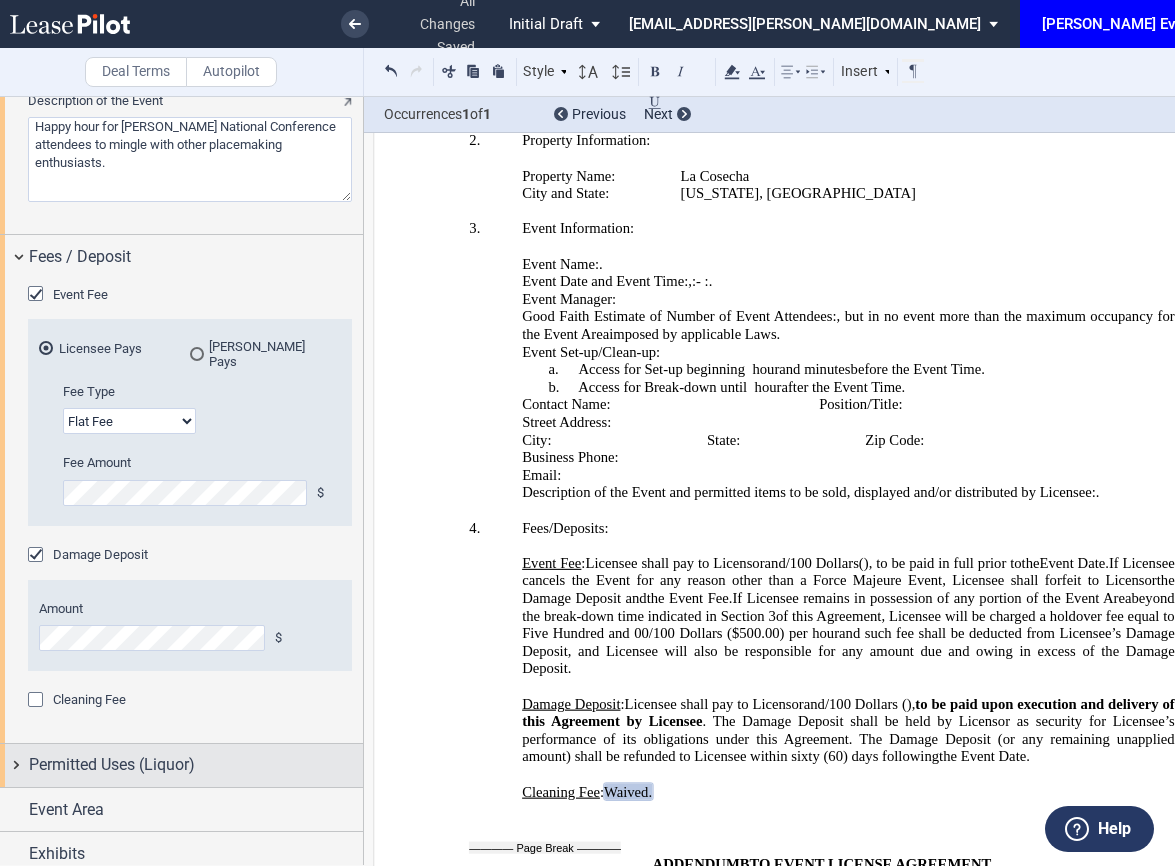 click on "Permitted Uses (Liquor)" at bounding box center [112, 765] 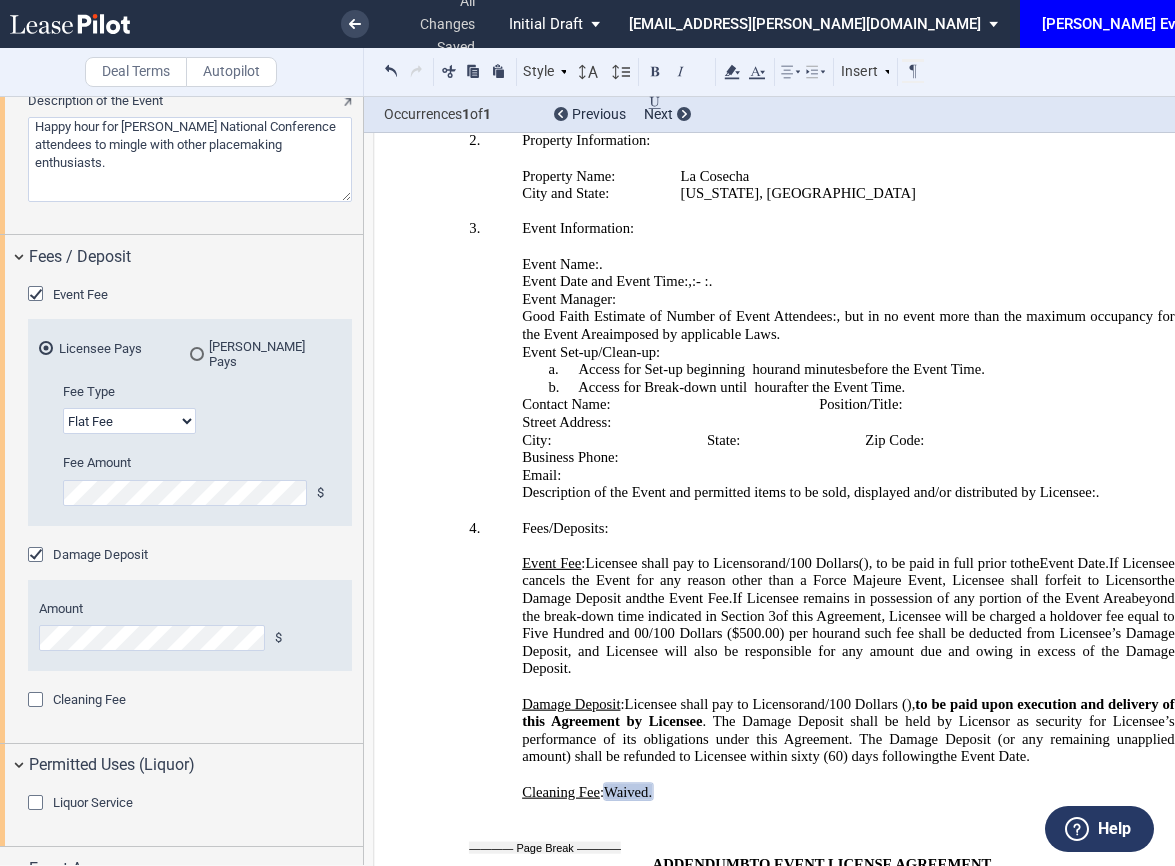 scroll, scrollTop: 2870, scrollLeft: 0, axis: vertical 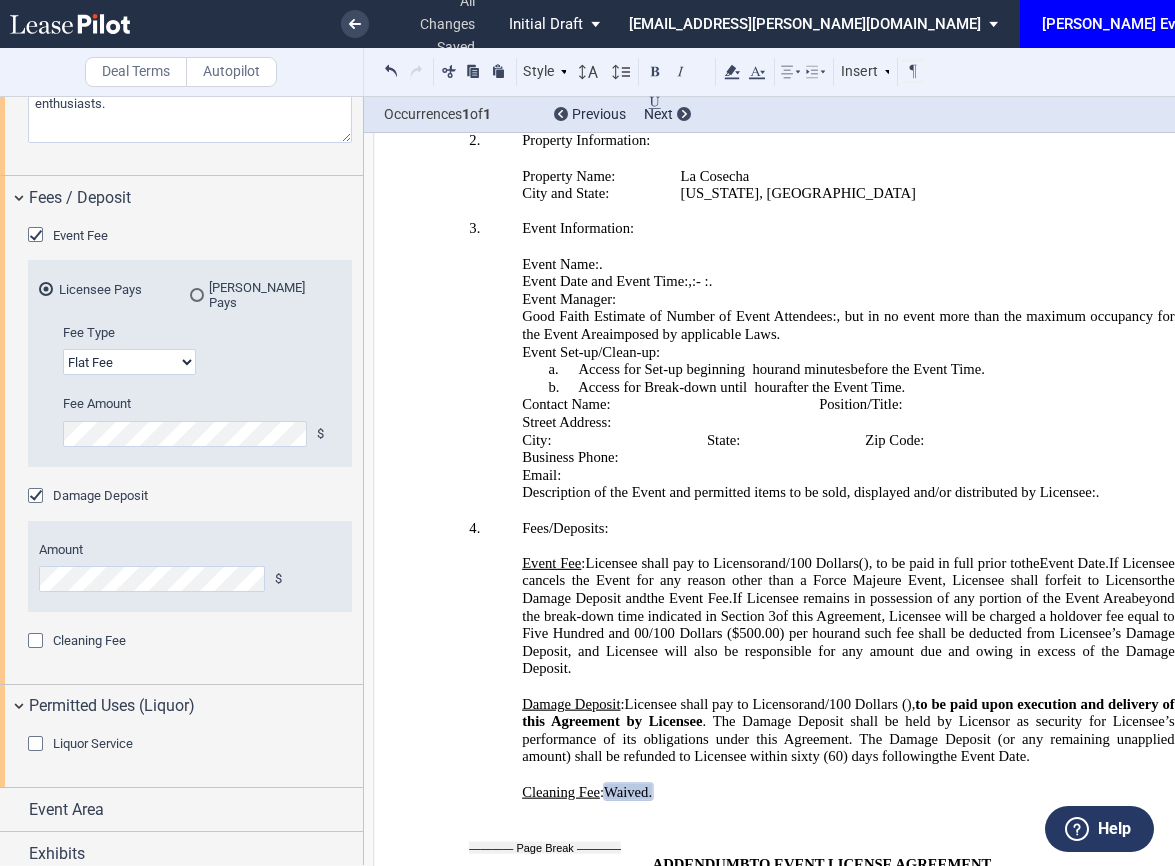click at bounding box center (38, 746) 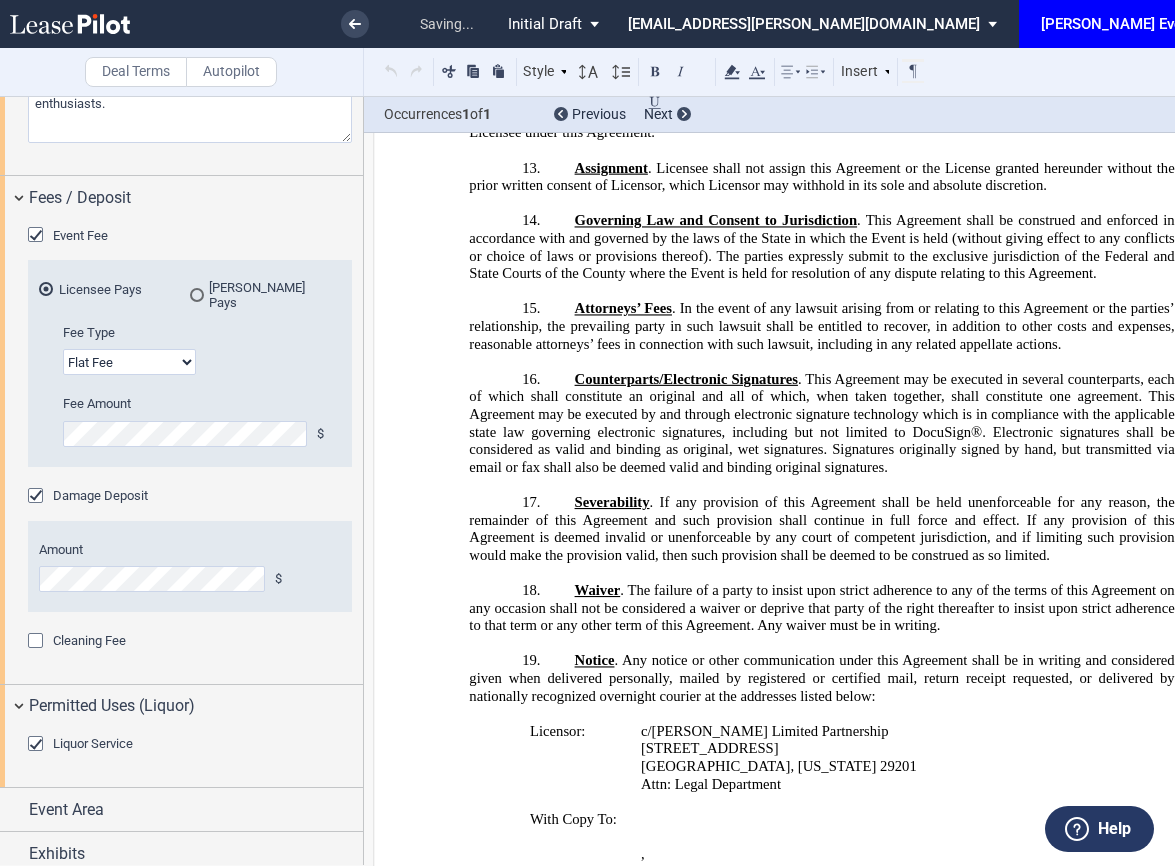 scroll, scrollTop: 1426, scrollLeft: 0, axis: vertical 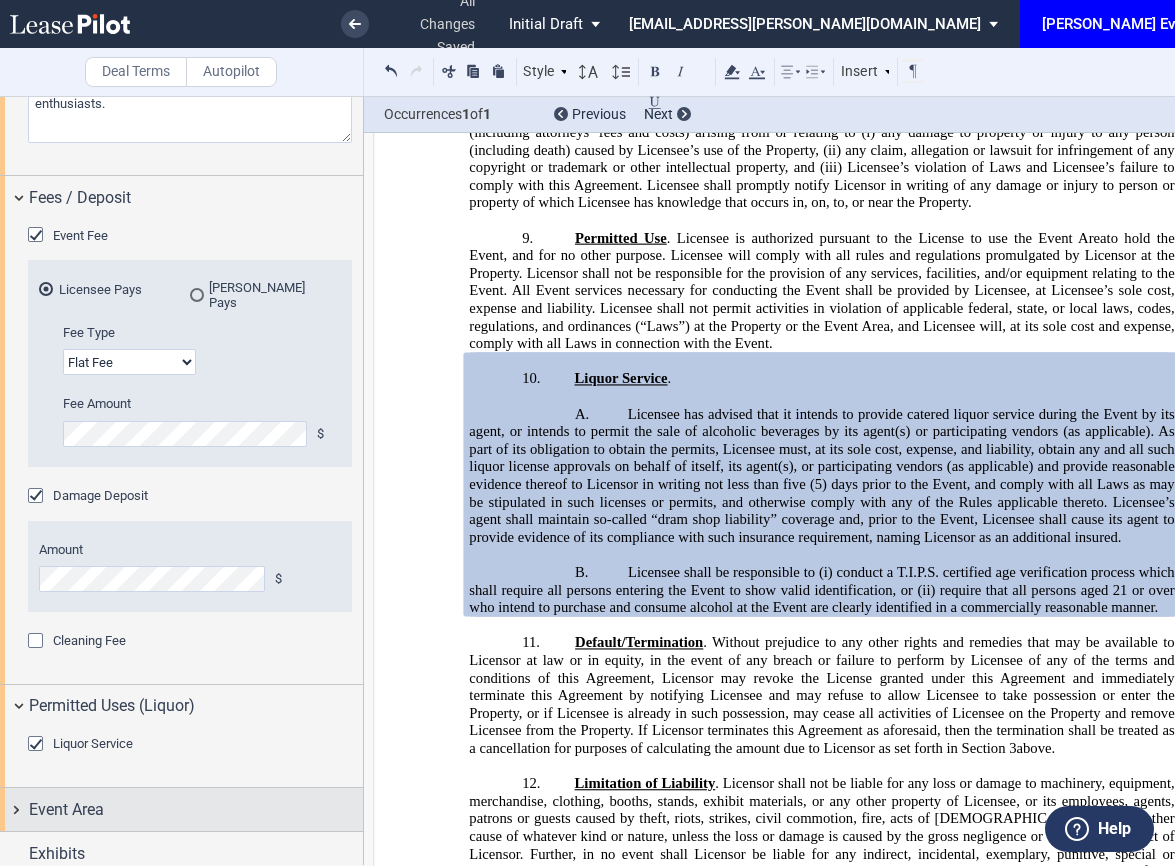 click on "Event Area" at bounding box center [66, 810] 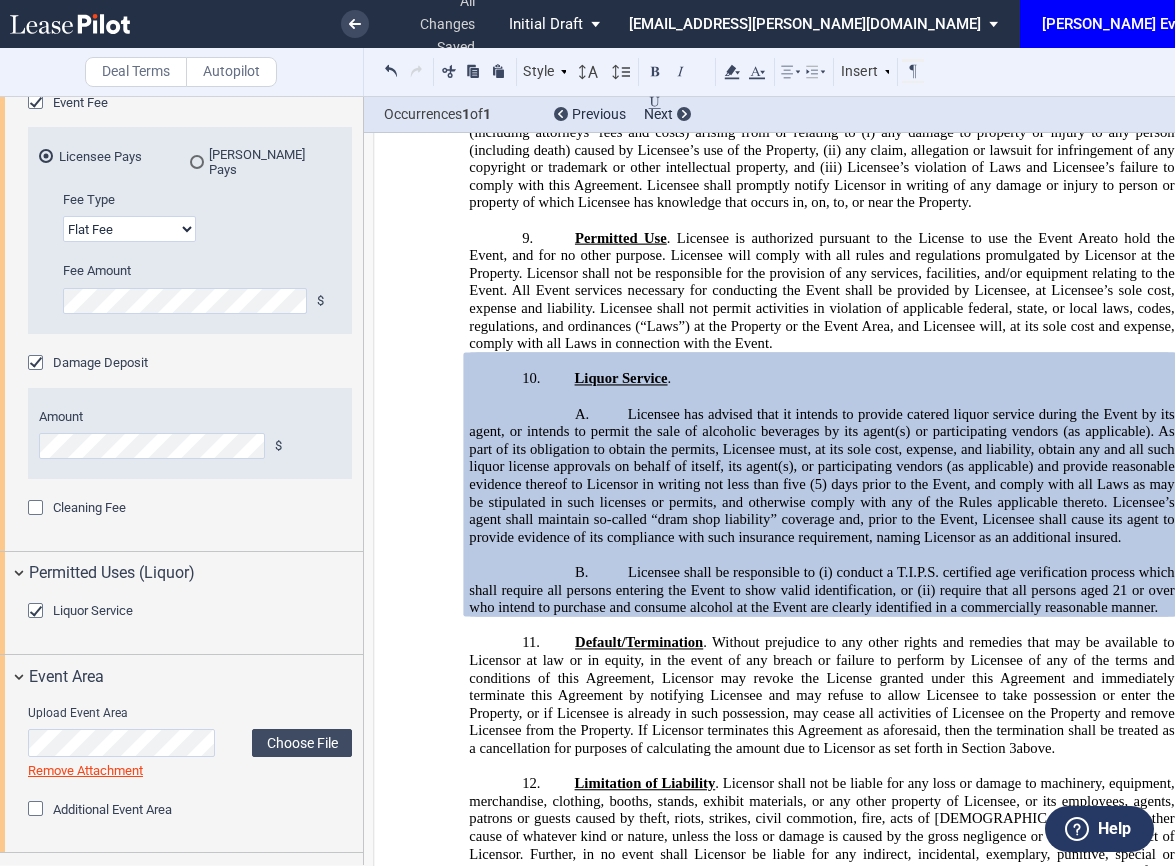 scroll, scrollTop: 3016, scrollLeft: 0, axis: vertical 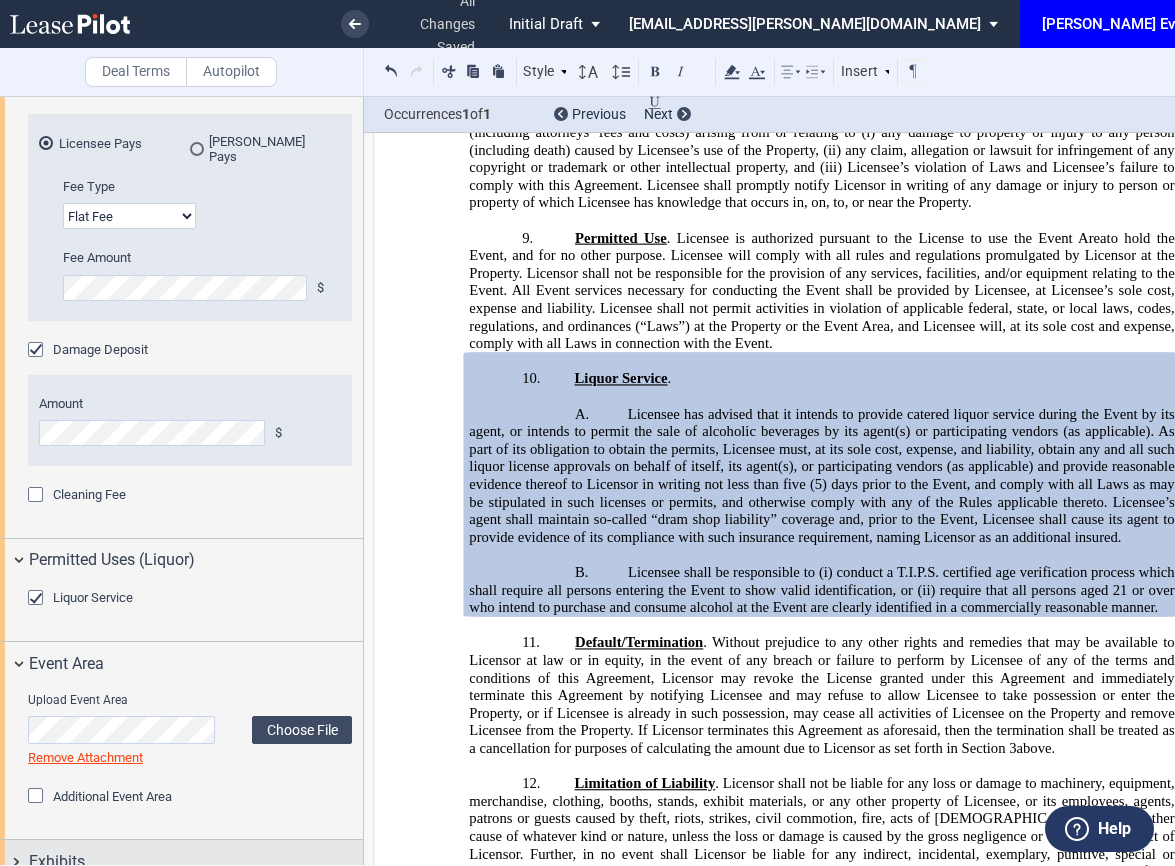 click on "Exhibits" at bounding box center (57, 862) 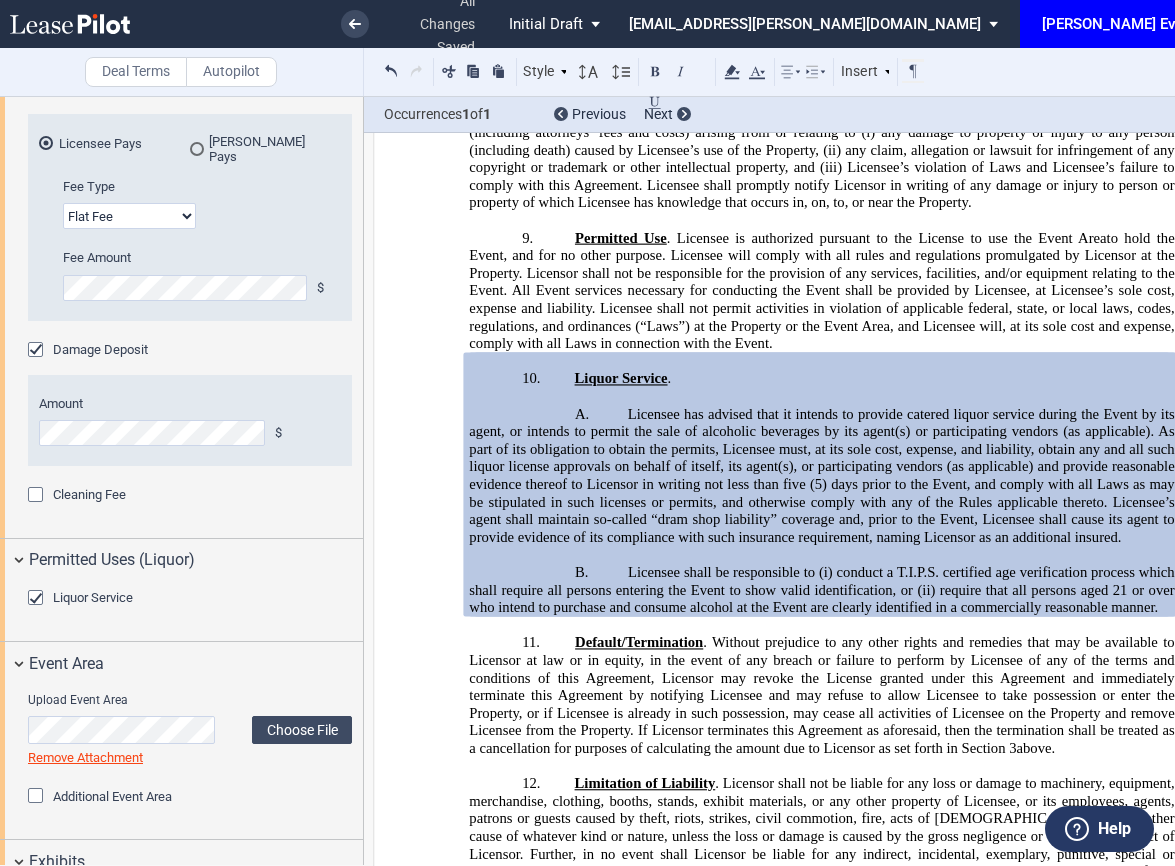 scroll, scrollTop: 3163, scrollLeft: 0, axis: vertical 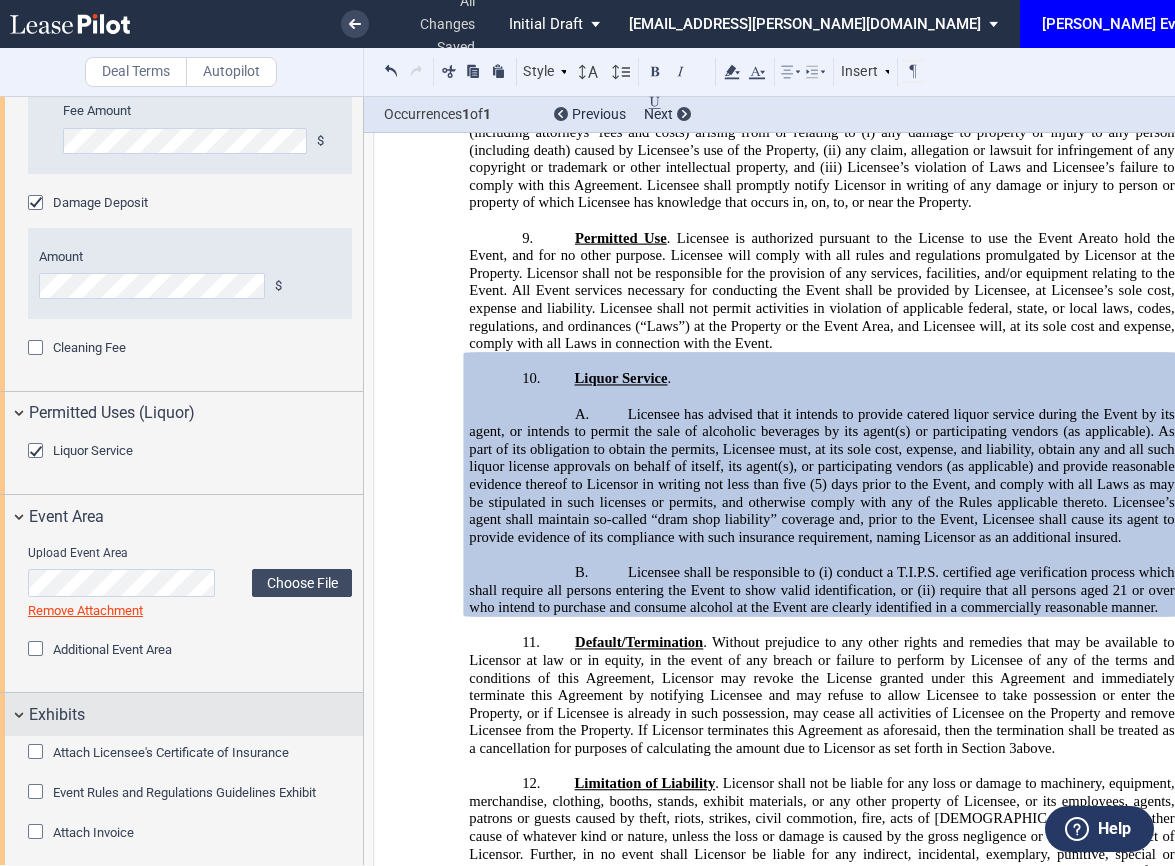 click on "Exhibits" at bounding box center [181, 714] 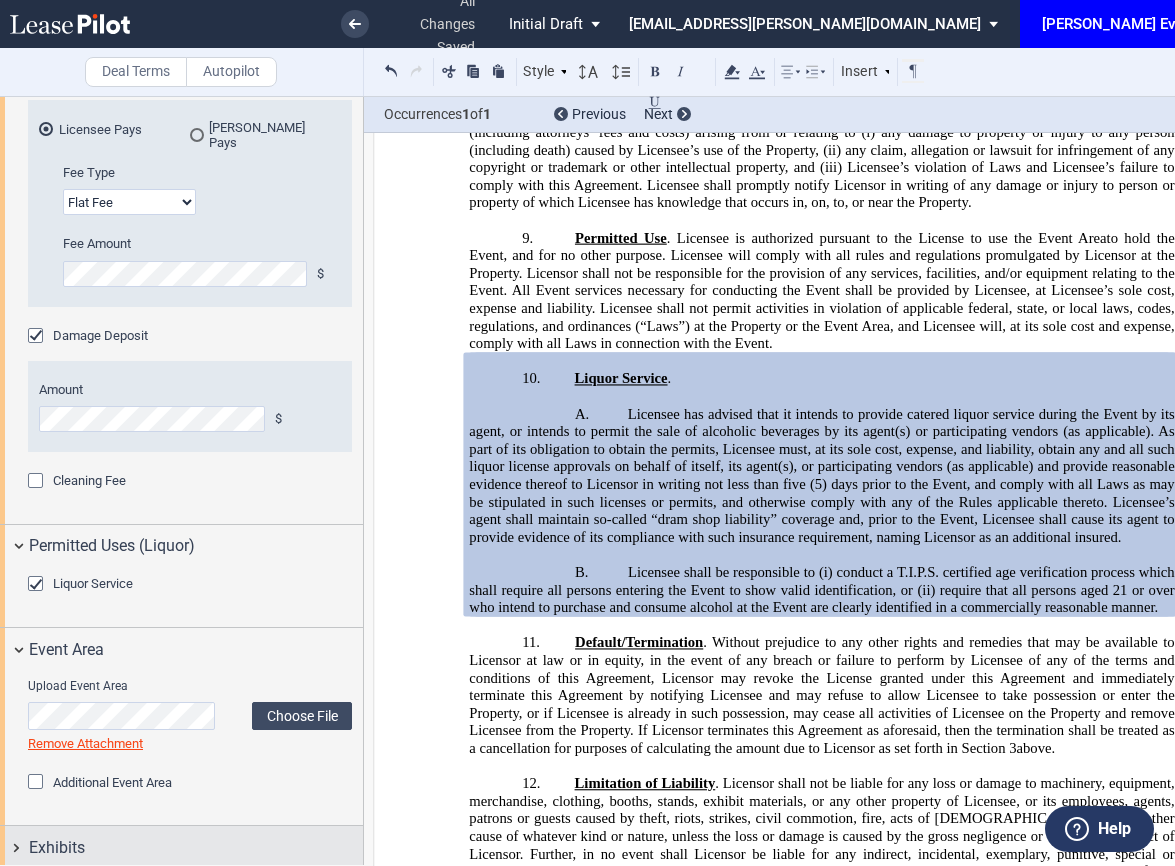 scroll, scrollTop: 3024, scrollLeft: 0, axis: vertical 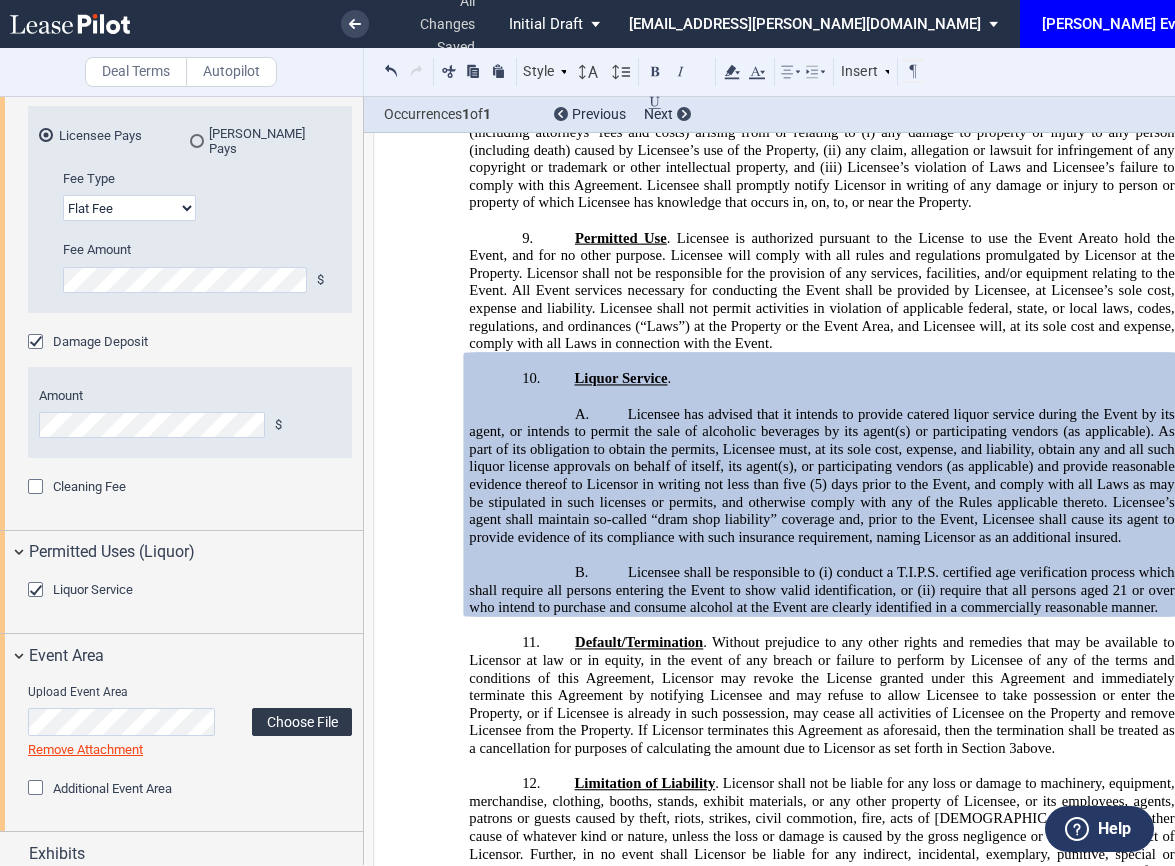 click on "Choose File" 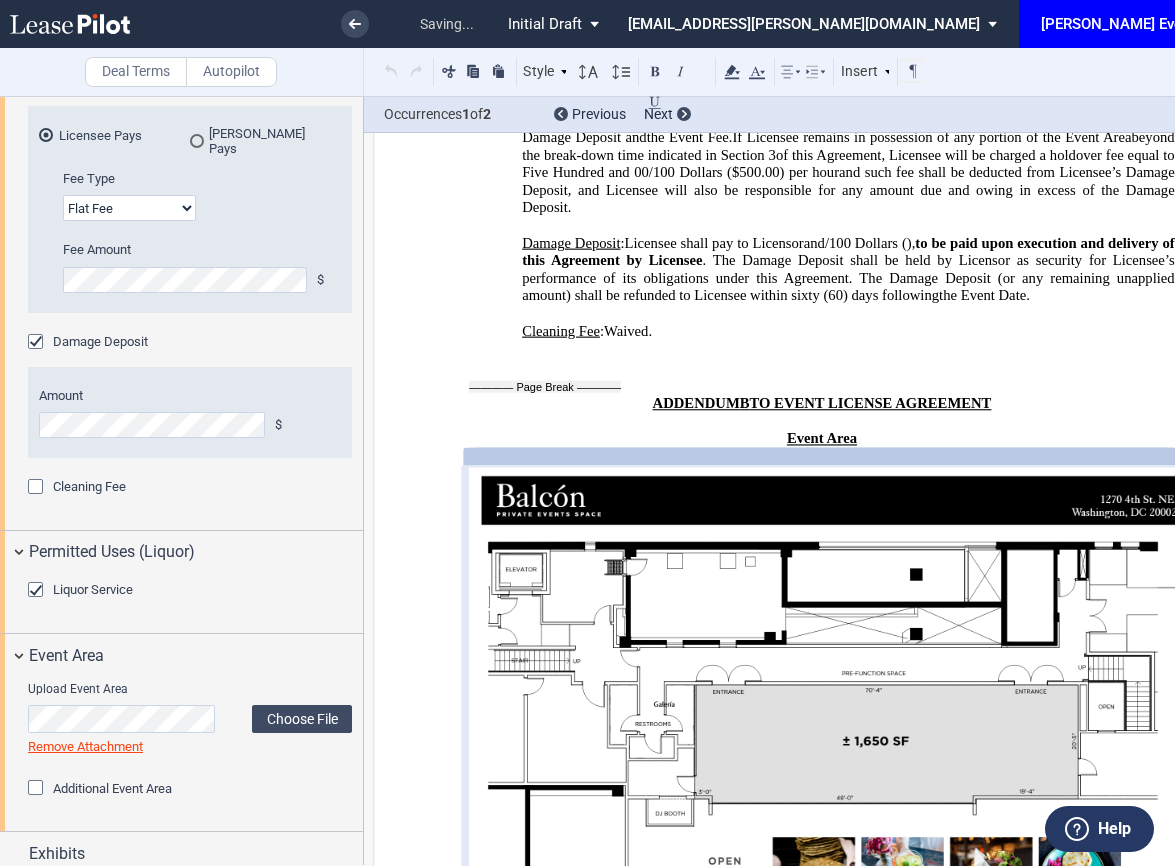 scroll, scrollTop: 4732, scrollLeft: 0, axis: vertical 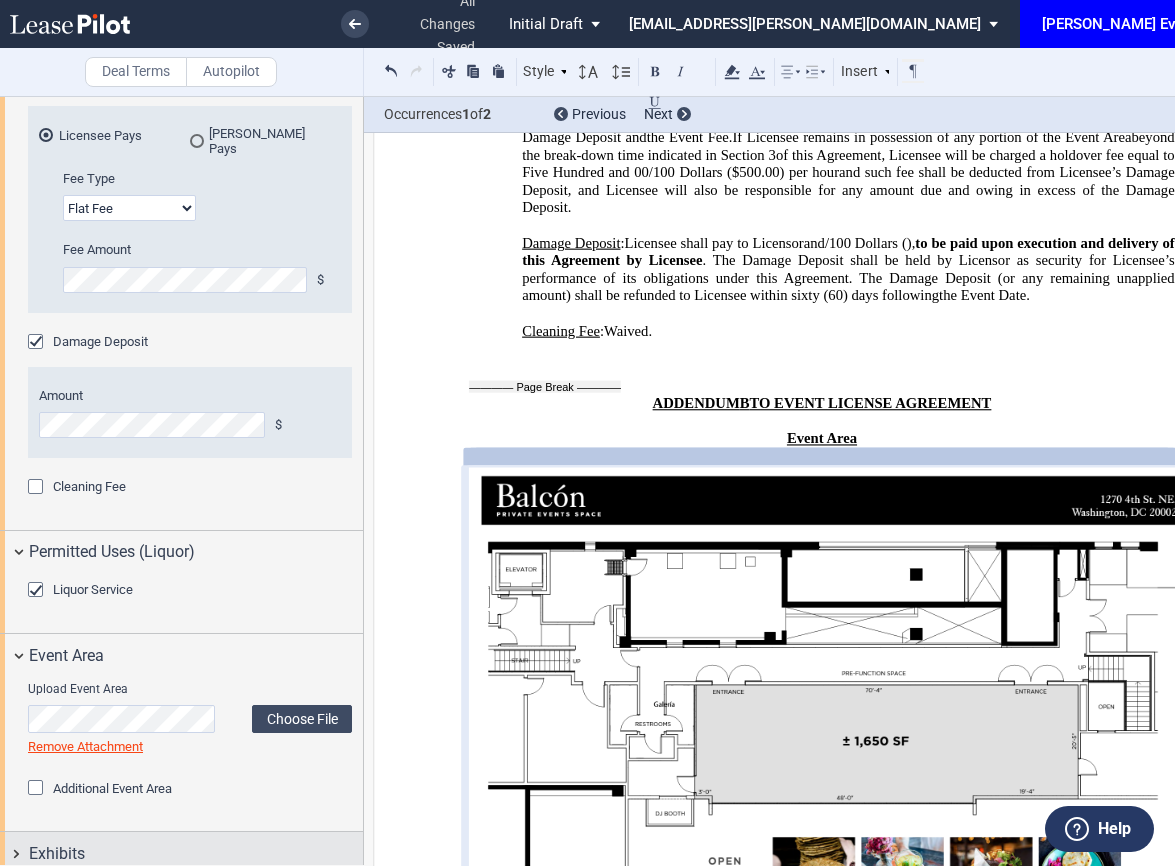 click on "Exhibits" at bounding box center (57, 854) 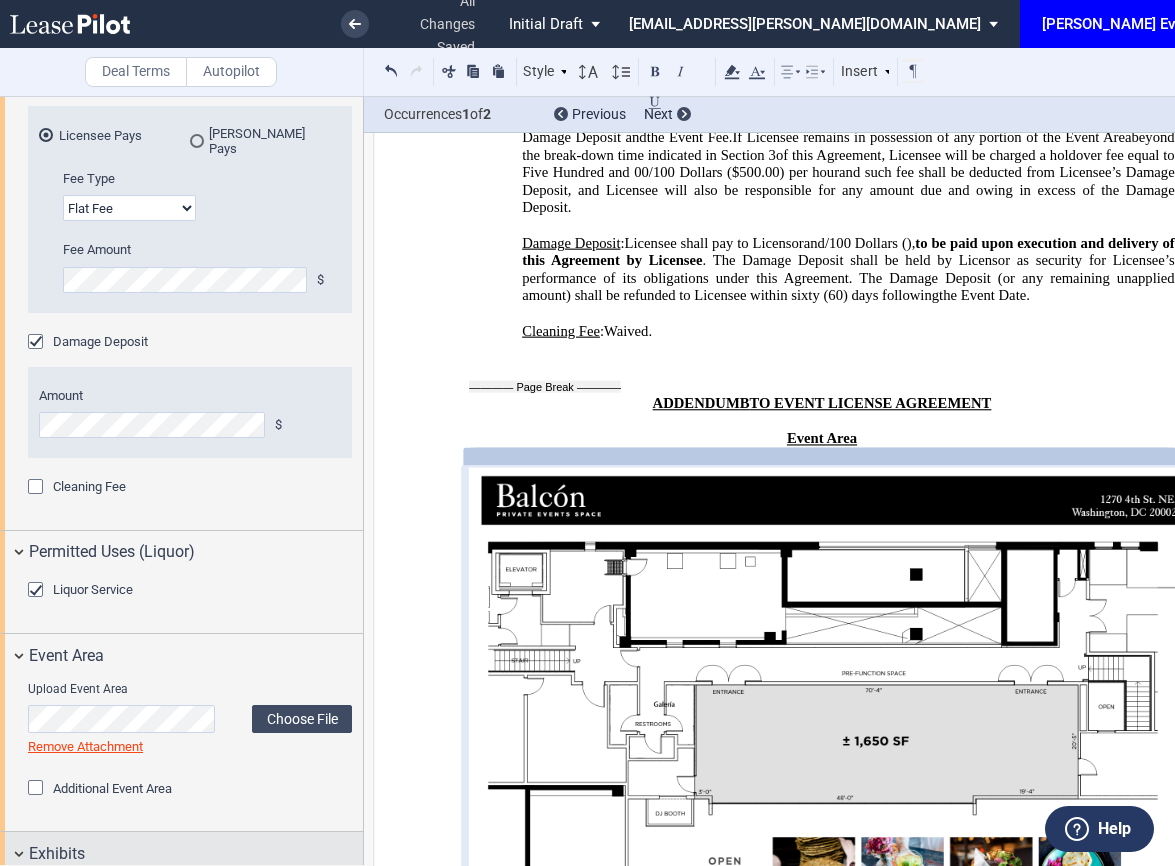 scroll, scrollTop: 3163, scrollLeft: 0, axis: vertical 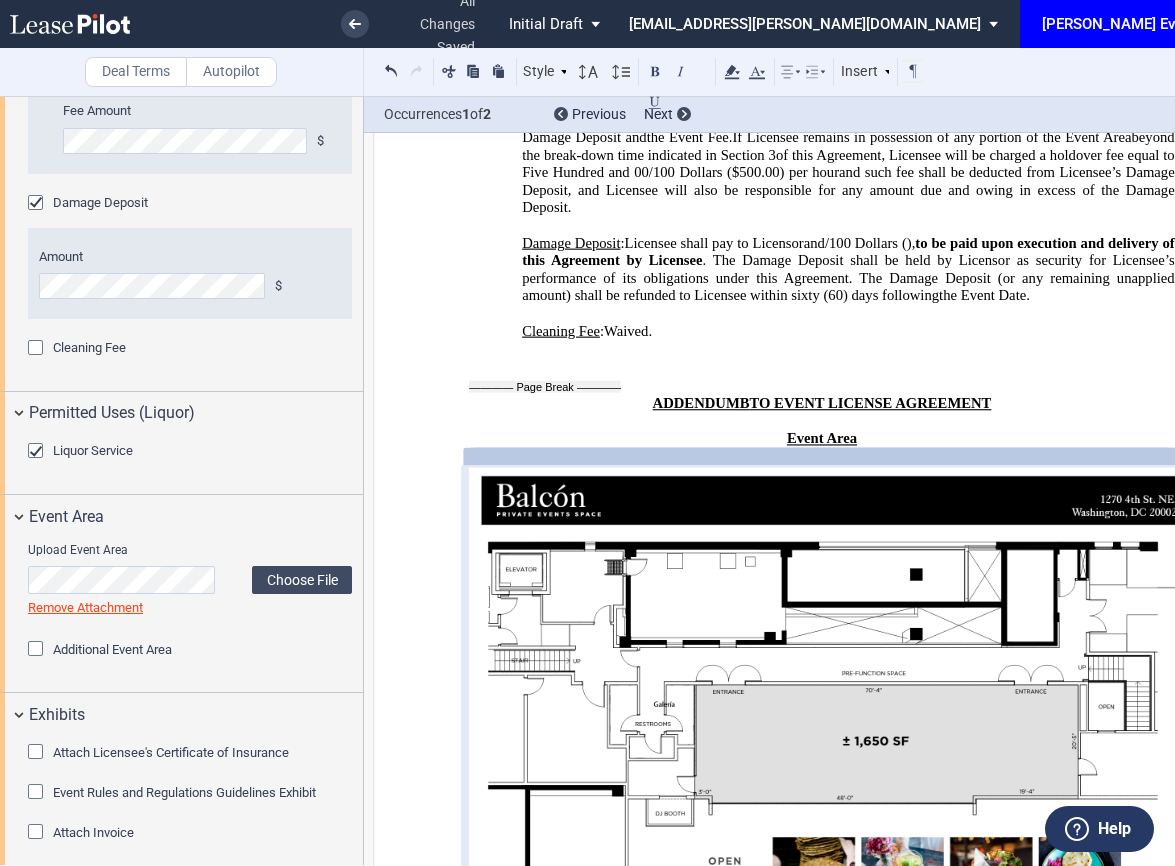 click on "Event Rules and Regulations Guidelines Exhibit" 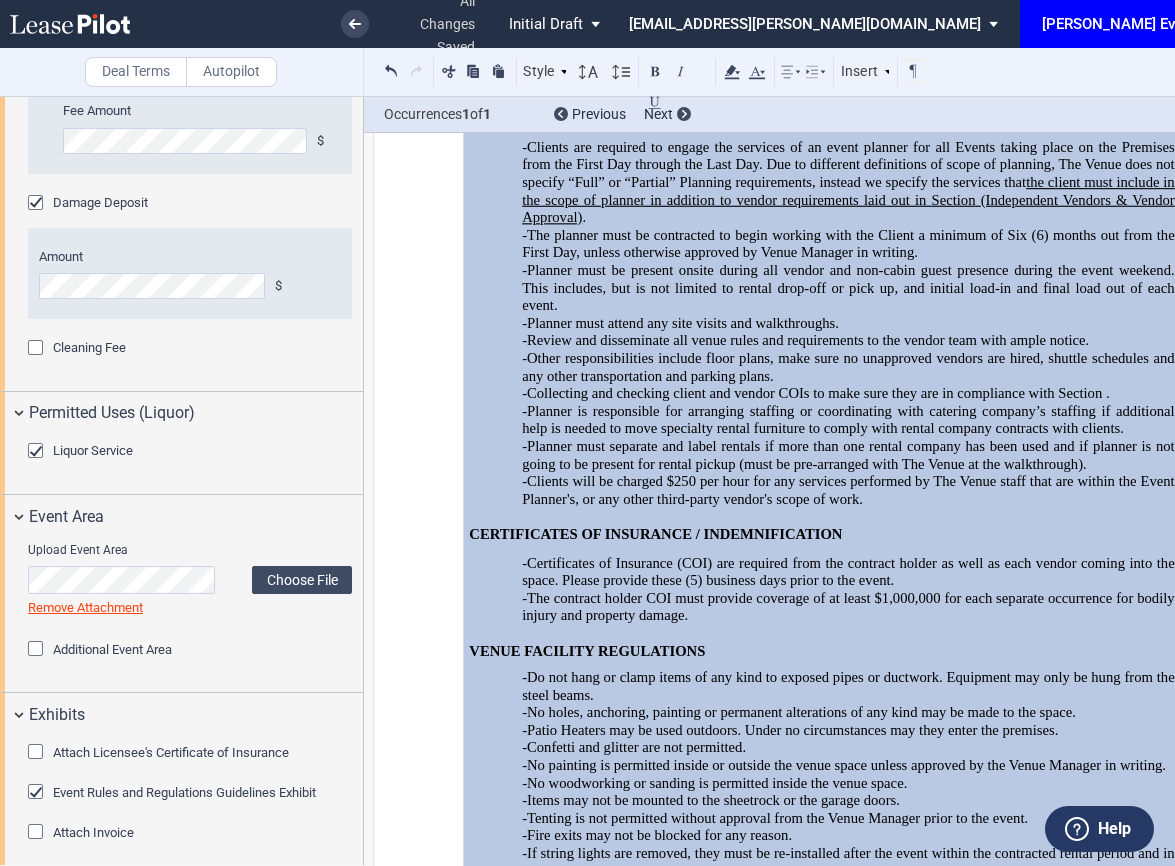 scroll, scrollTop: 6853, scrollLeft: 0, axis: vertical 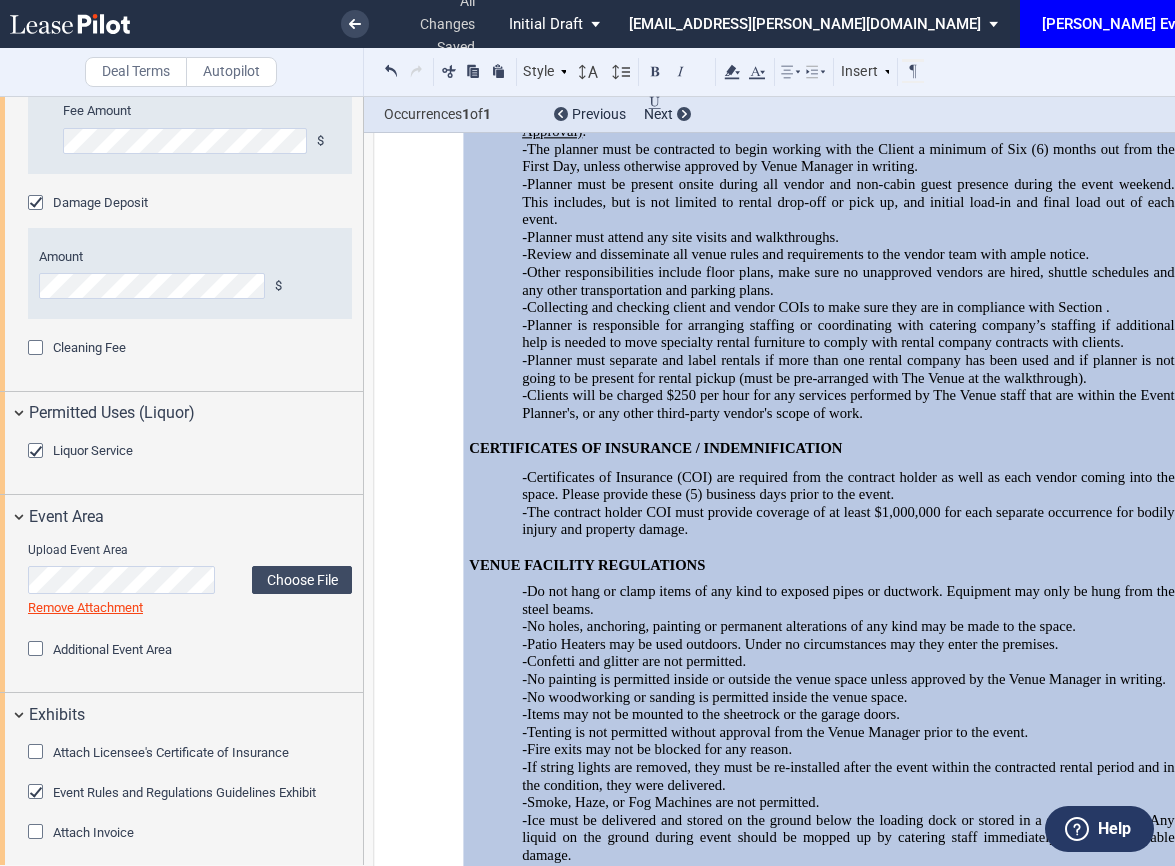 click on "Event Rules and Regulations Guidelines Exhibit" 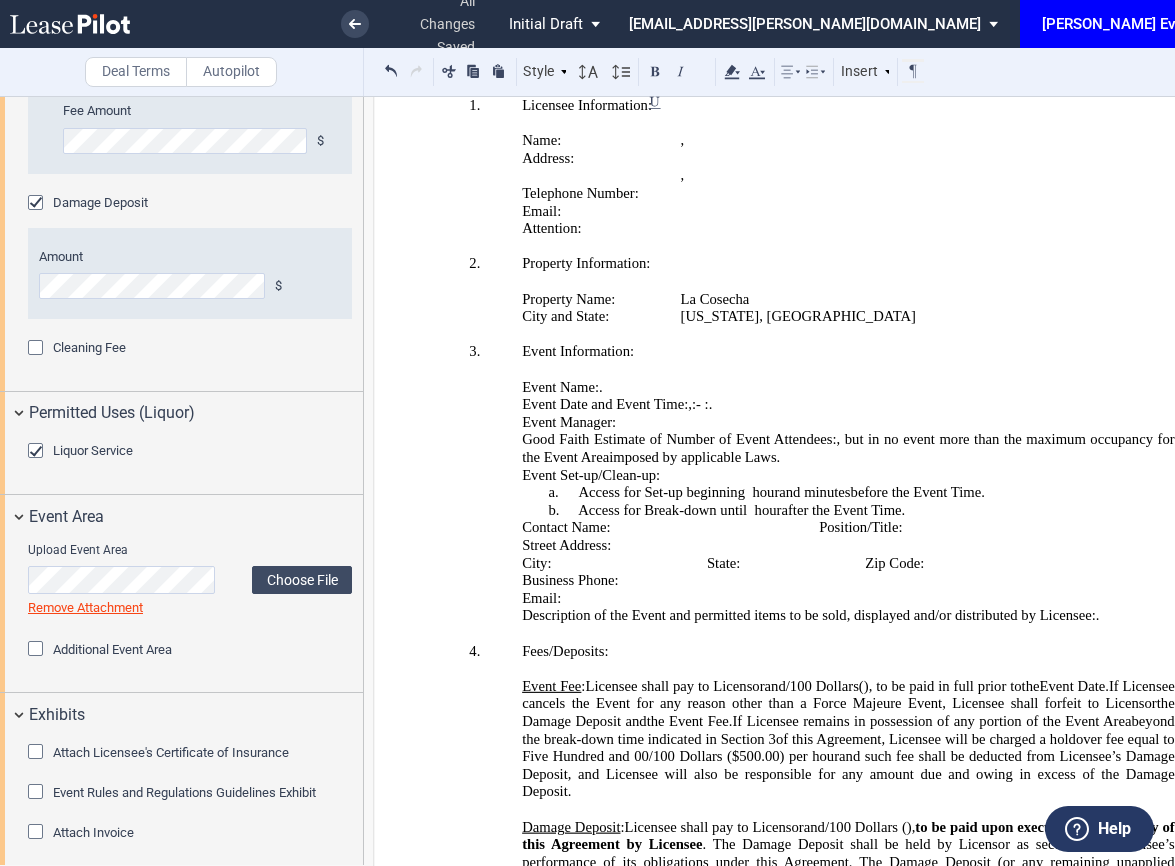 scroll, scrollTop: 4147, scrollLeft: 0, axis: vertical 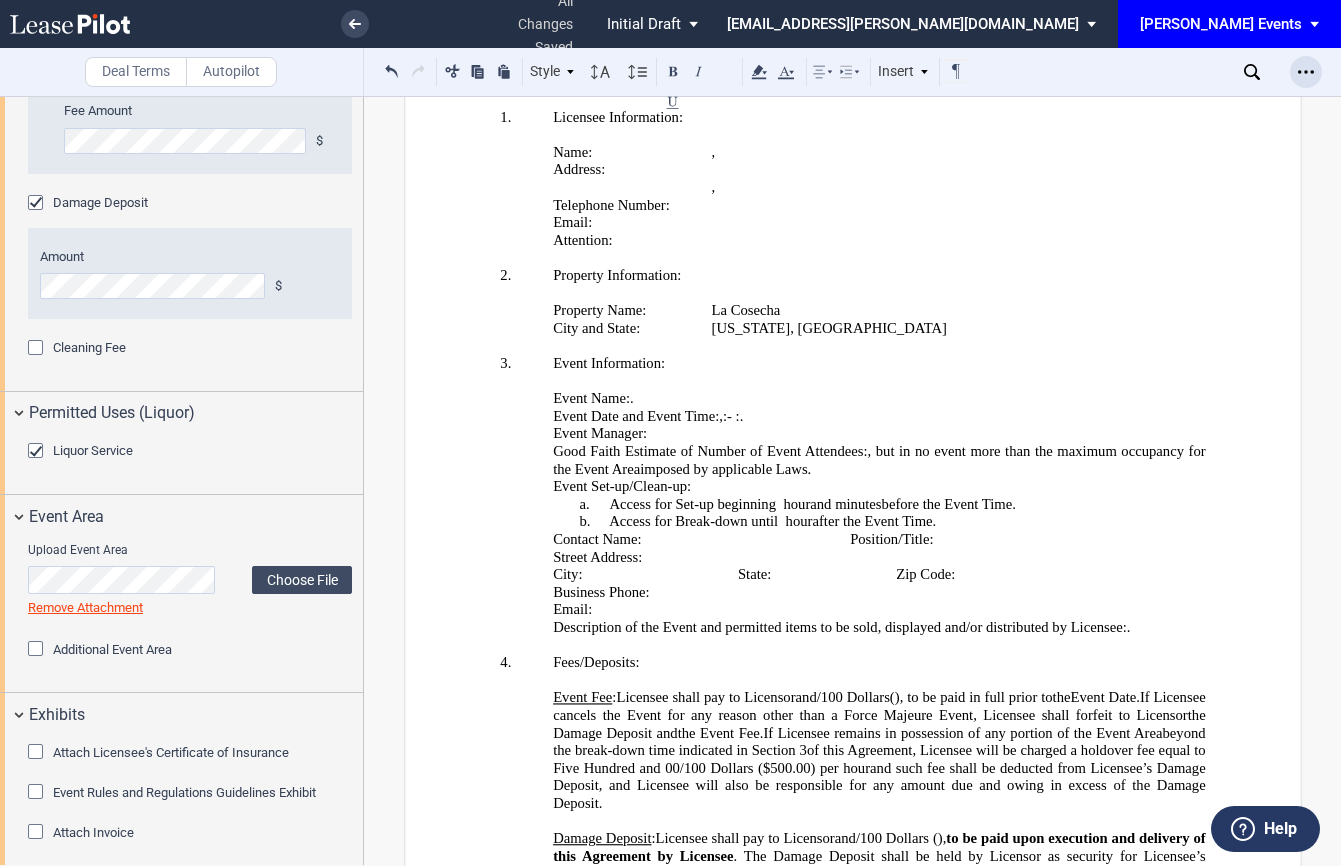 click 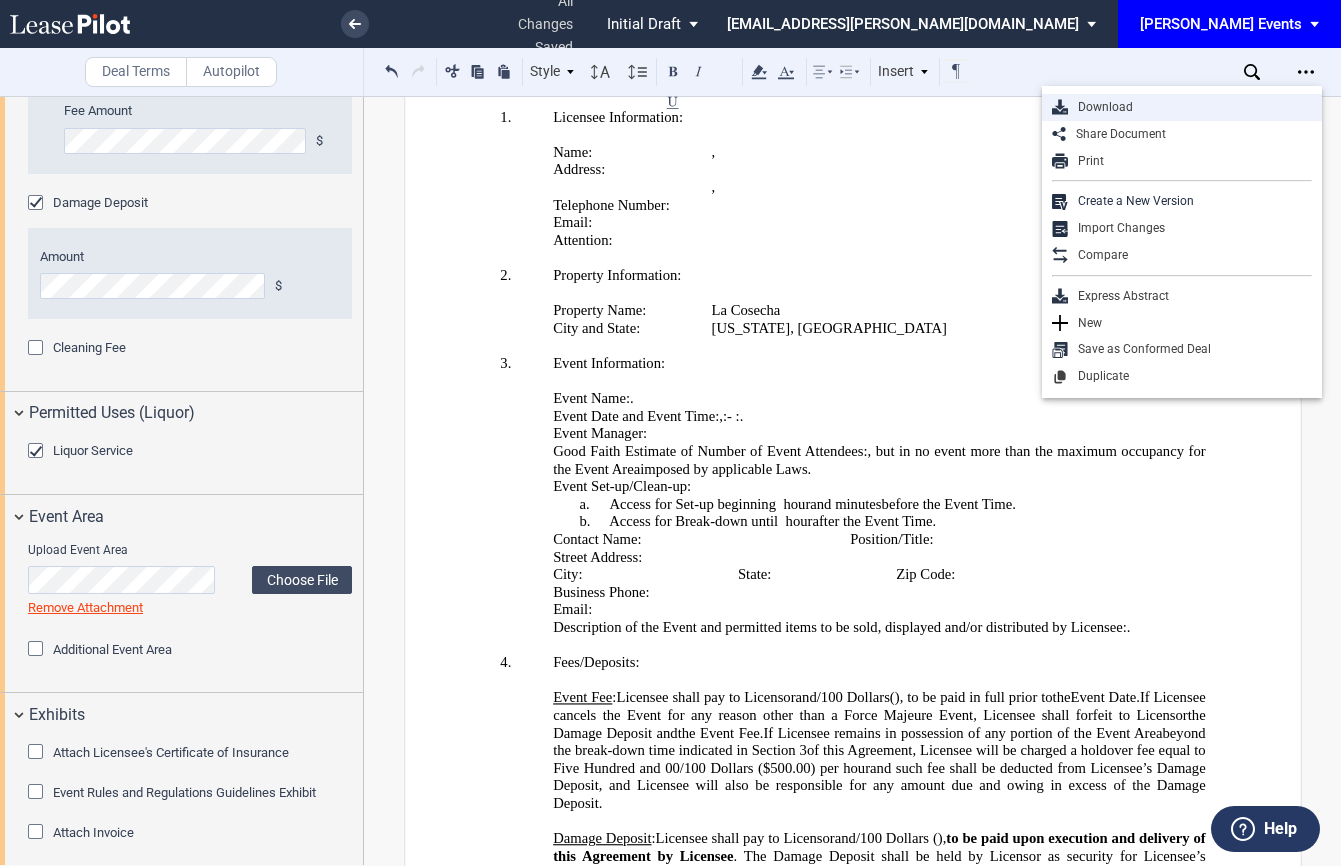click on "Download" at bounding box center (1190, 107) 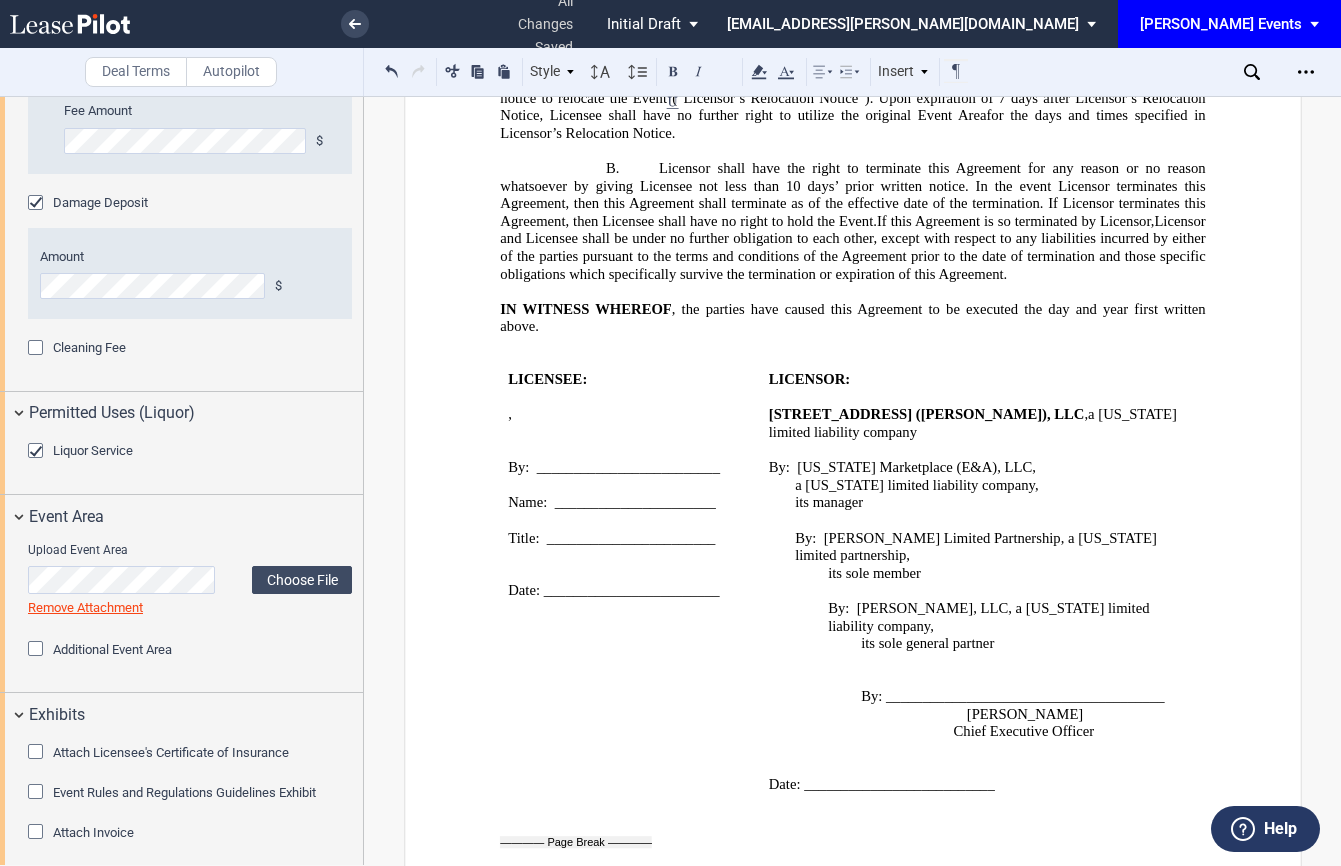 scroll, scrollTop: 3341, scrollLeft: 0, axis: vertical 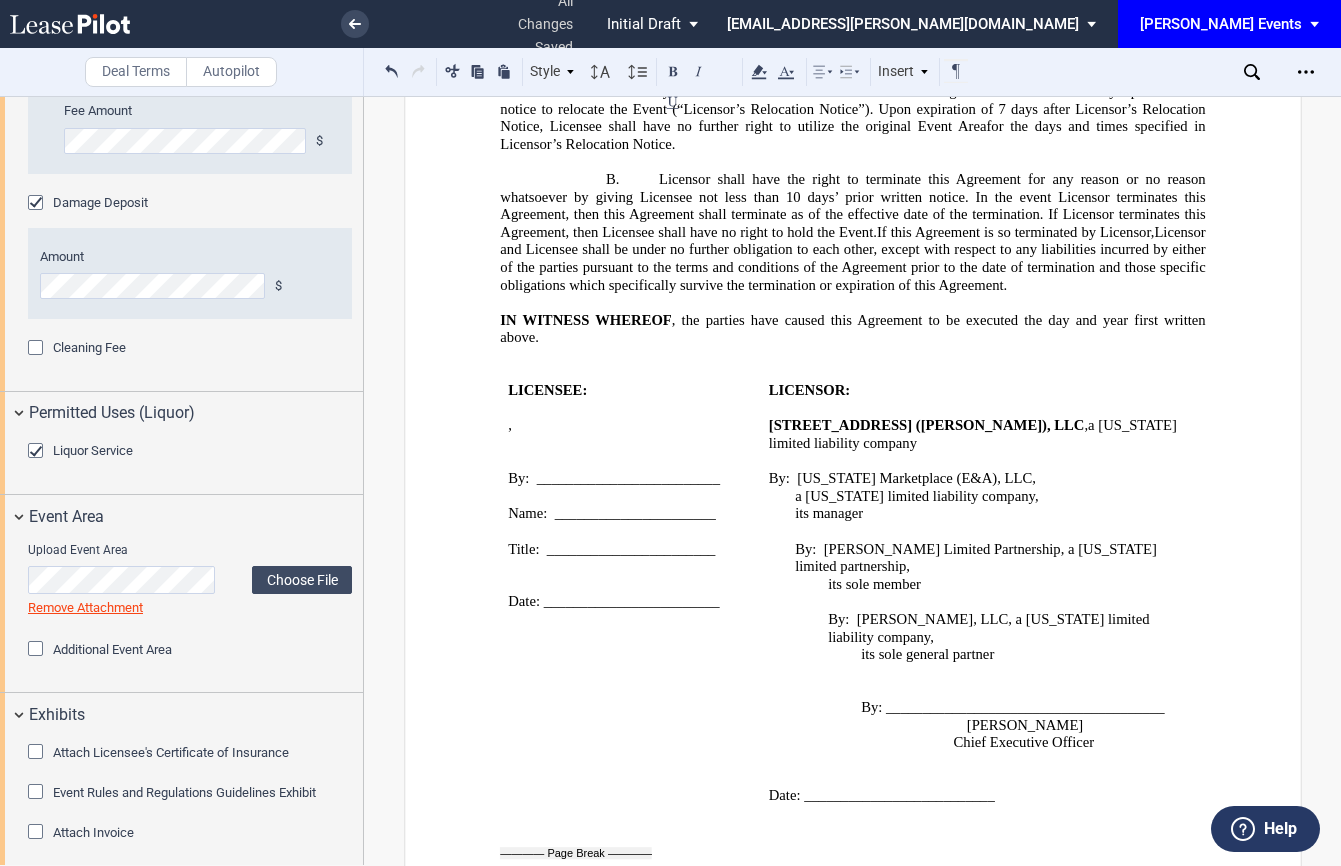 click at bounding box center (105, 24) 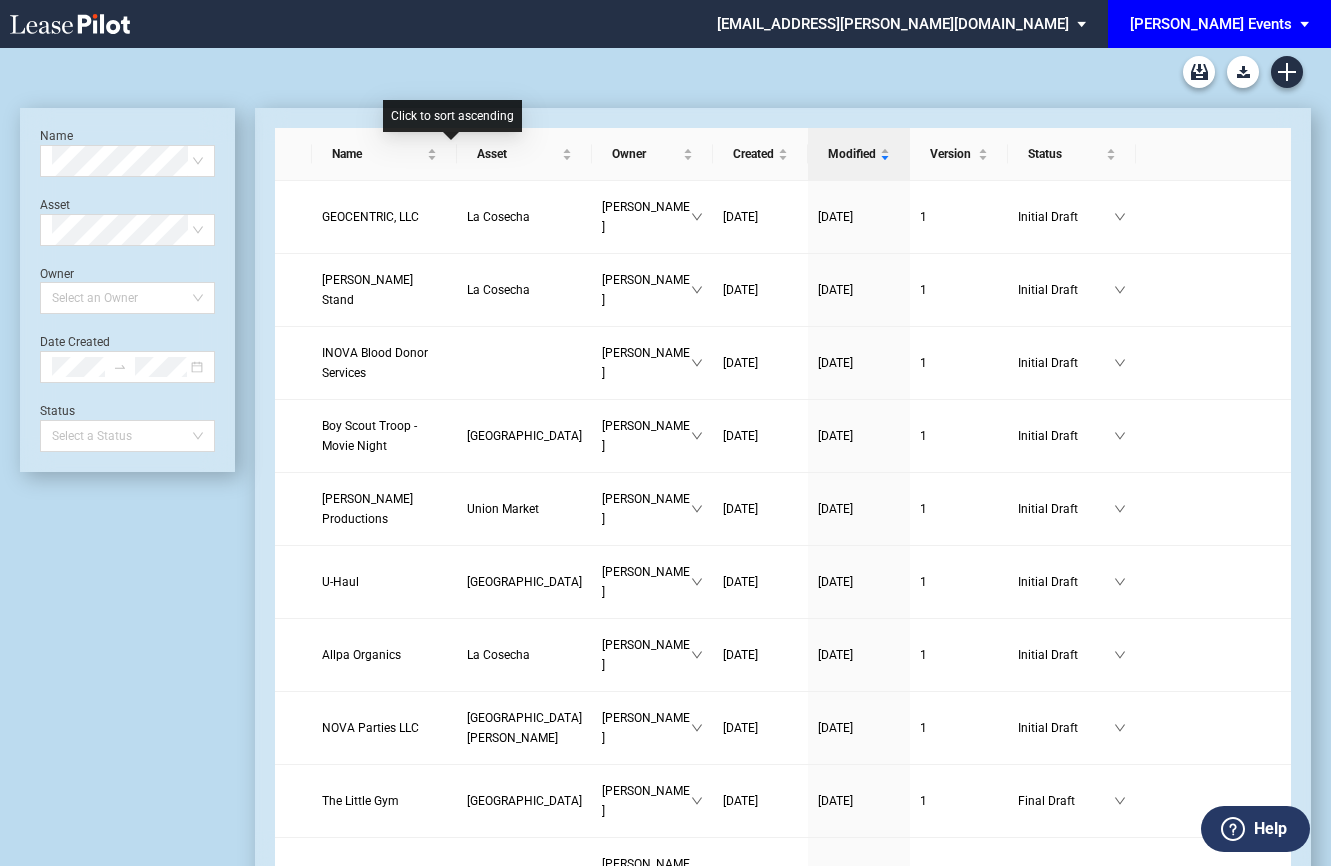 scroll, scrollTop: 0, scrollLeft: 0, axis: both 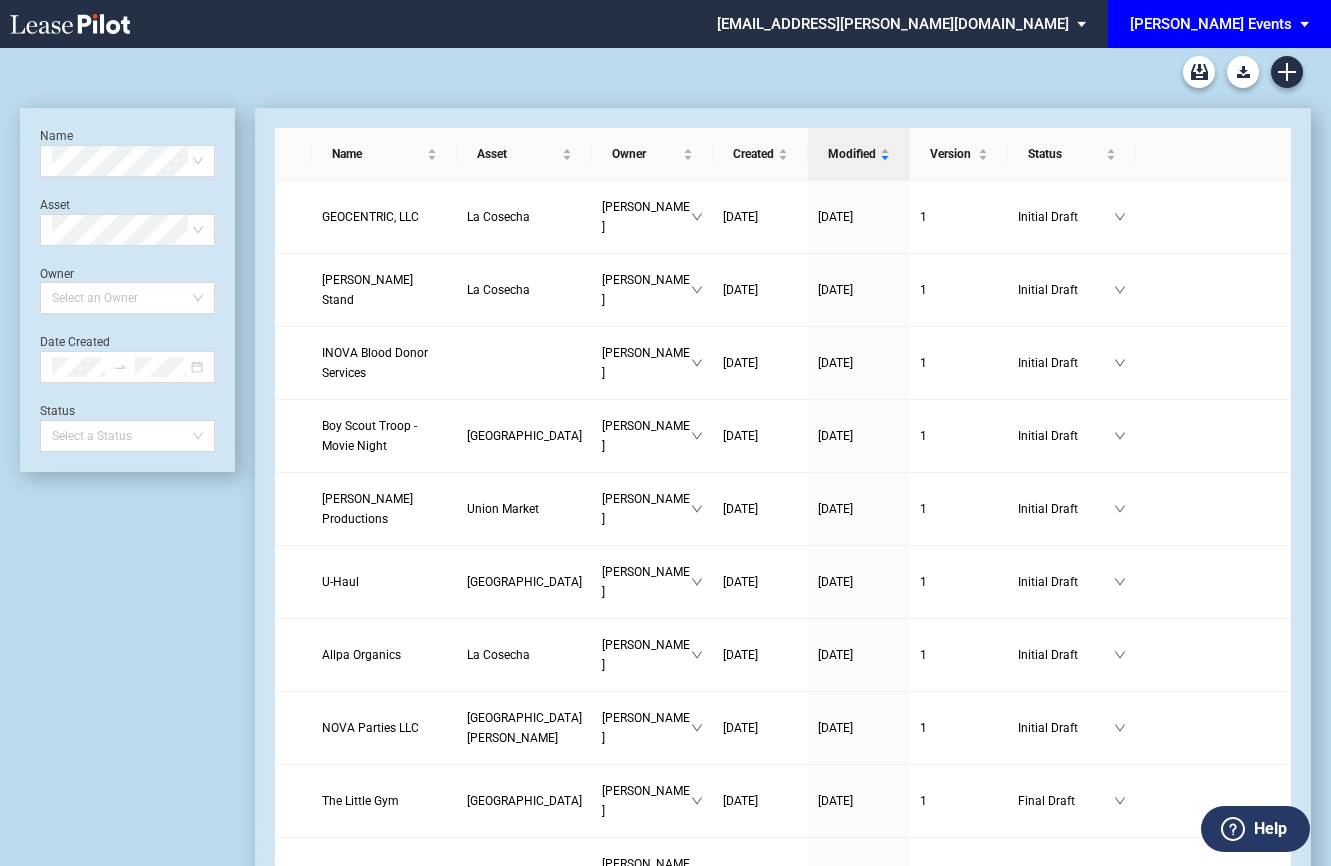 click at bounding box center (375, 24) 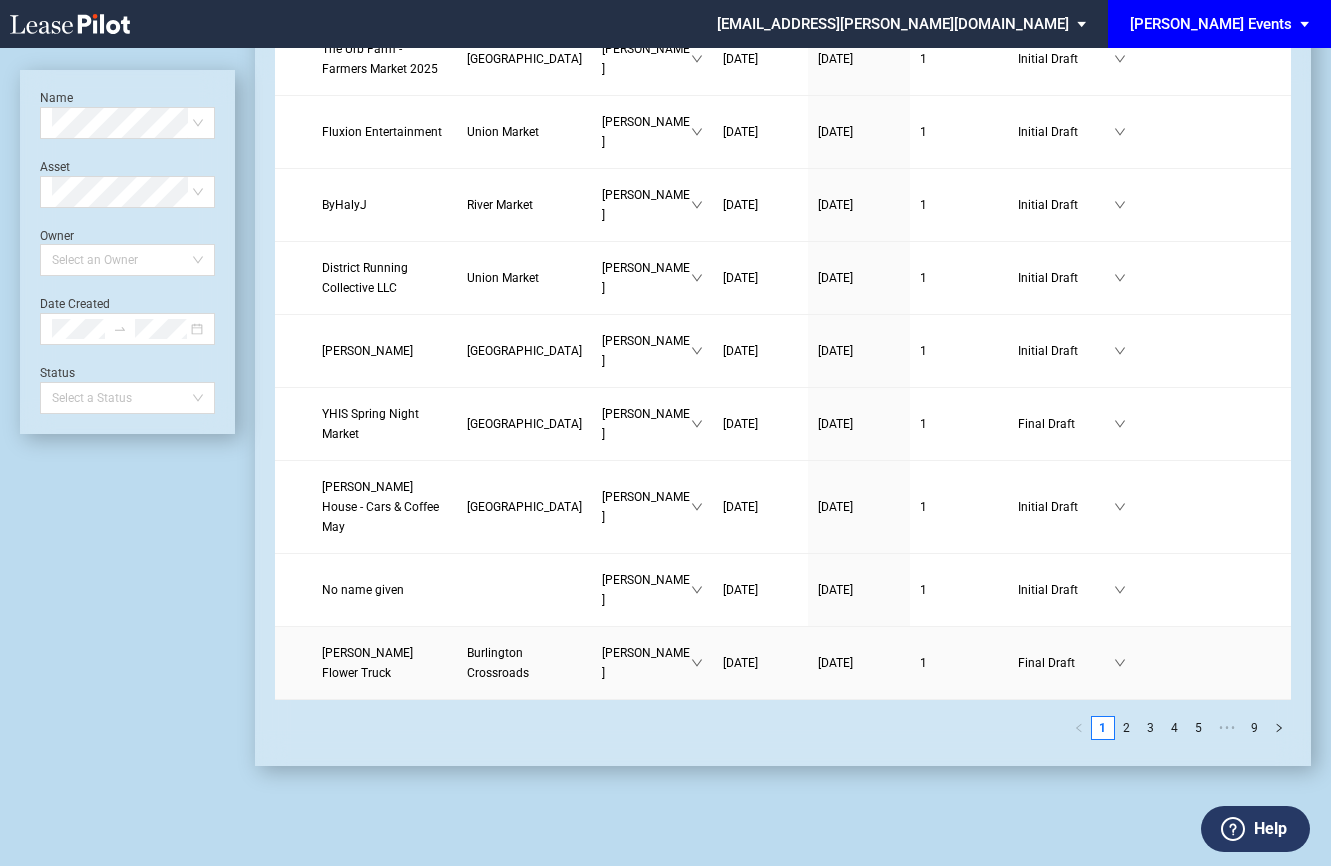 scroll, scrollTop: 3557, scrollLeft: 0, axis: vertical 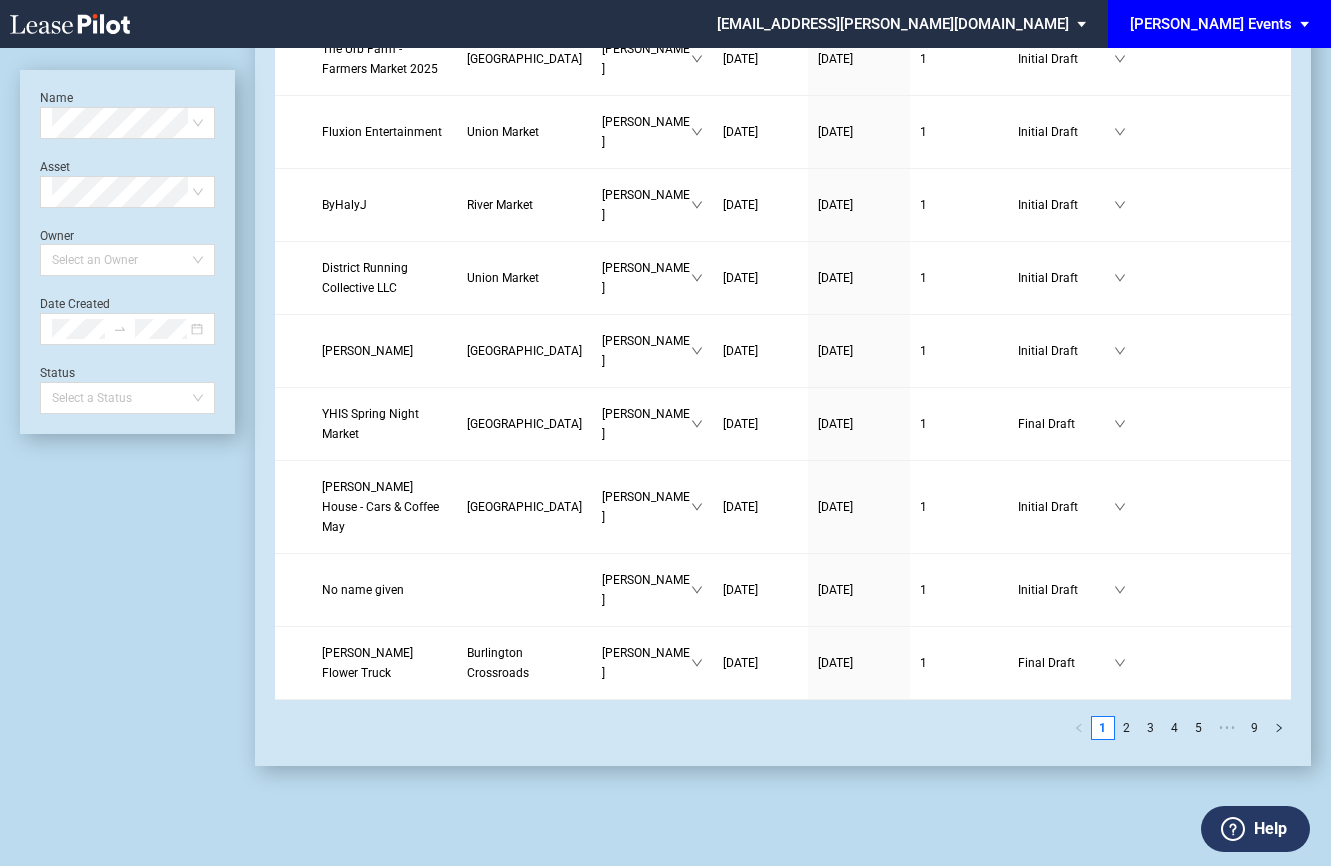 click on "Name Select name Asset Select Asset Owner   Select an Owner Date Created Status   Select a Status Name Asset Owner Created Modified Version Status                   GEOCENTRIC, LLC La Cosecha Caroline Graves   07/02/2025 07/02/2025 1 Initial Draft   Don Churro Stand La Cosecha King Muhammad   06/18/2025 07/02/2025 1 Initial Draft   INOVA Blood Donor Services Sable Stewart   07/01/2025 07/02/2025 1 Initial Draft   Boy Scout Troop - Movie Night Freshfields Village Karen Sassaman   07/02/2025 07/02/2025 1 Initial Draft   Jack Reacher Productions Union Market King Muhammad   06/30/2025 07/01/2025 1 Initial Draft   U-Haul Alamo Plaza Malinda Steeb   06/27/2025 06/27/2025 1 Initial Draft   Allpa Organics La Cosecha King Muhammad   06/26/2025 06/27/2025 1 Initial Draft   NOVA Parties LLC Cabin John Village Kate Gilbride   06/27/2025 06/27/2025 1 Initial Draft   The Little Gym Woburn Village Maria Gonzalez   06/26/2025 06/26/2025 1 Final Draft   RiNo" at bounding box center (665, -1139) 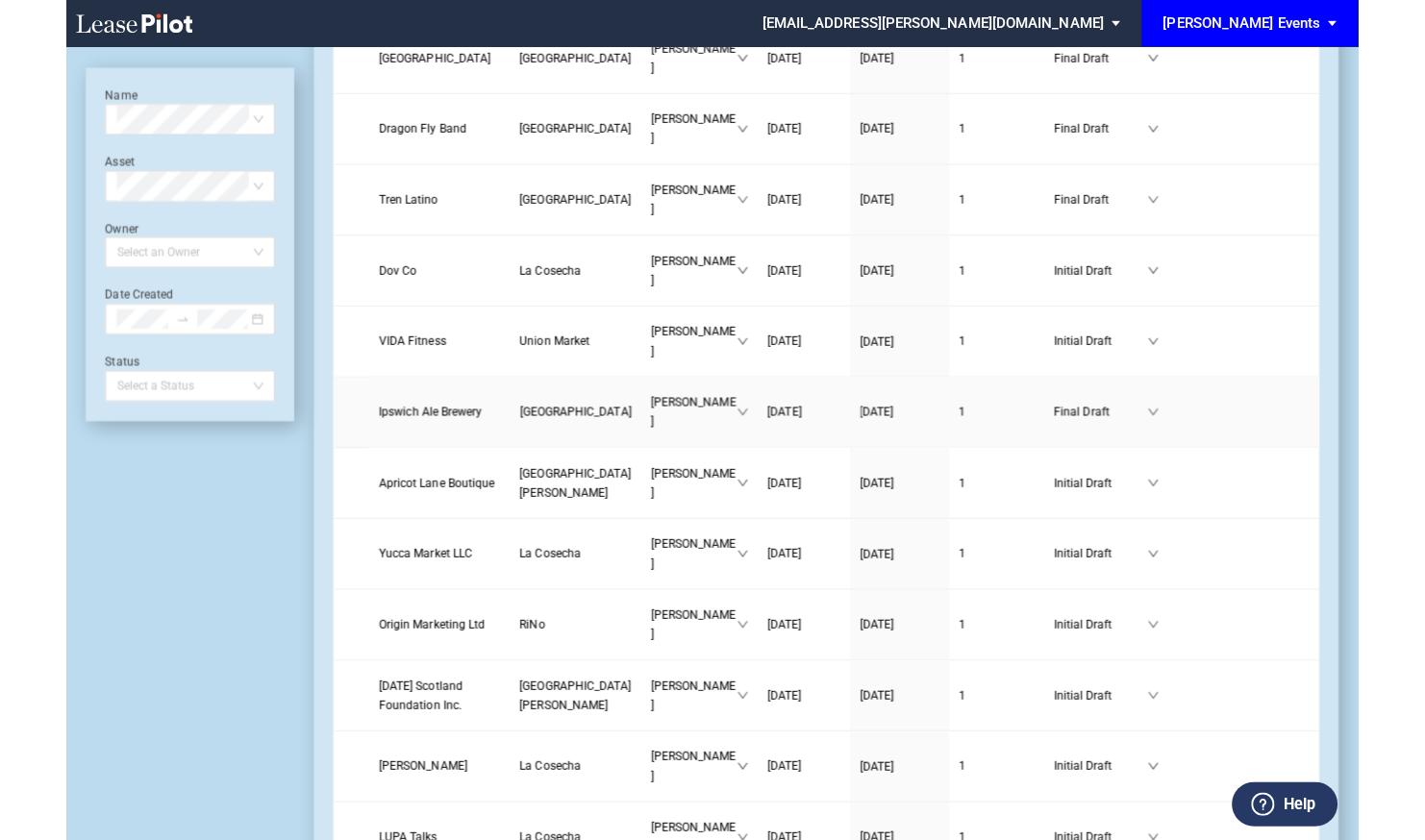 scroll, scrollTop: 0, scrollLeft: 0, axis: both 